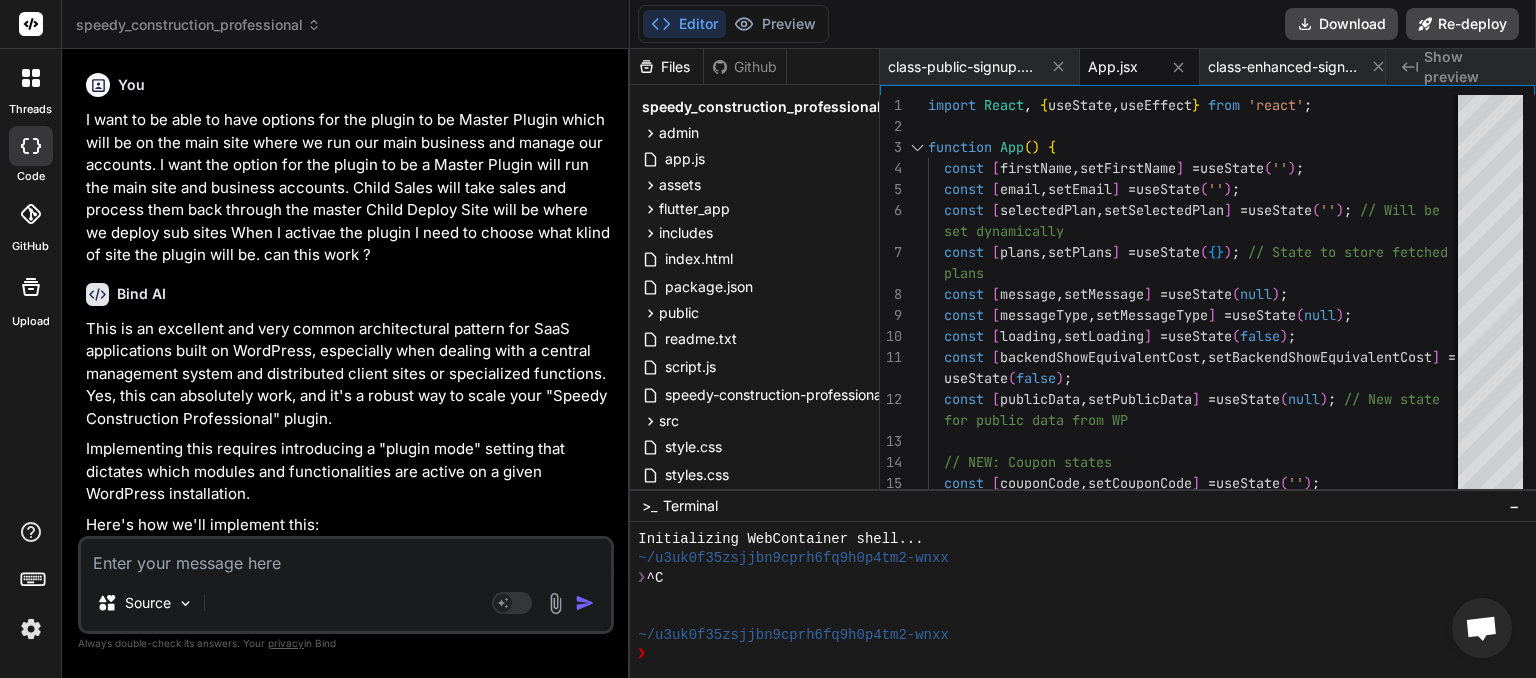 scroll, scrollTop: 0, scrollLeft: 0, axis: both 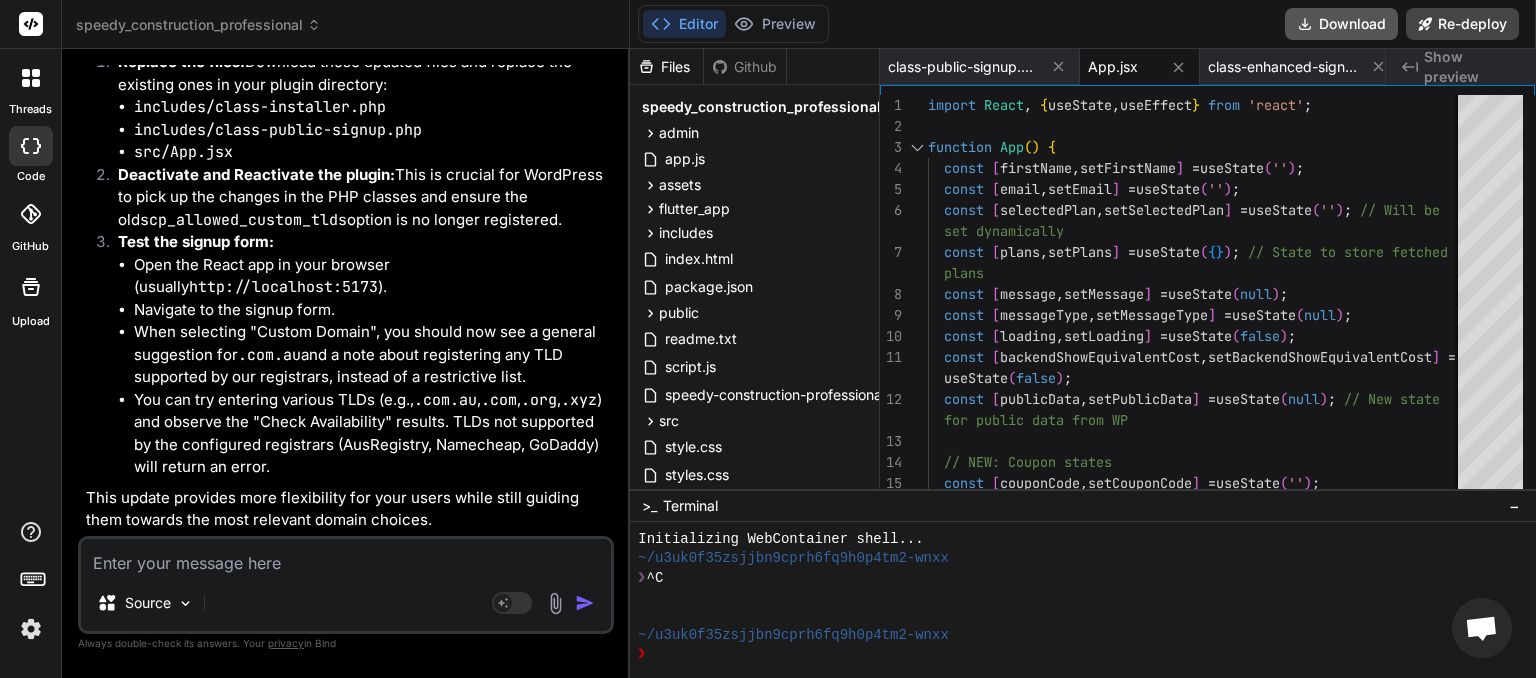 click on "Download" at bounding box center [1341, 24] 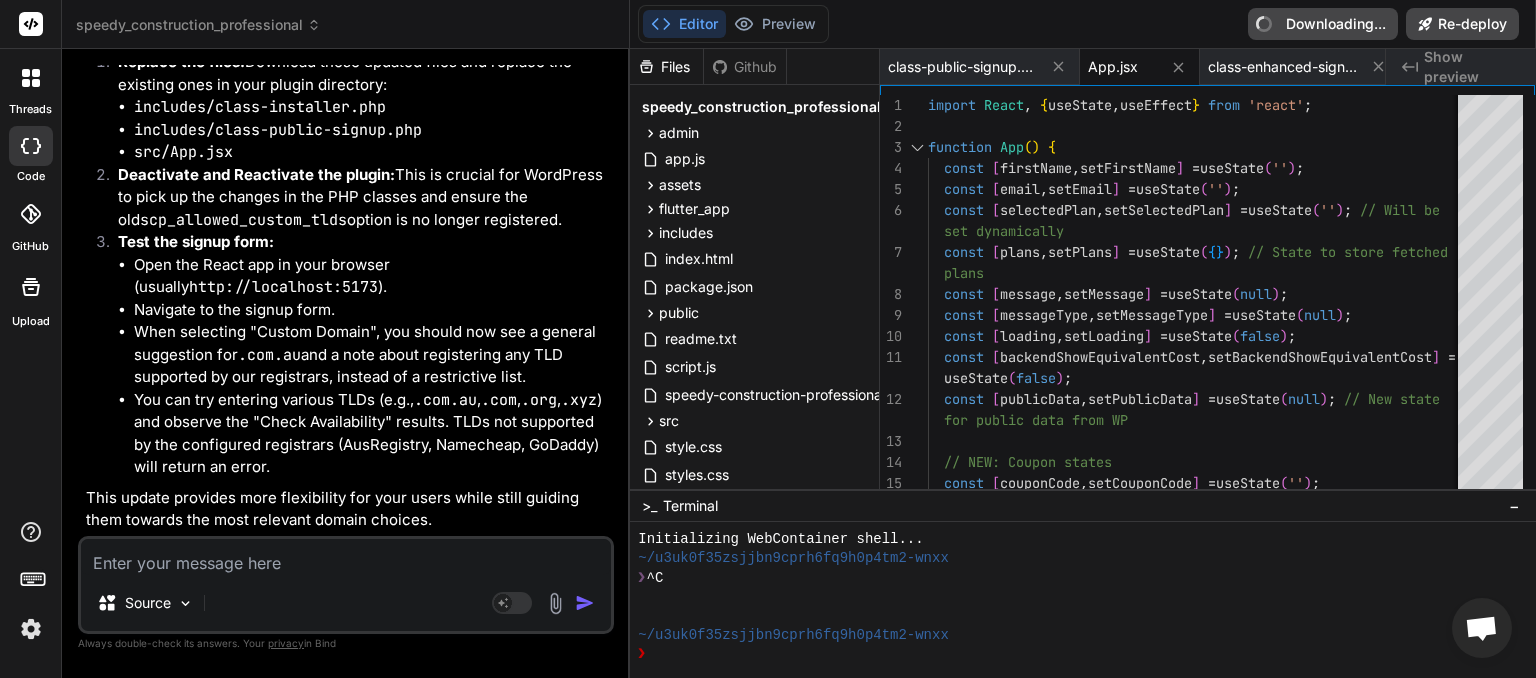 type on "x" 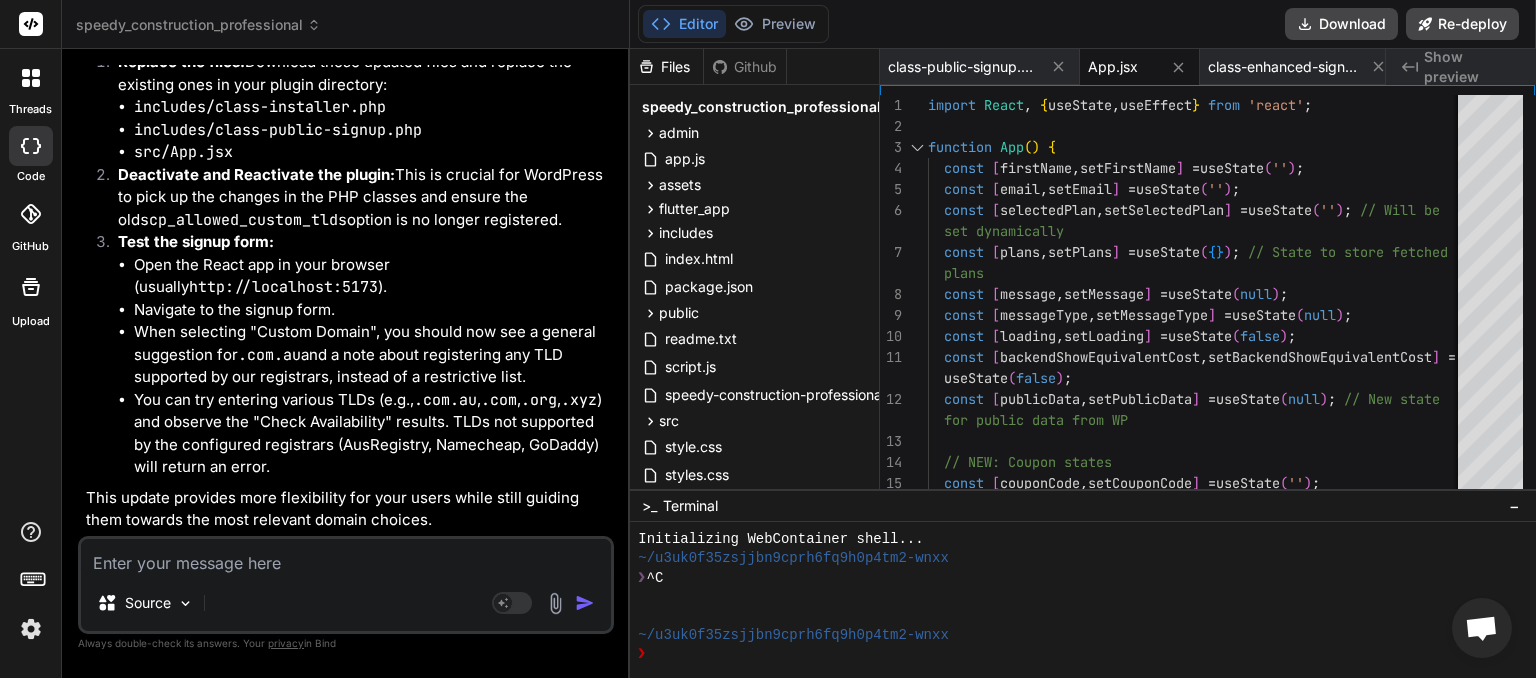 paste on "public-signup: PHP Error: syntax error, unexpected identifier "wp_mail" in /home/myinspector/public_html/wp-content/plugins/speedy_construction_professional-1/includes/class-public-signup.php on line 1638" 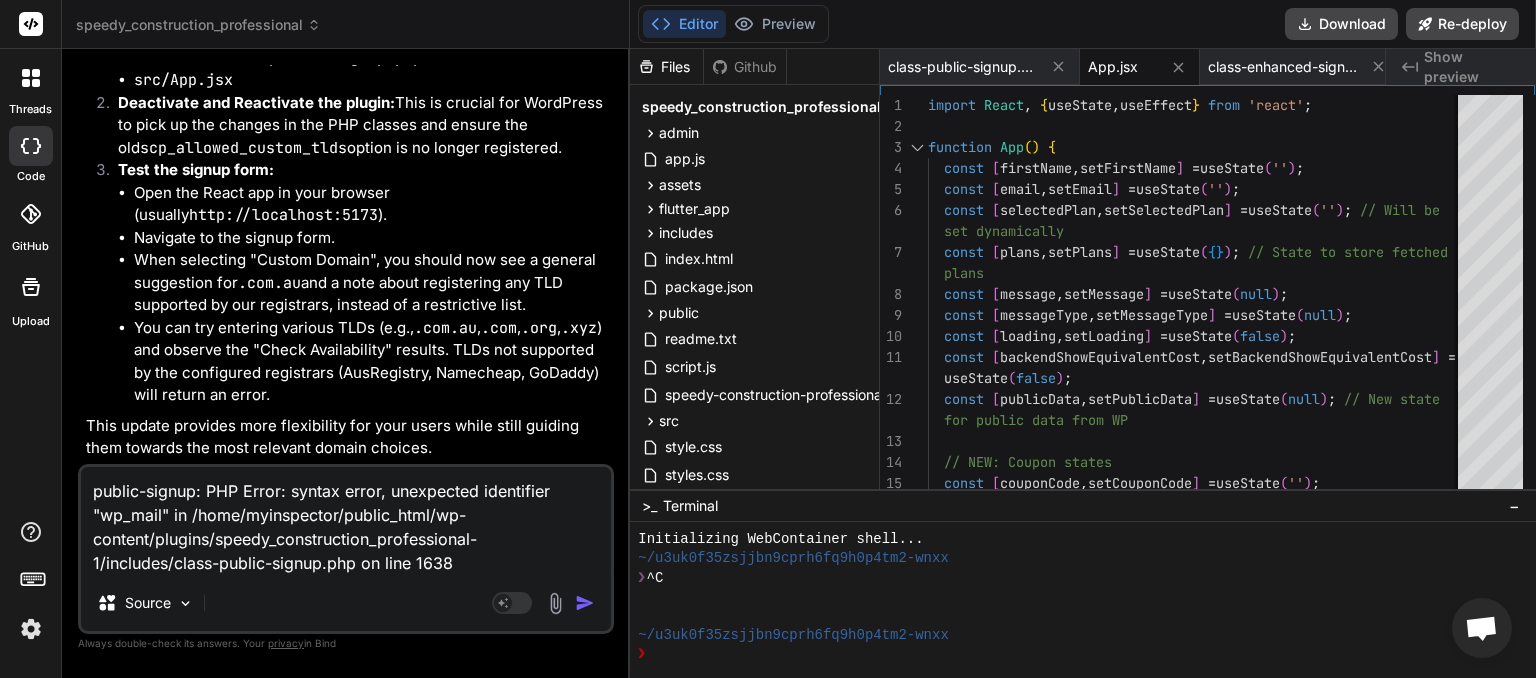 type on "x" 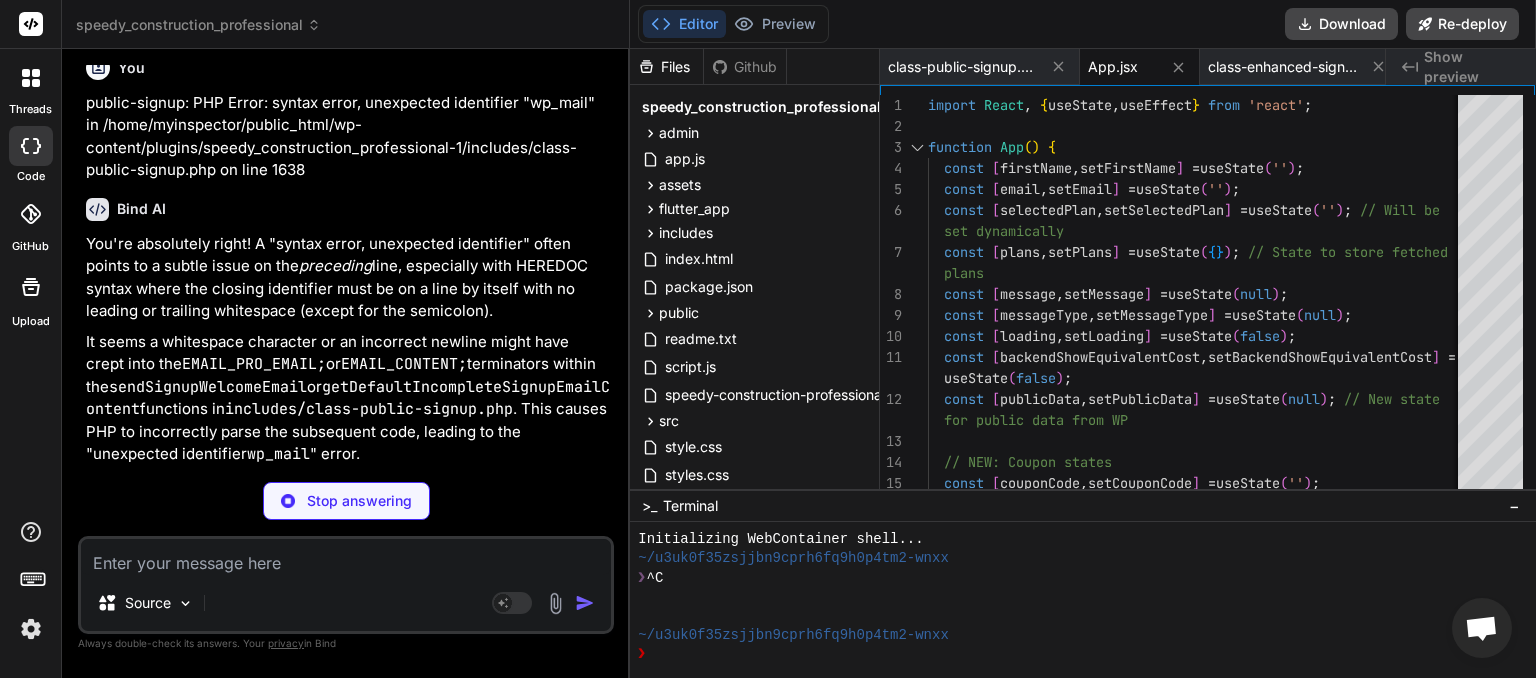 scroll, scrollTop: 16160, scrollLeft: 0, axis: vertical 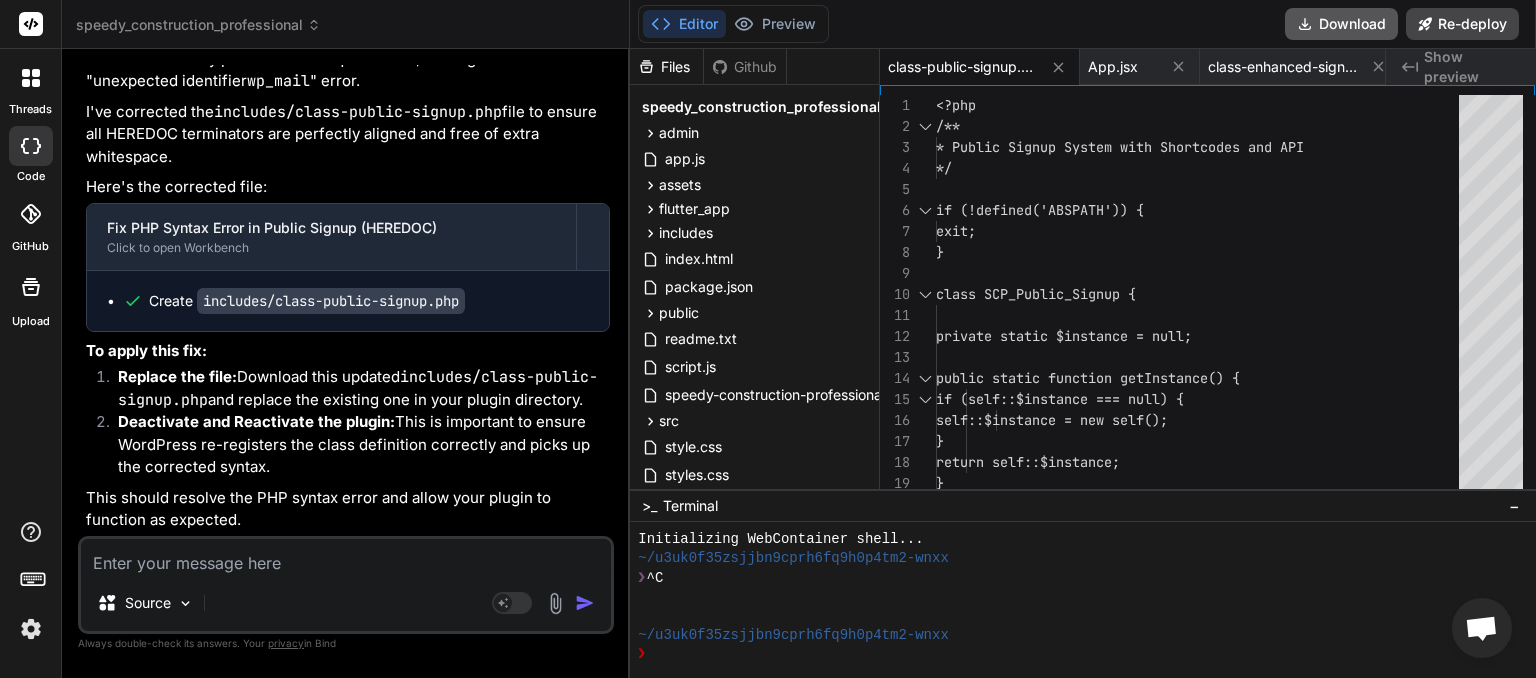 click on "Download" at bounding box center (1341, 24) 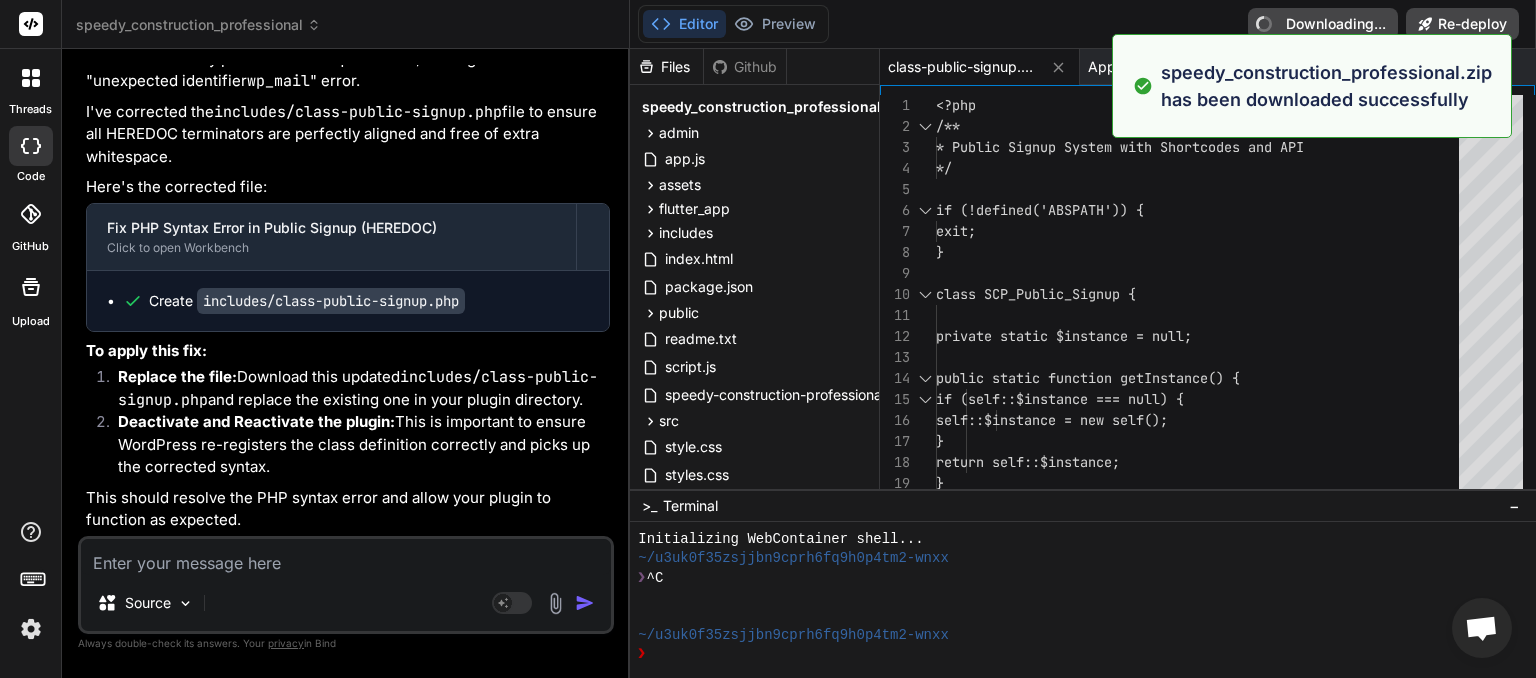 type on "x" 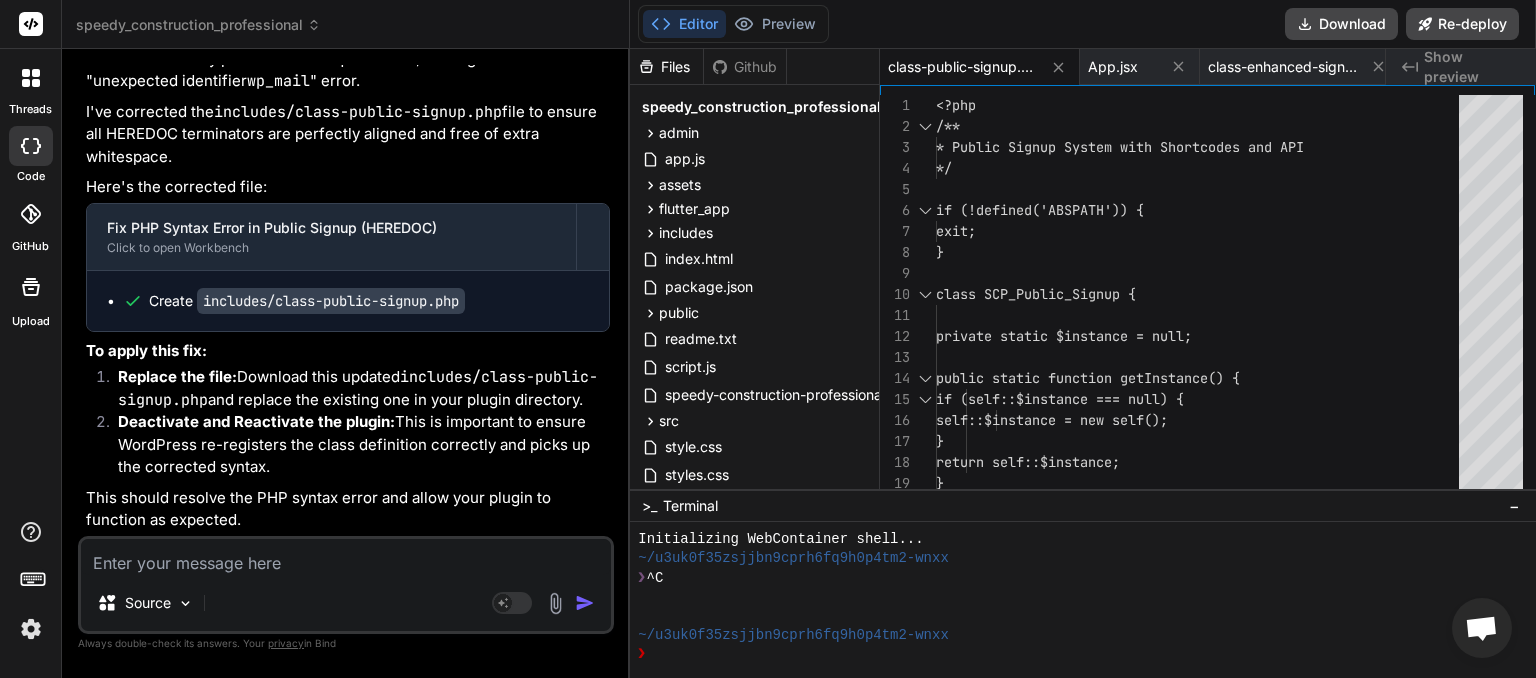 click at bounding box center (346, 557) 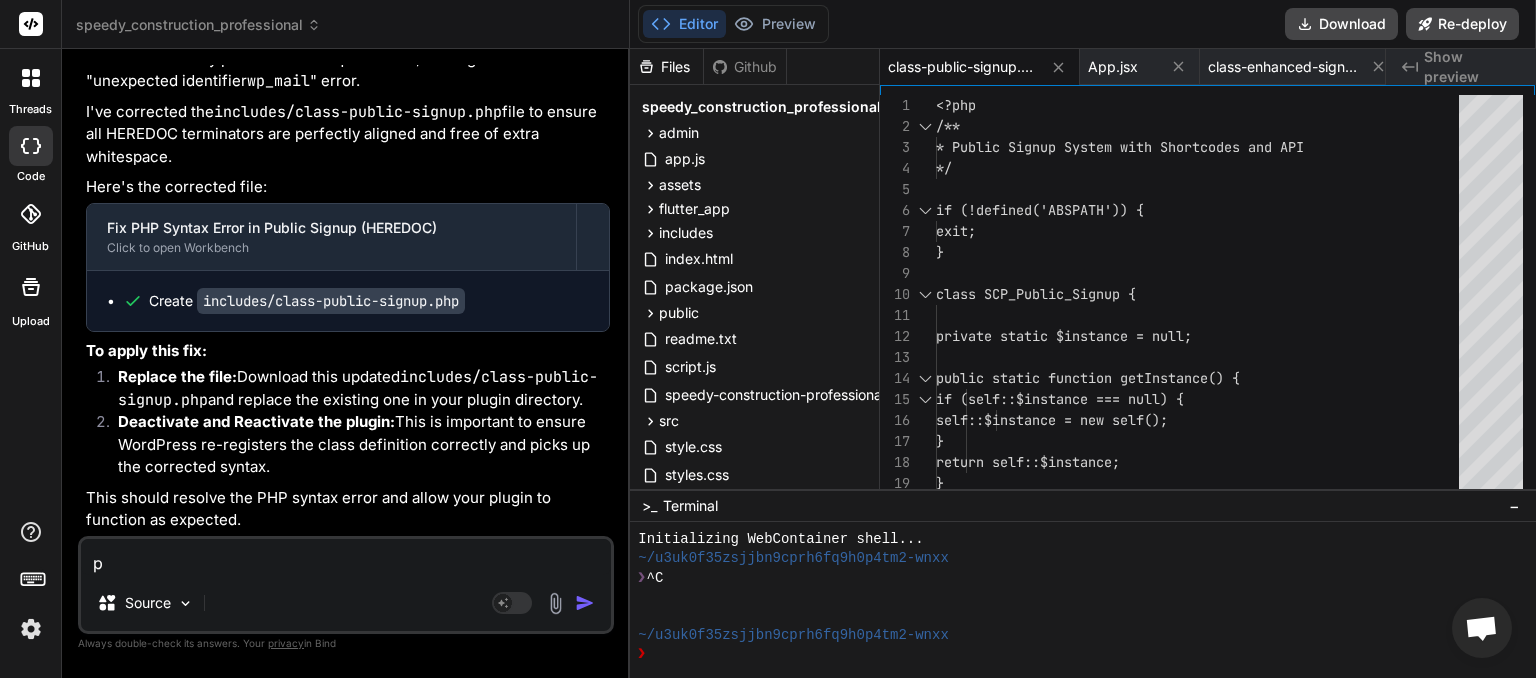 type on "pl" 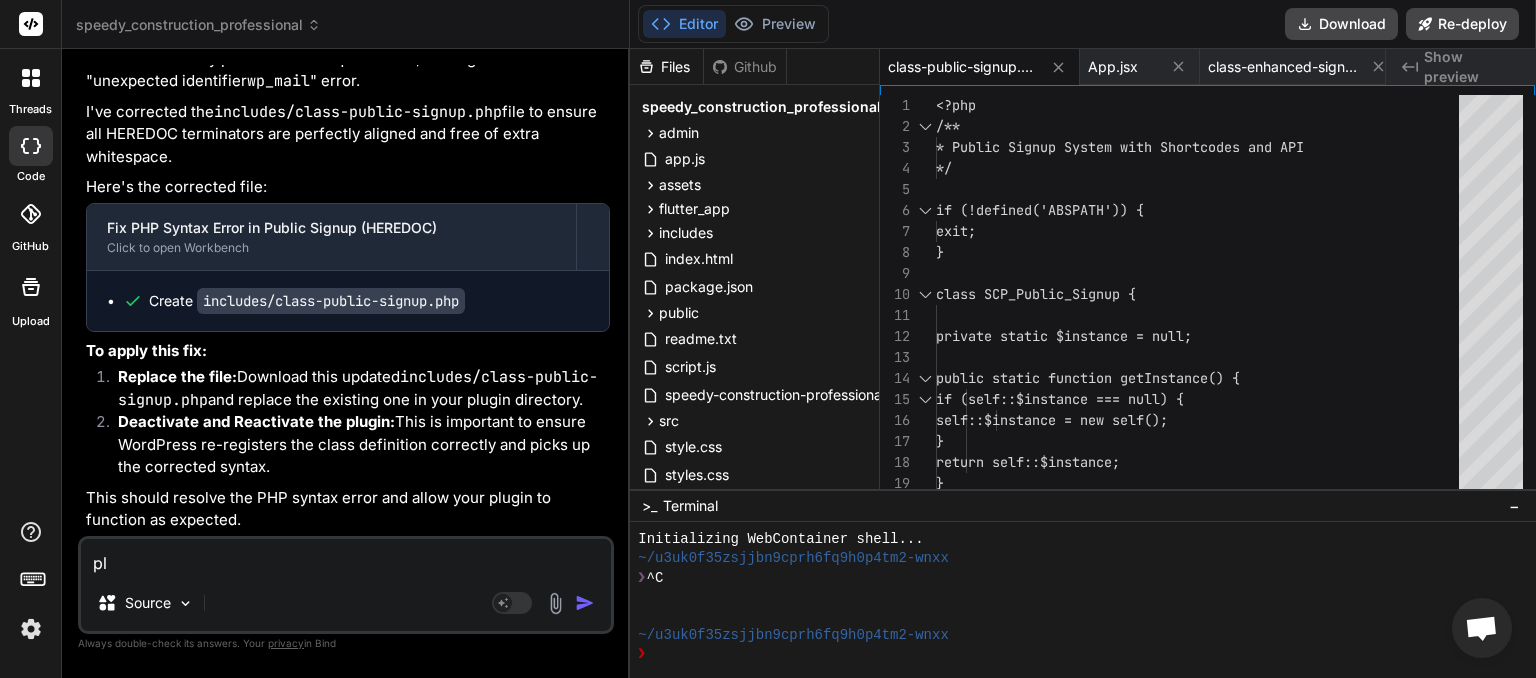 type on "ple" 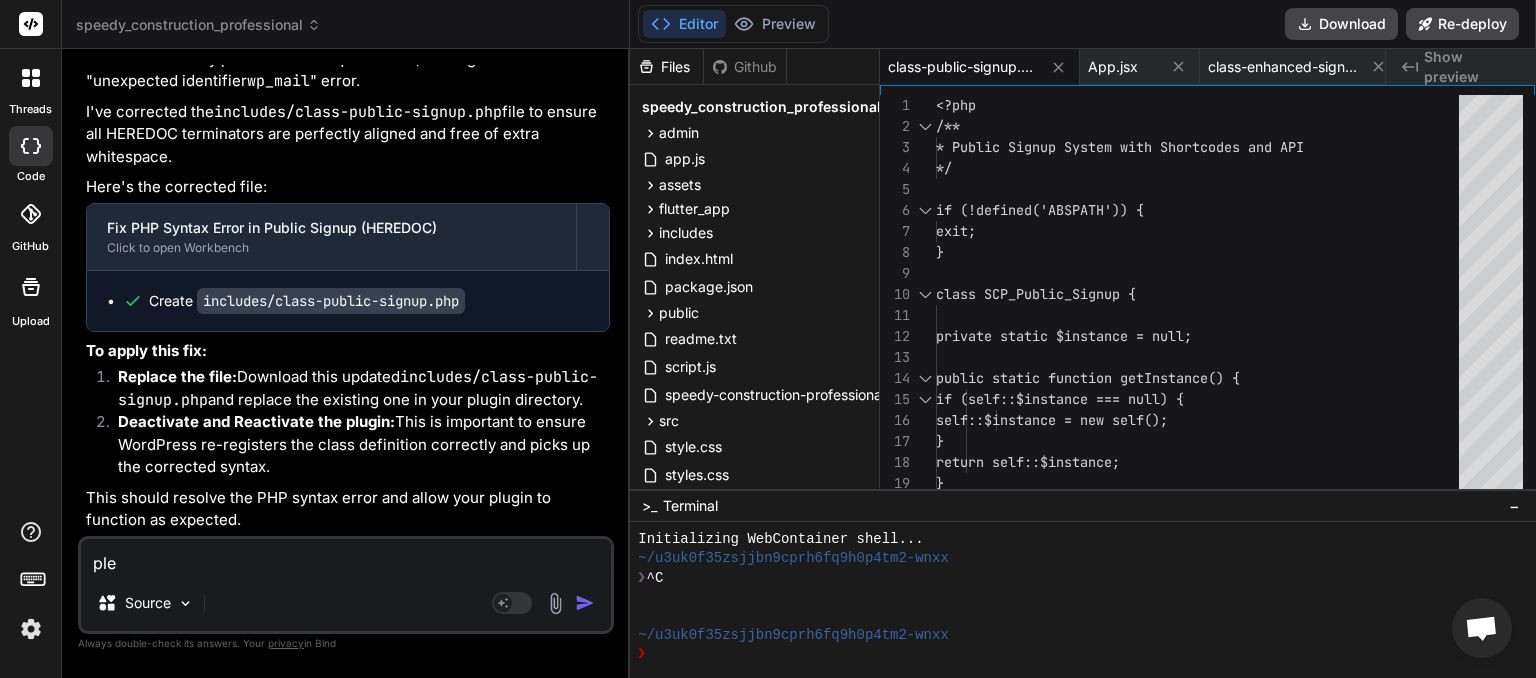 type on "plea" 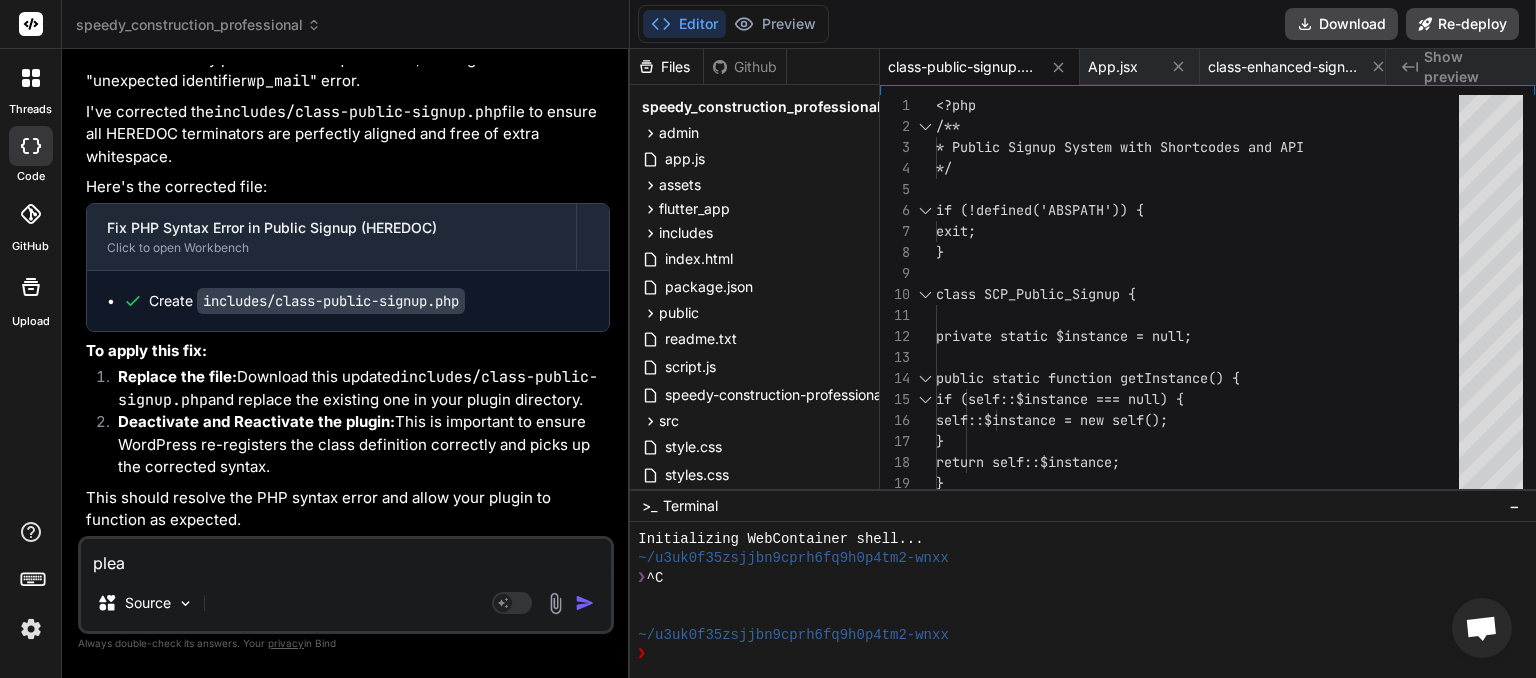 type on "pleas" 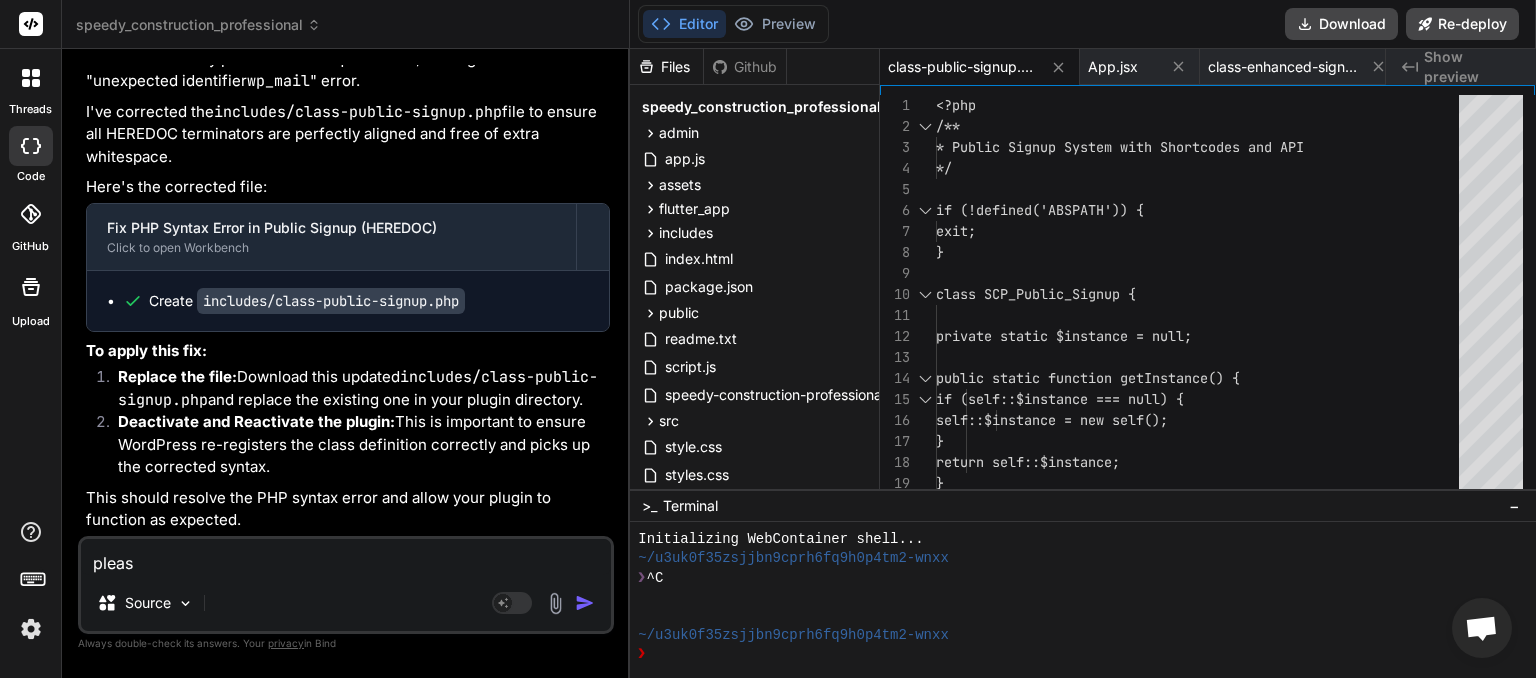 type on "please" 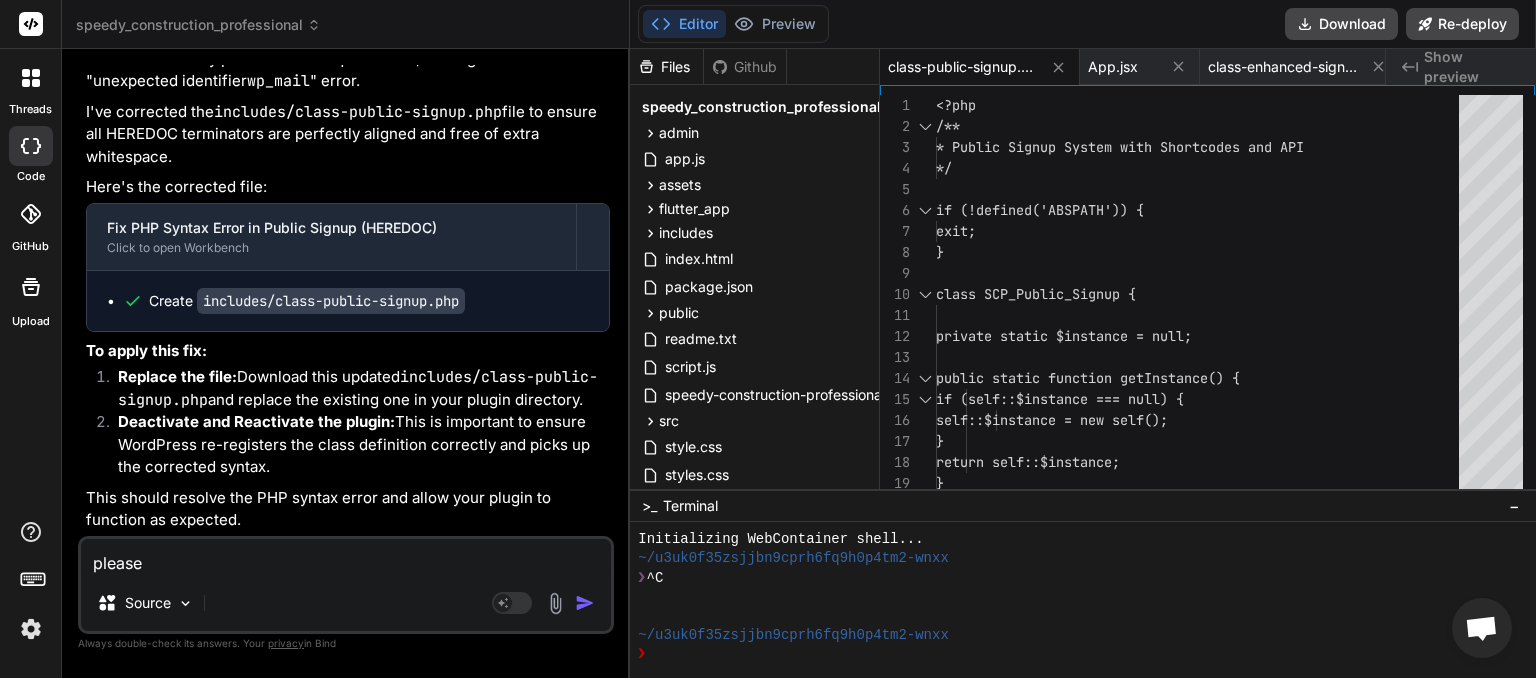 type on "please" 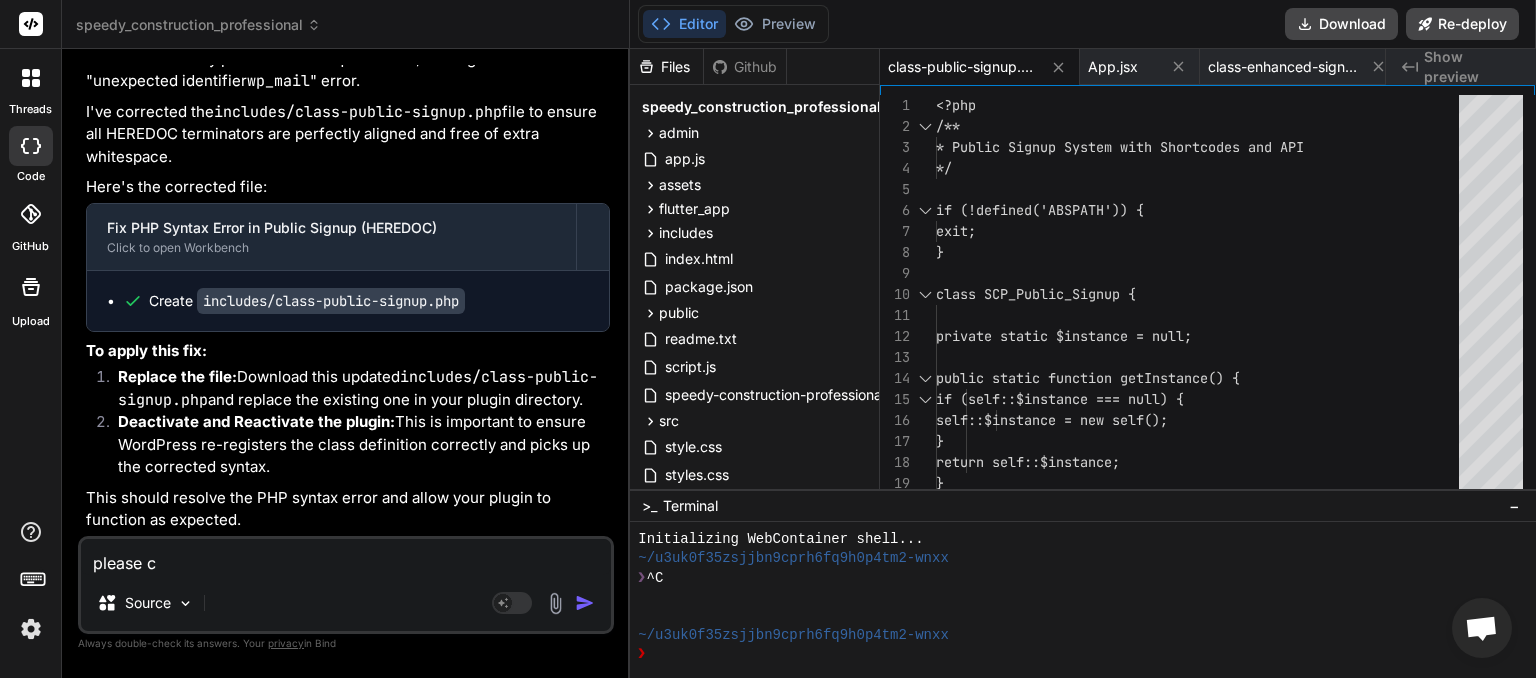 type on "please ch" 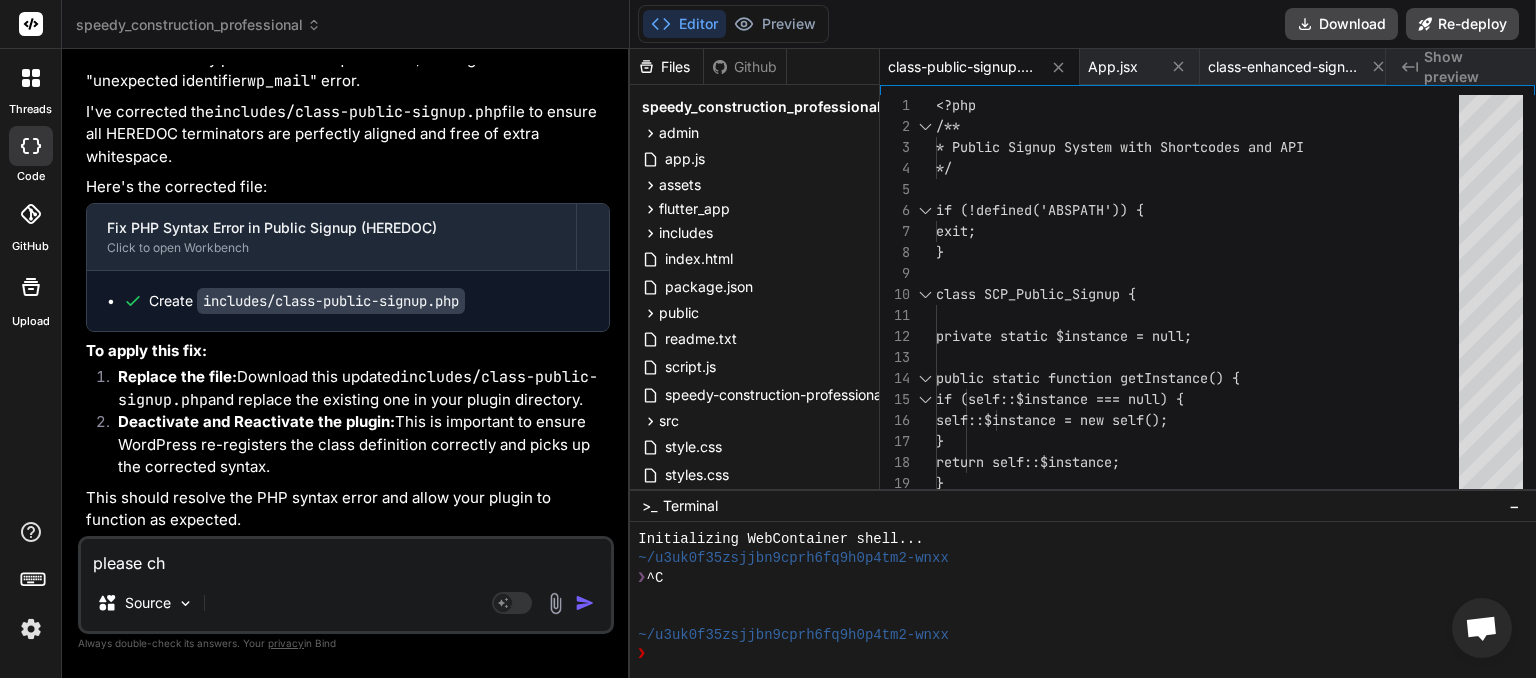 type on "please che" 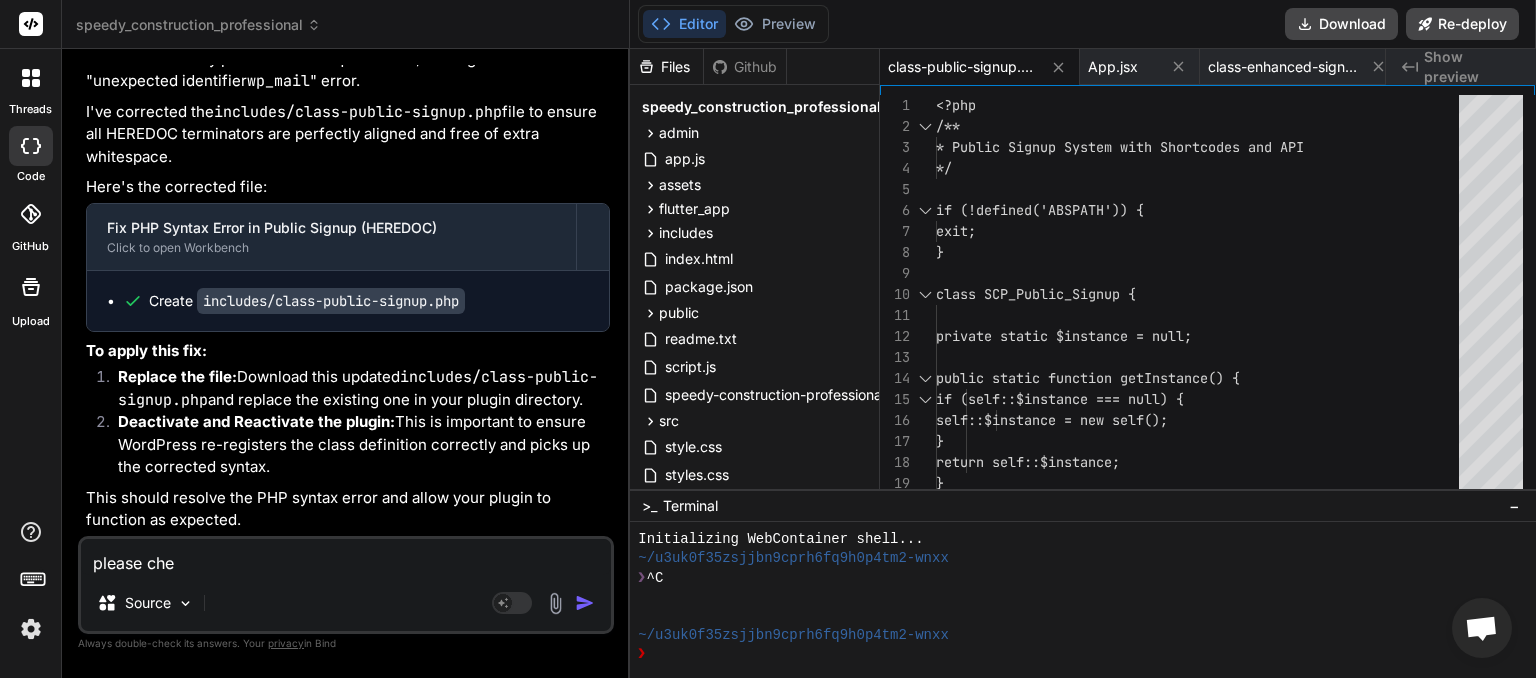 type on "please chec" 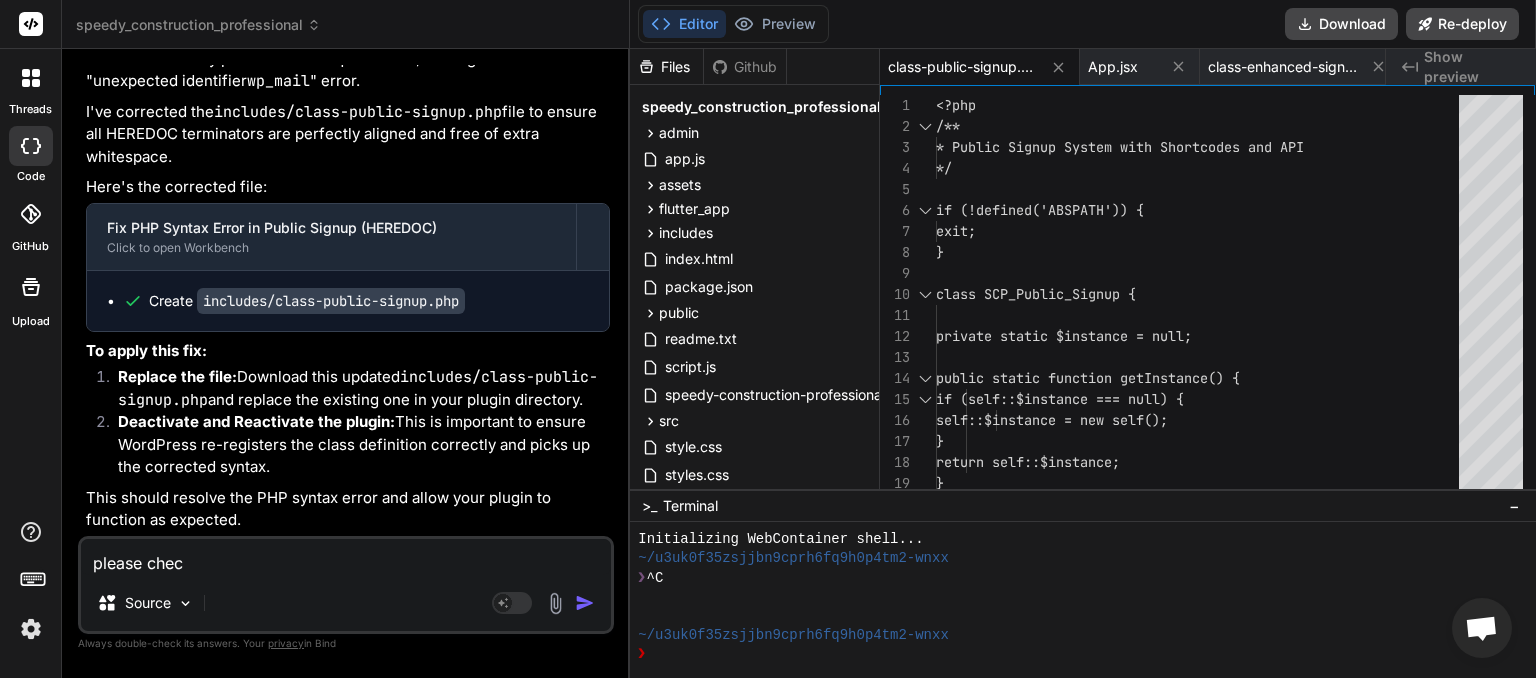type on "please check" 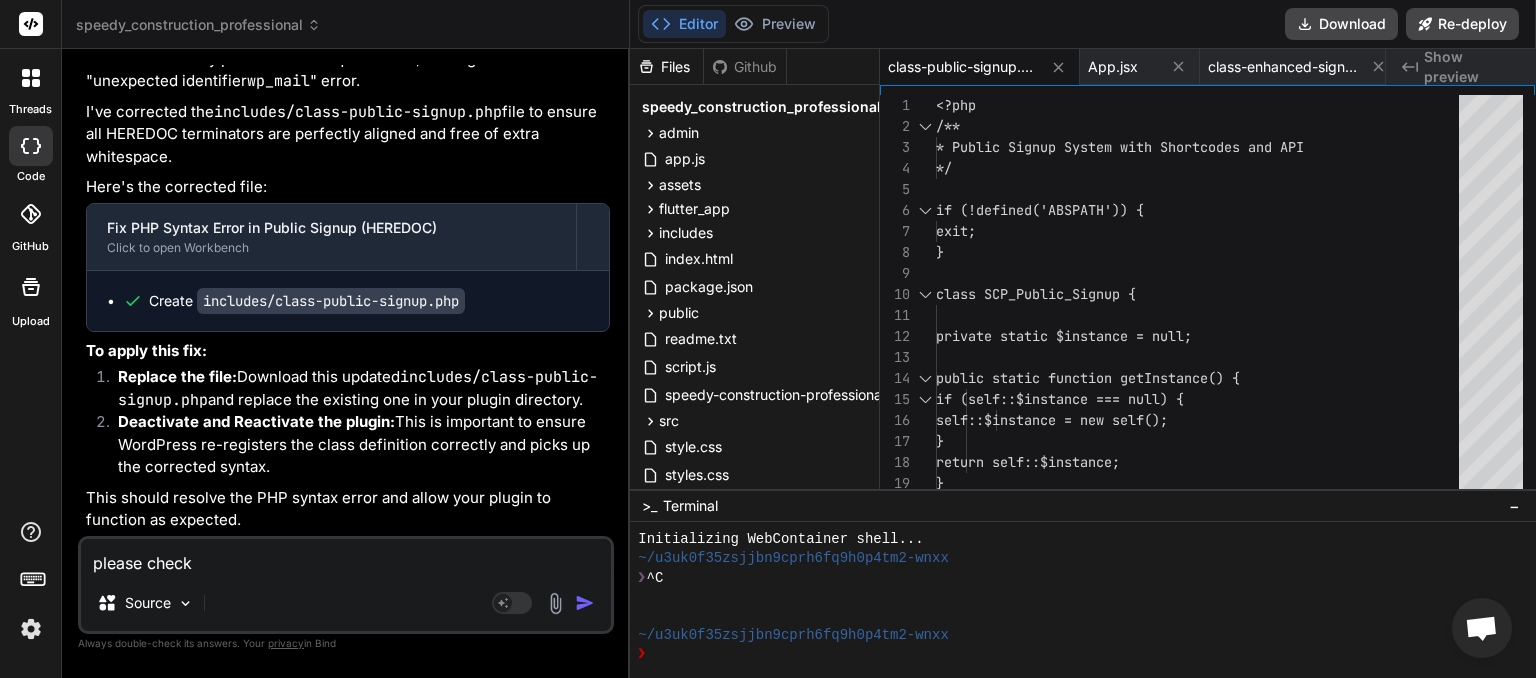 type on "please check" 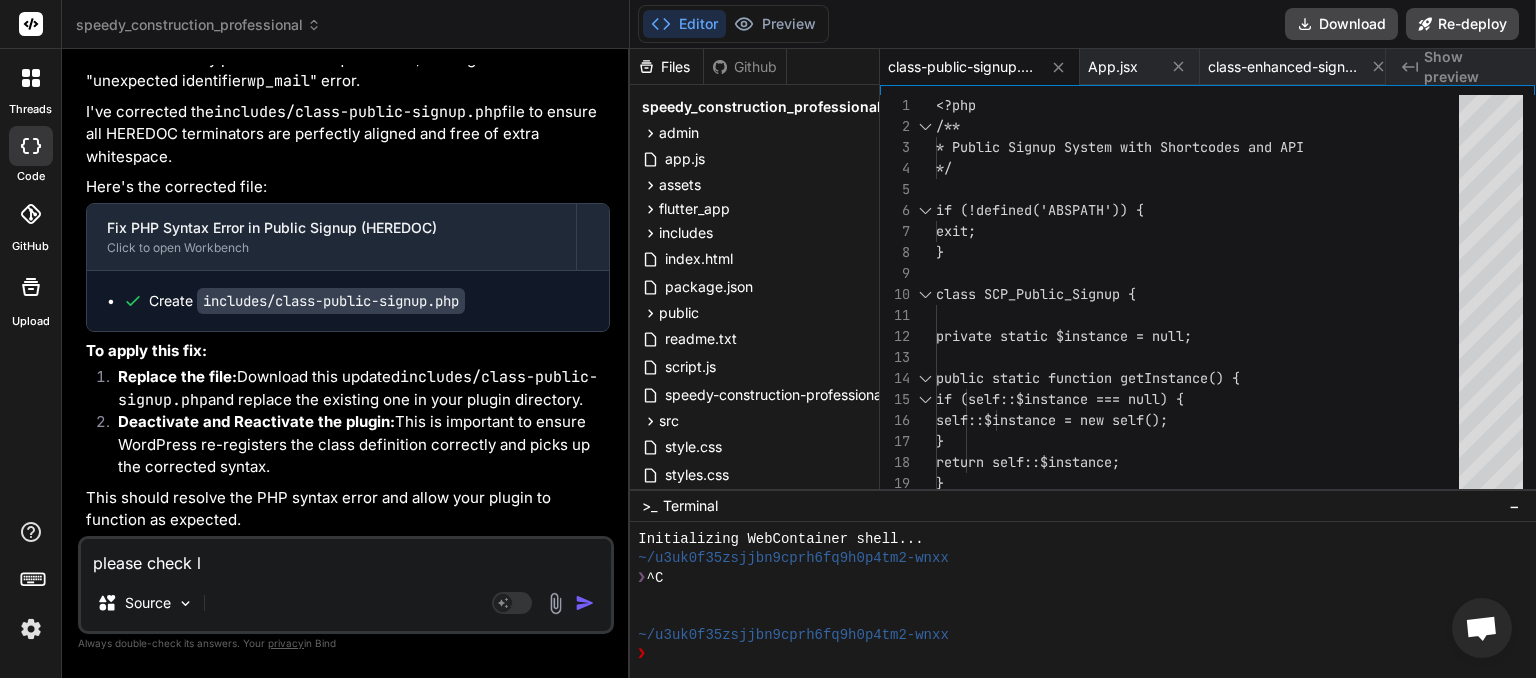 type on "please check l" 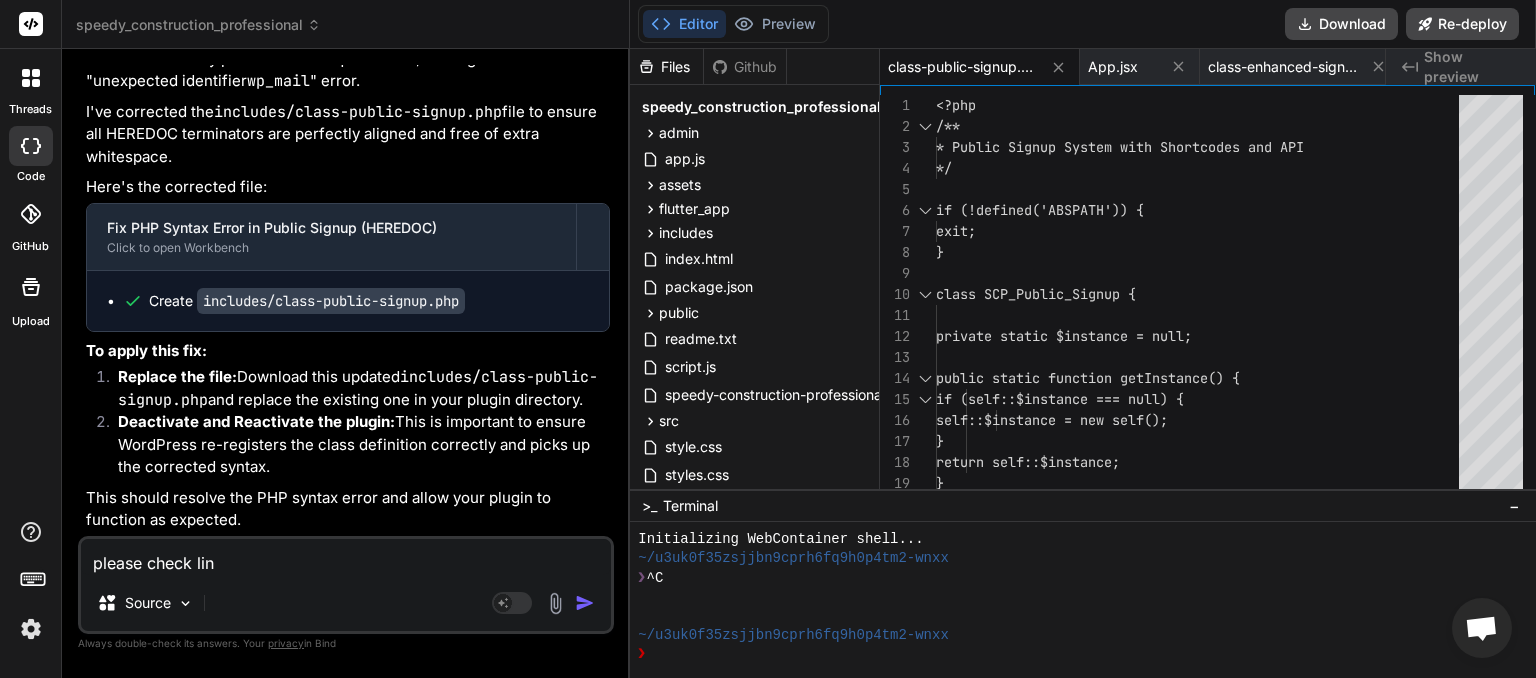 type on "please check link" 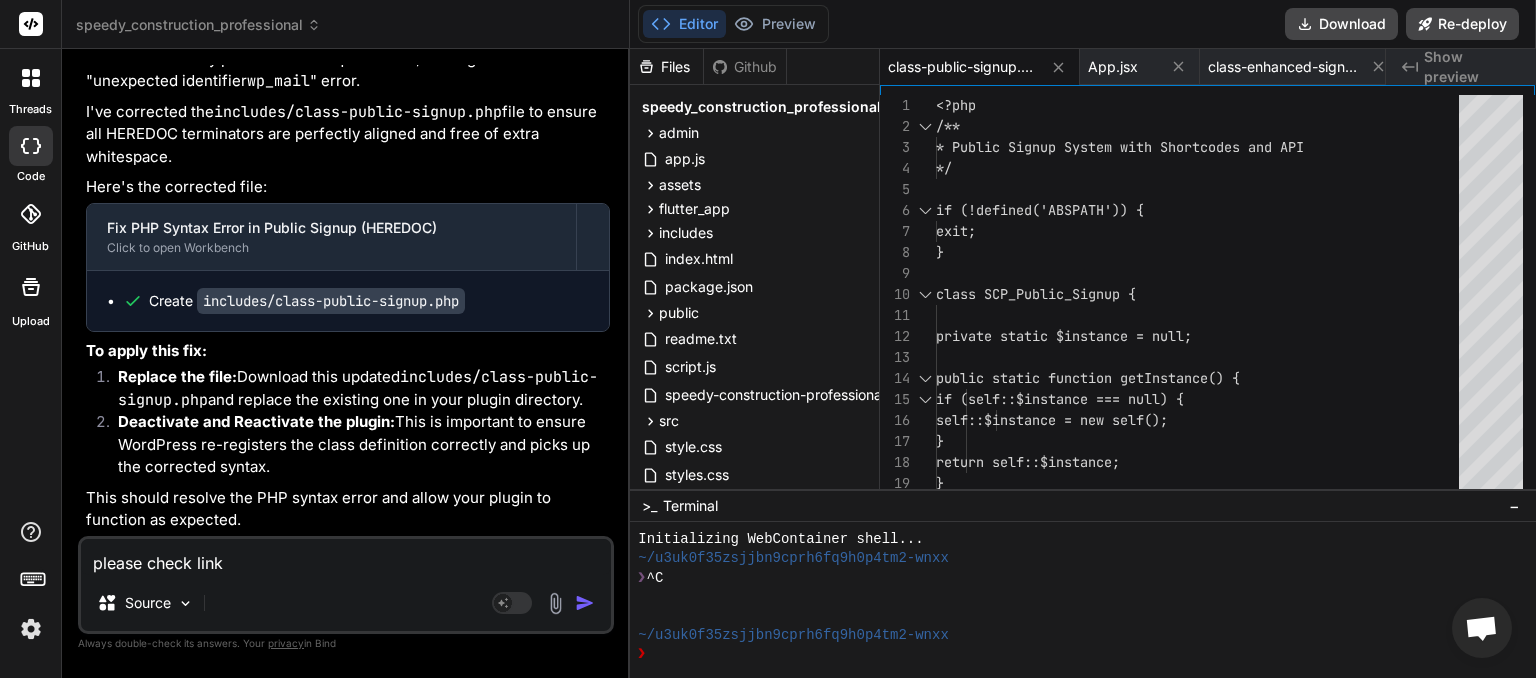 type on "please check linki" 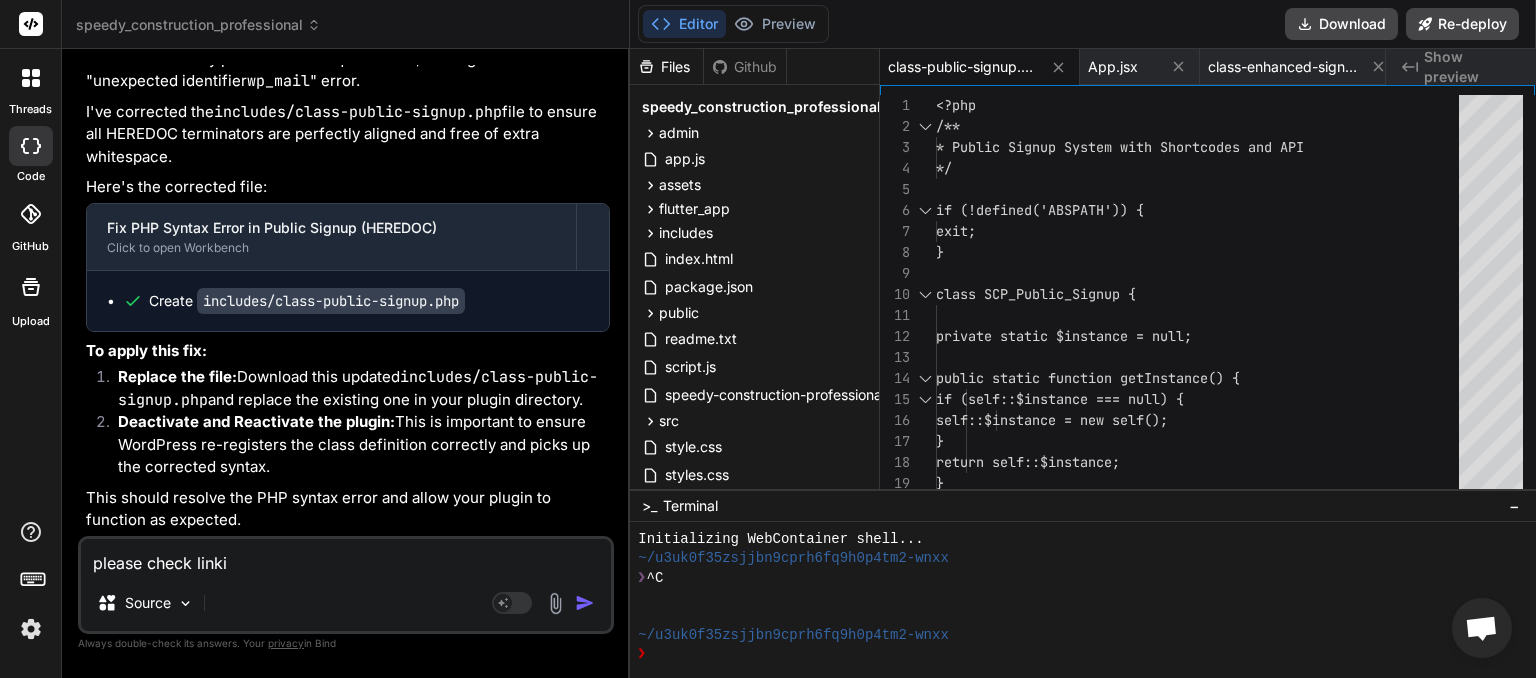 type on "please check linkin" 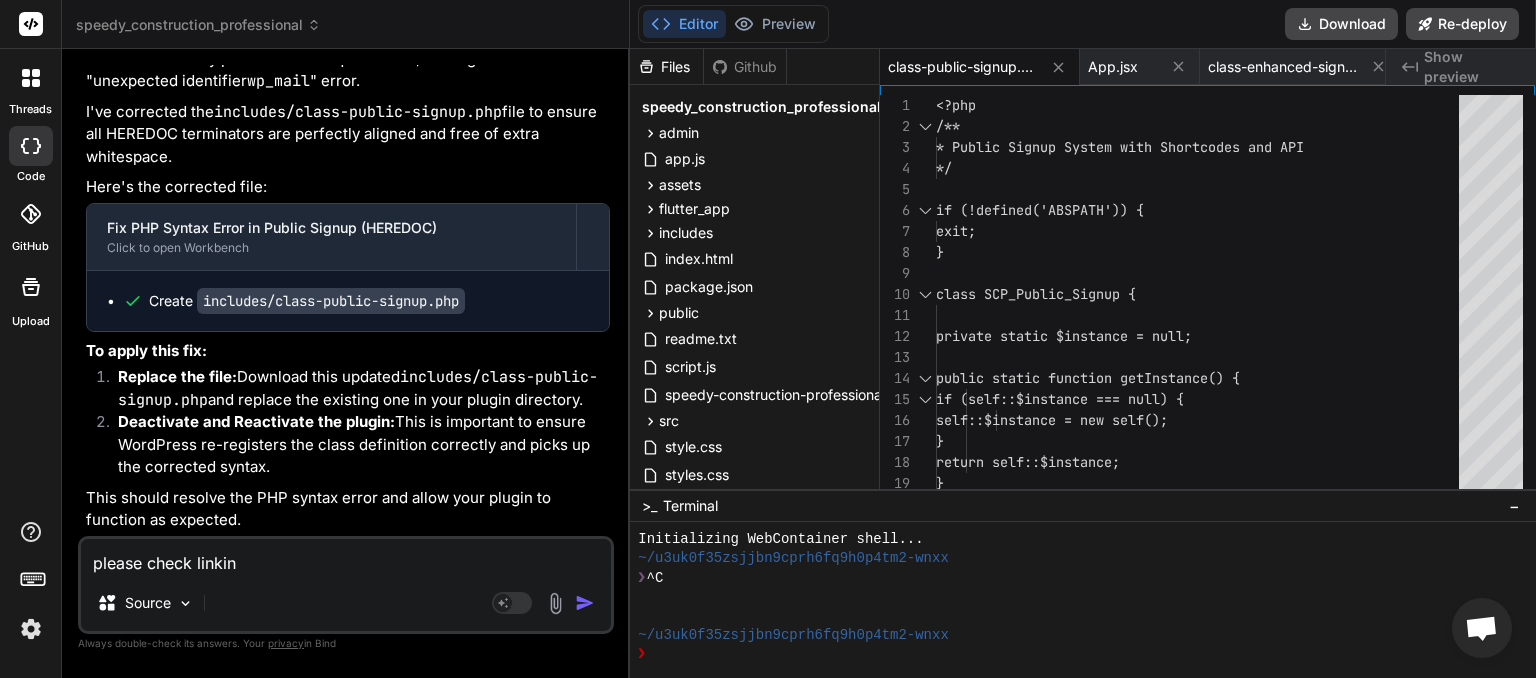 type on "please check linking" 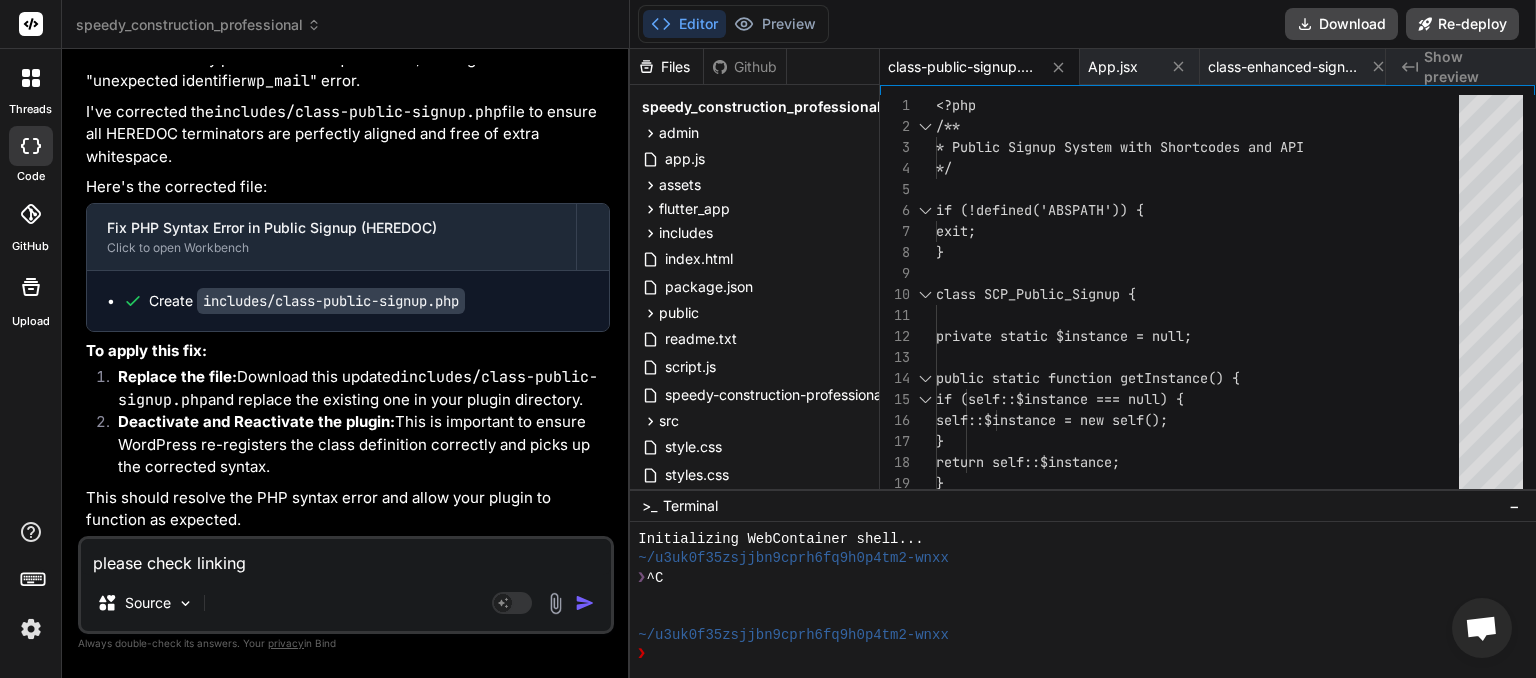 type on "please check linking" 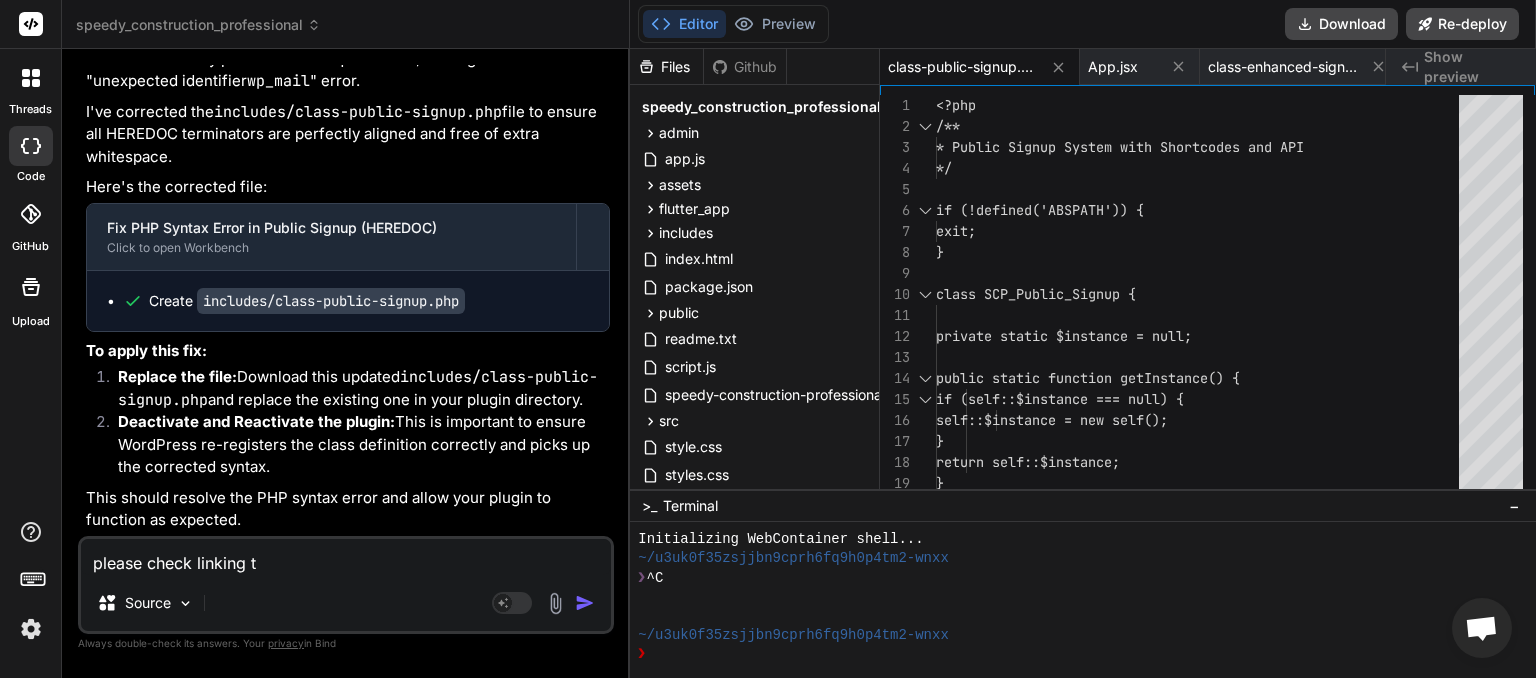 type on "please check linking th" 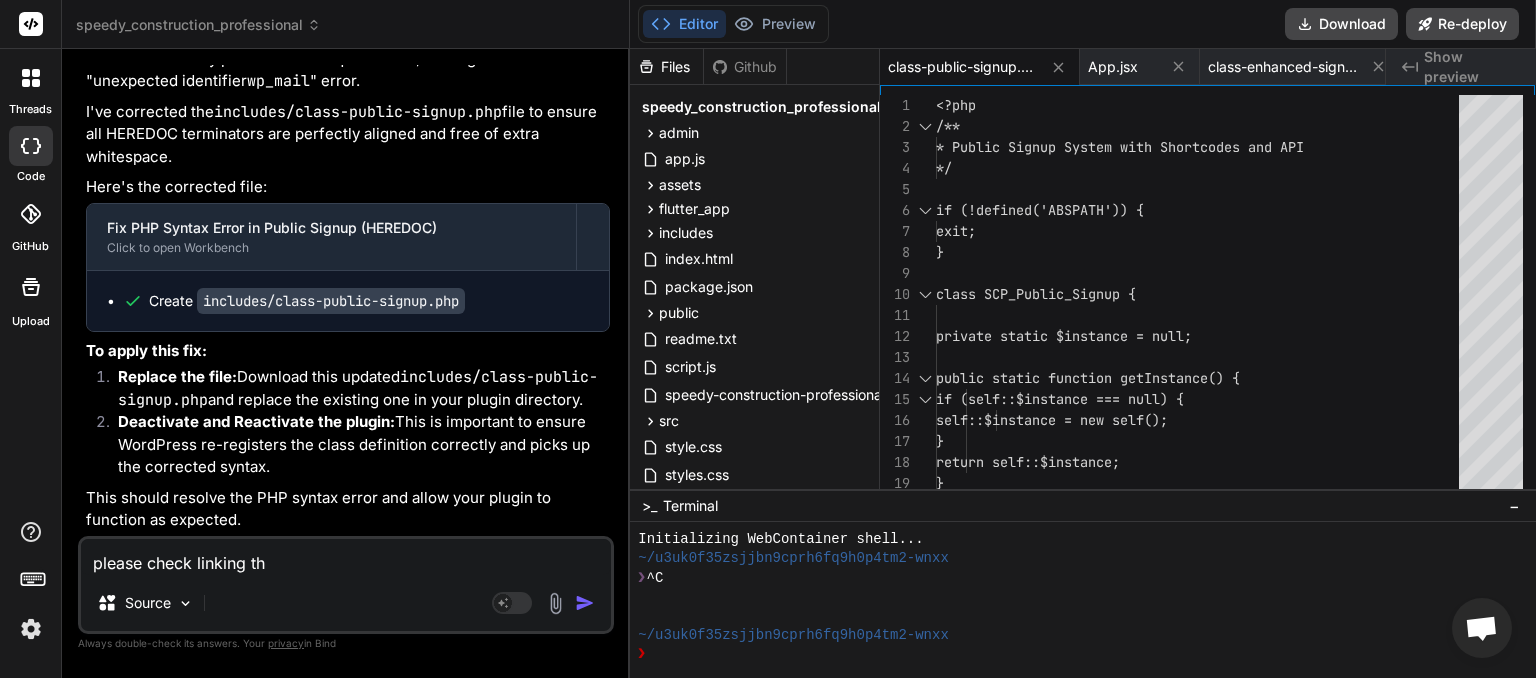 type on "please check linking the" 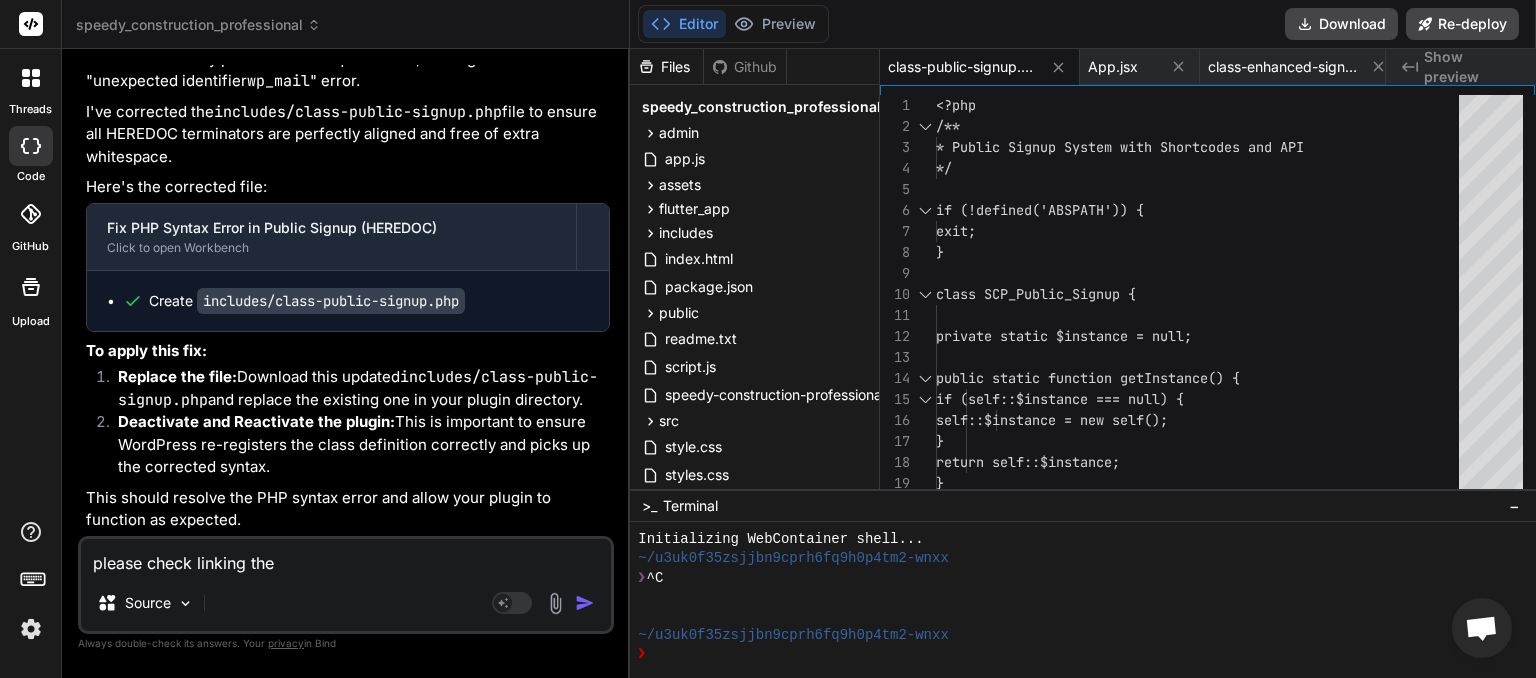 type on "please check linking the" 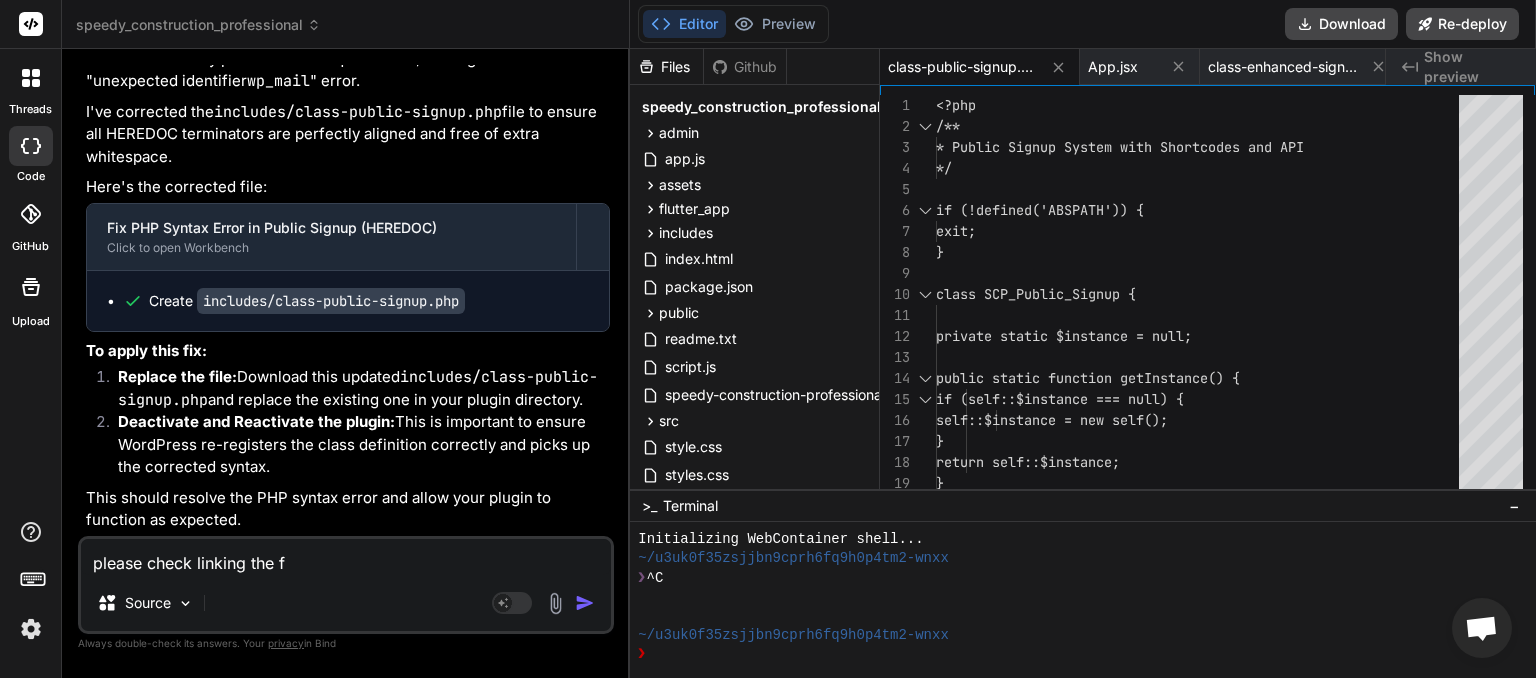 type on "please check linking the fo" 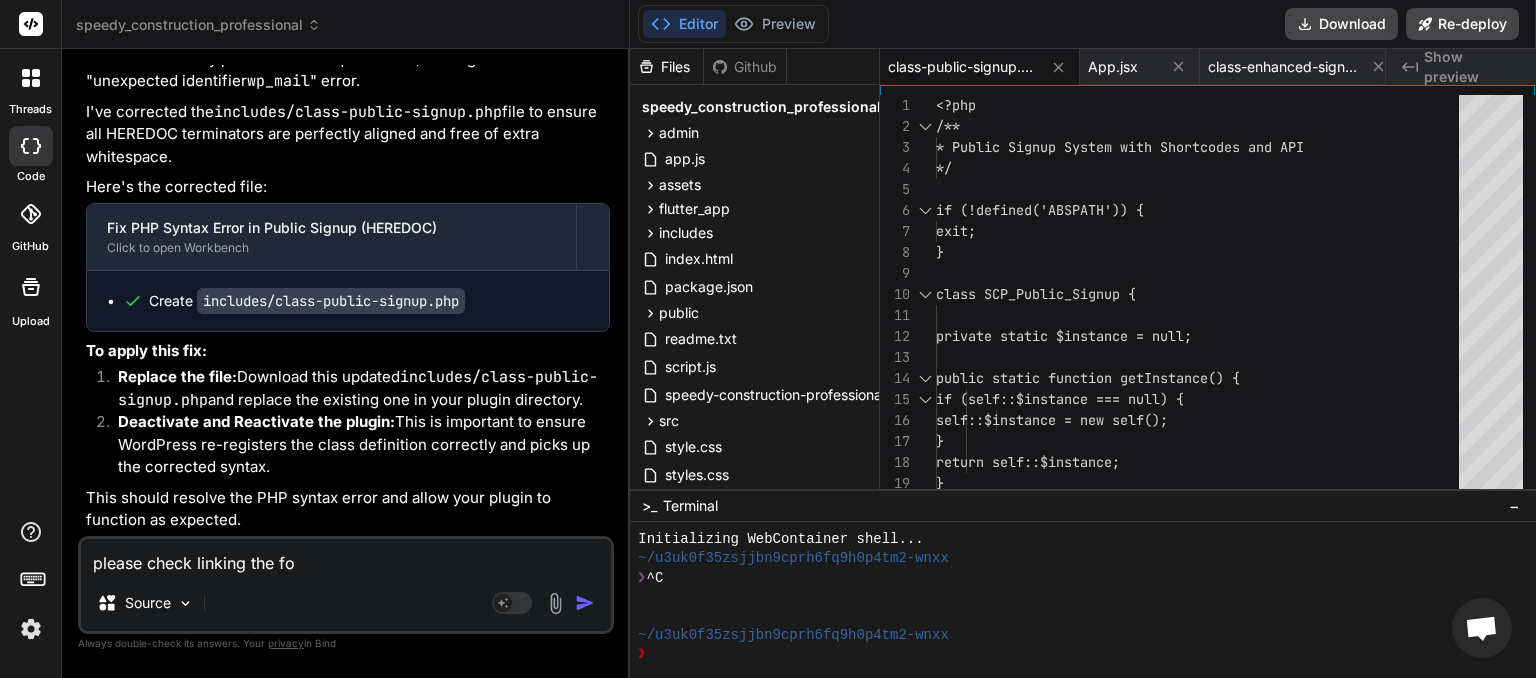 type on "please check linking the for" 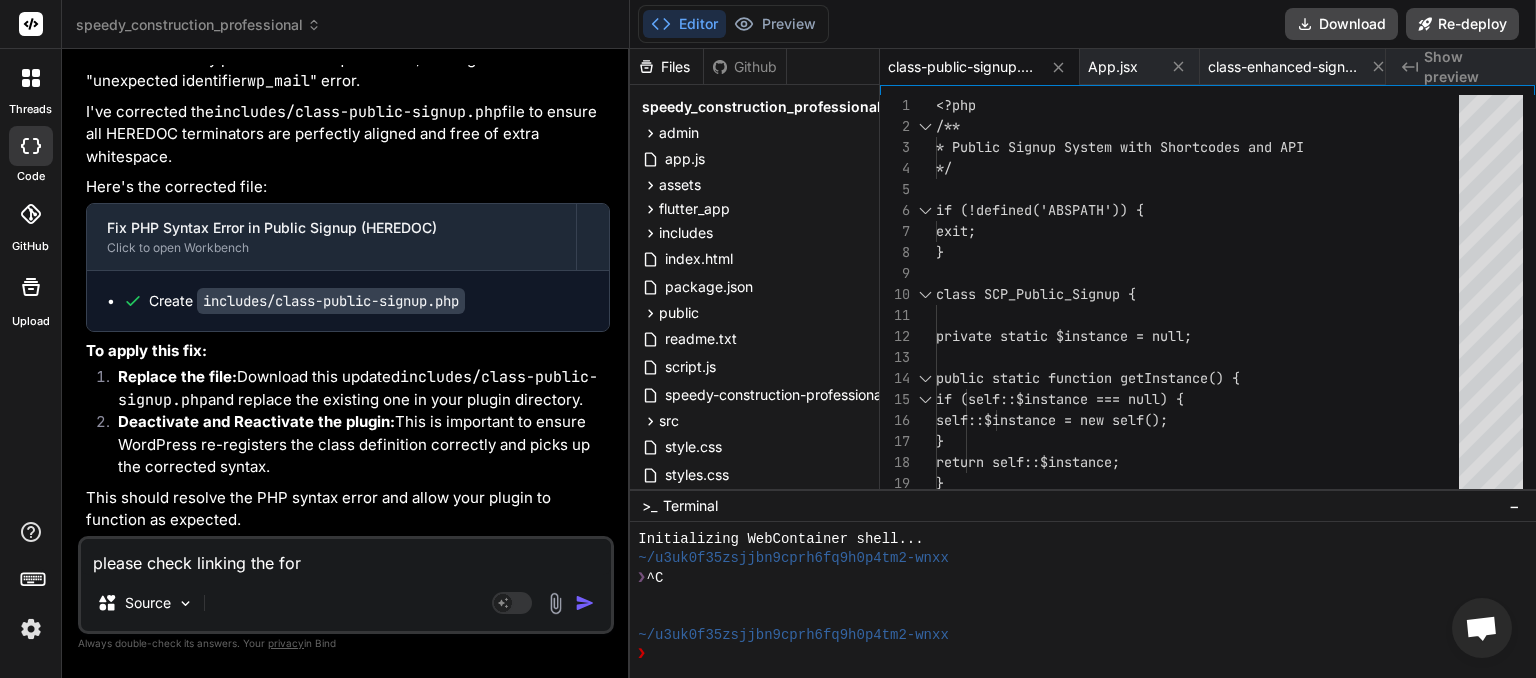 type on "please check linking the form" 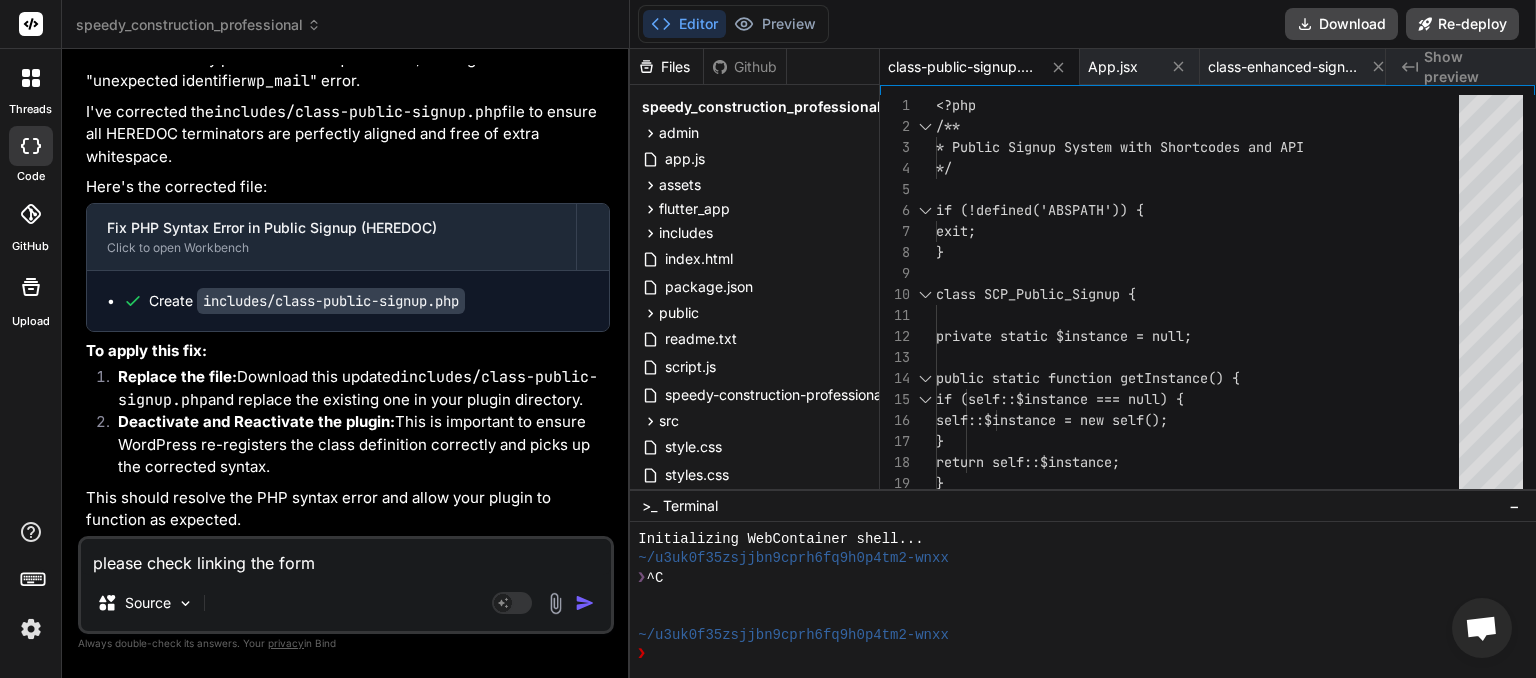 type on "please check linking the forms" 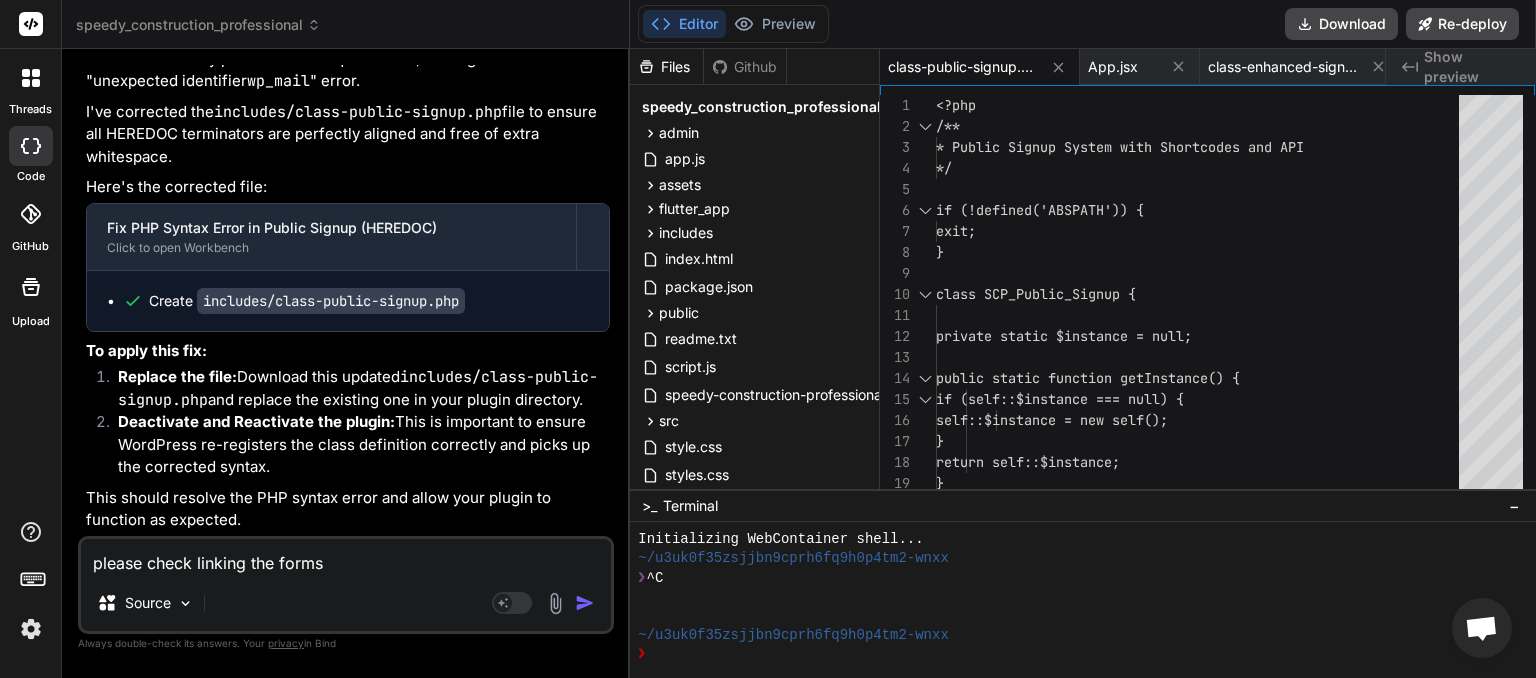 type on "please check linking the forms" 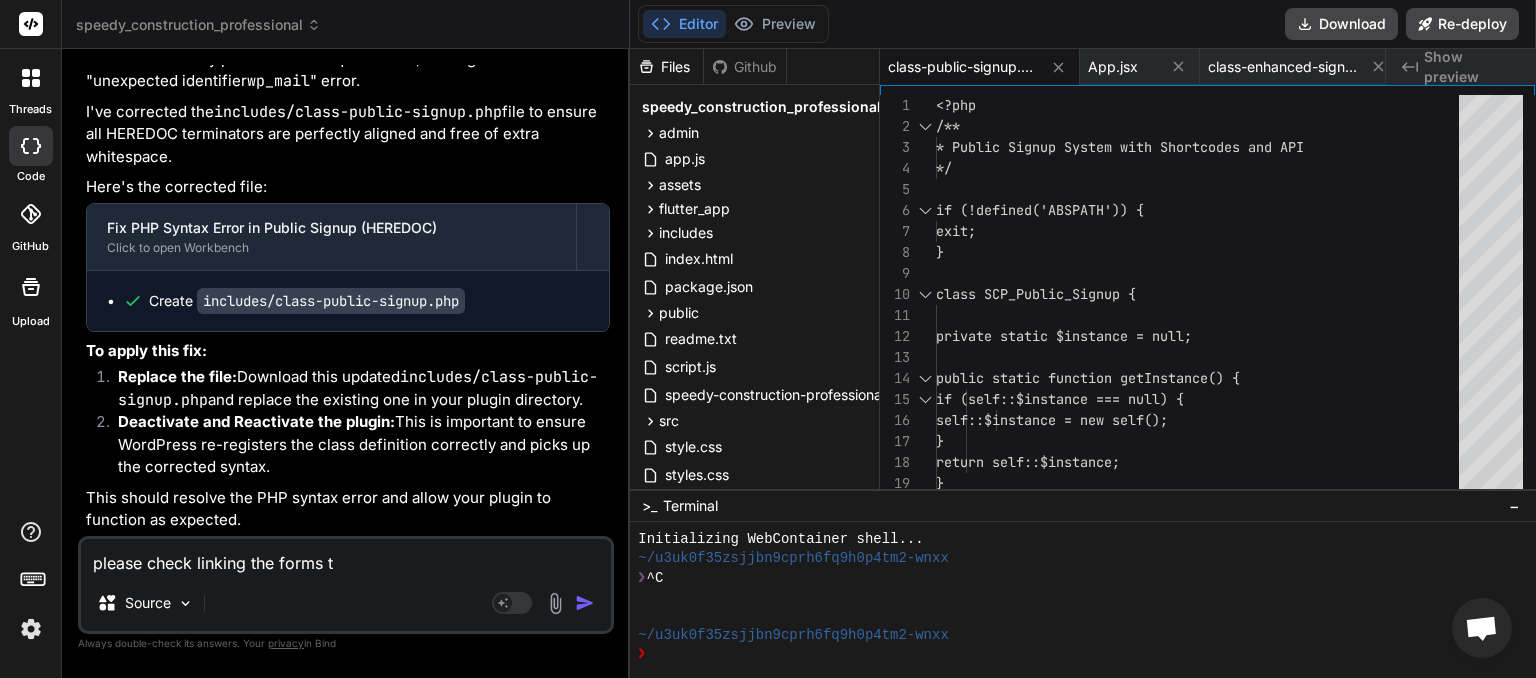 type on "please check linking the forms to" 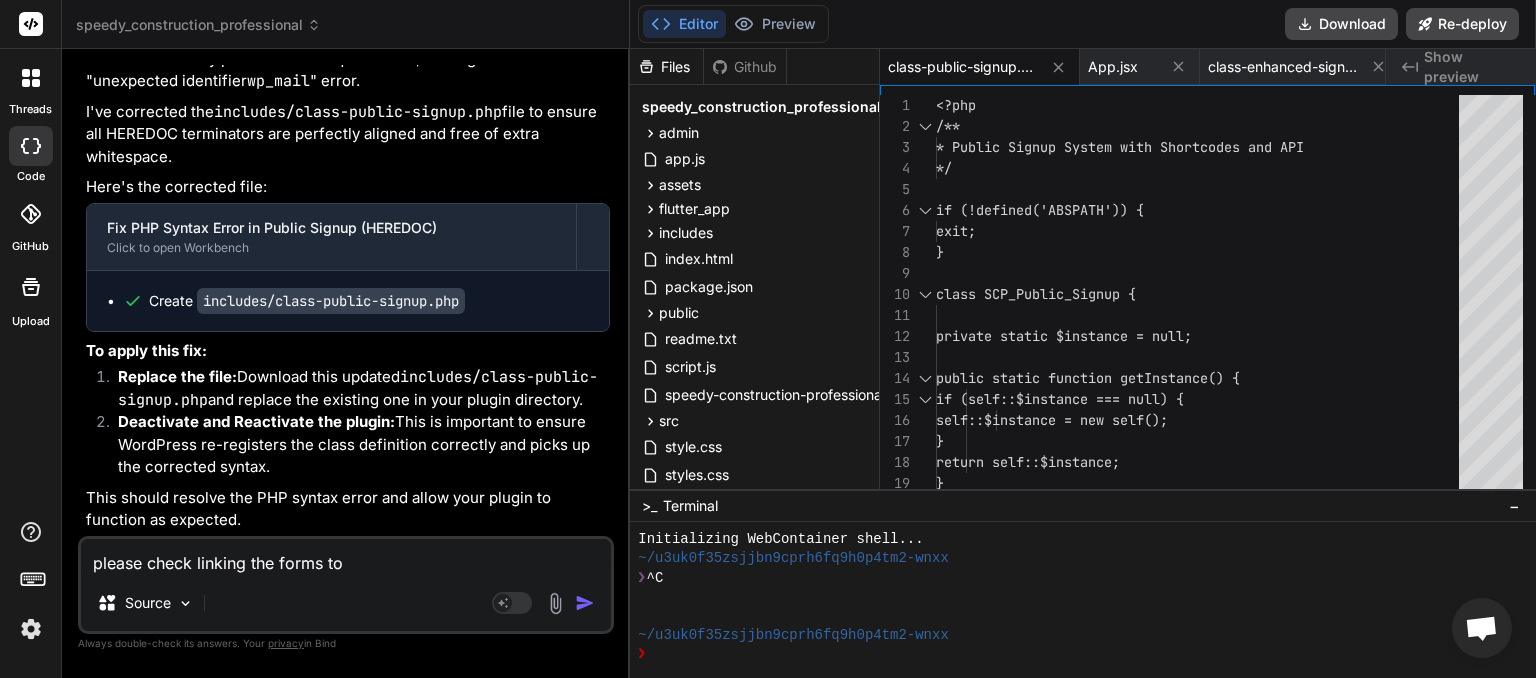type on "please check linking the forms to" 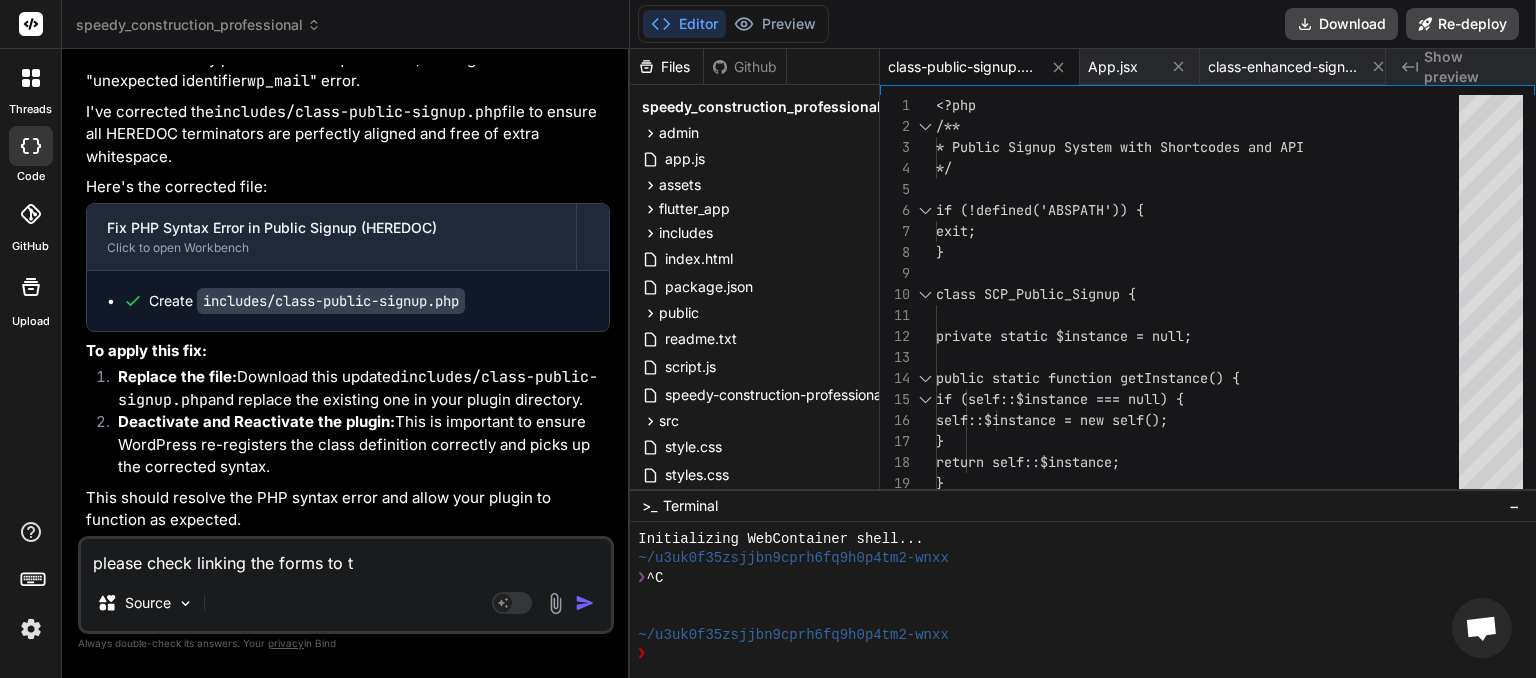 type on "please check linking the forms to th" 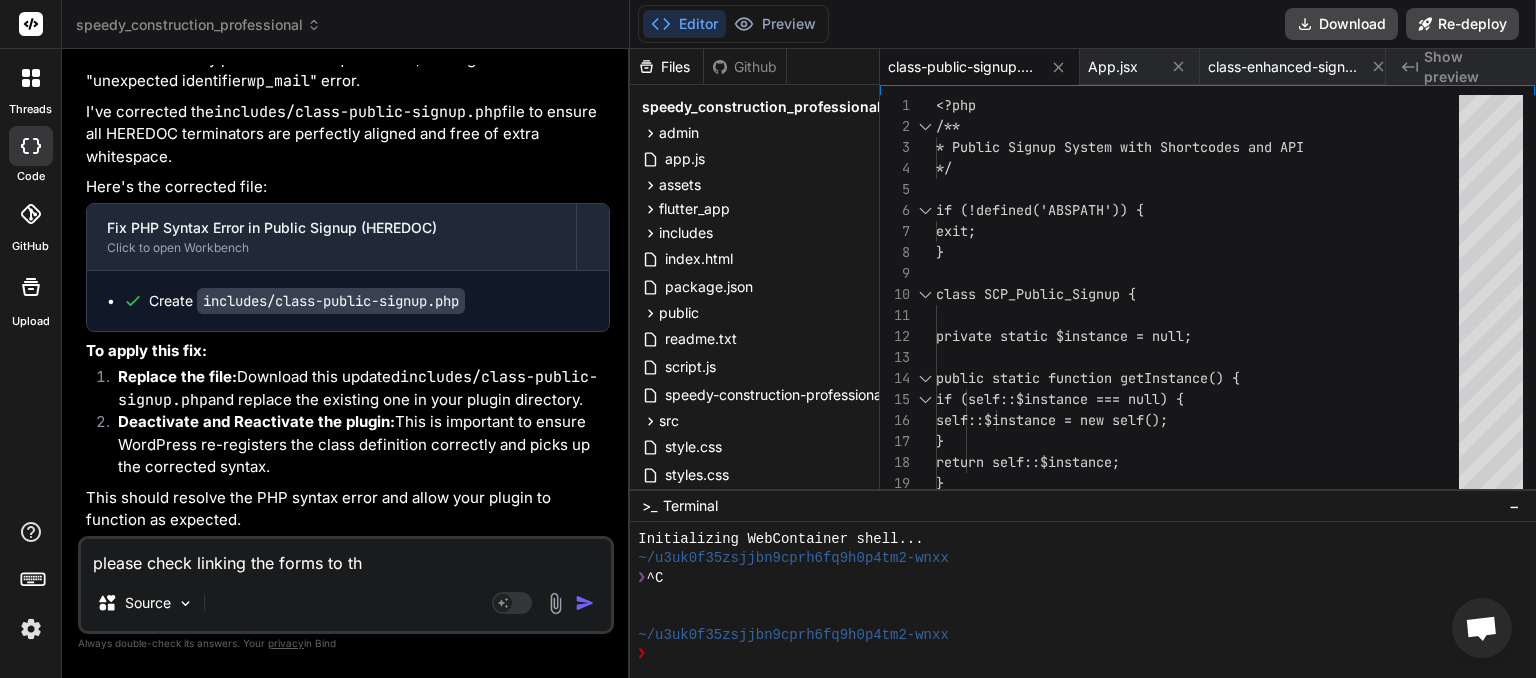 type on "please check linking the forms to the" 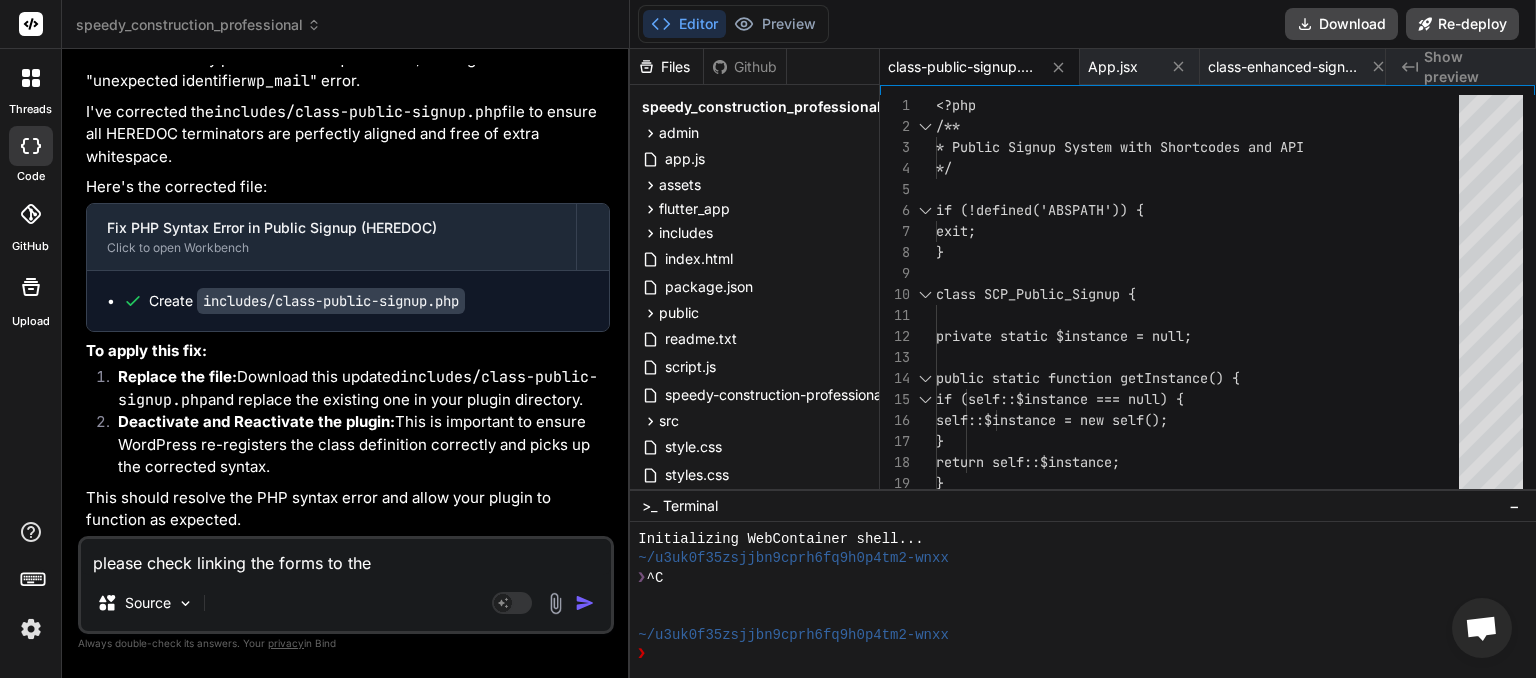 type on "please check linking the forms to the" 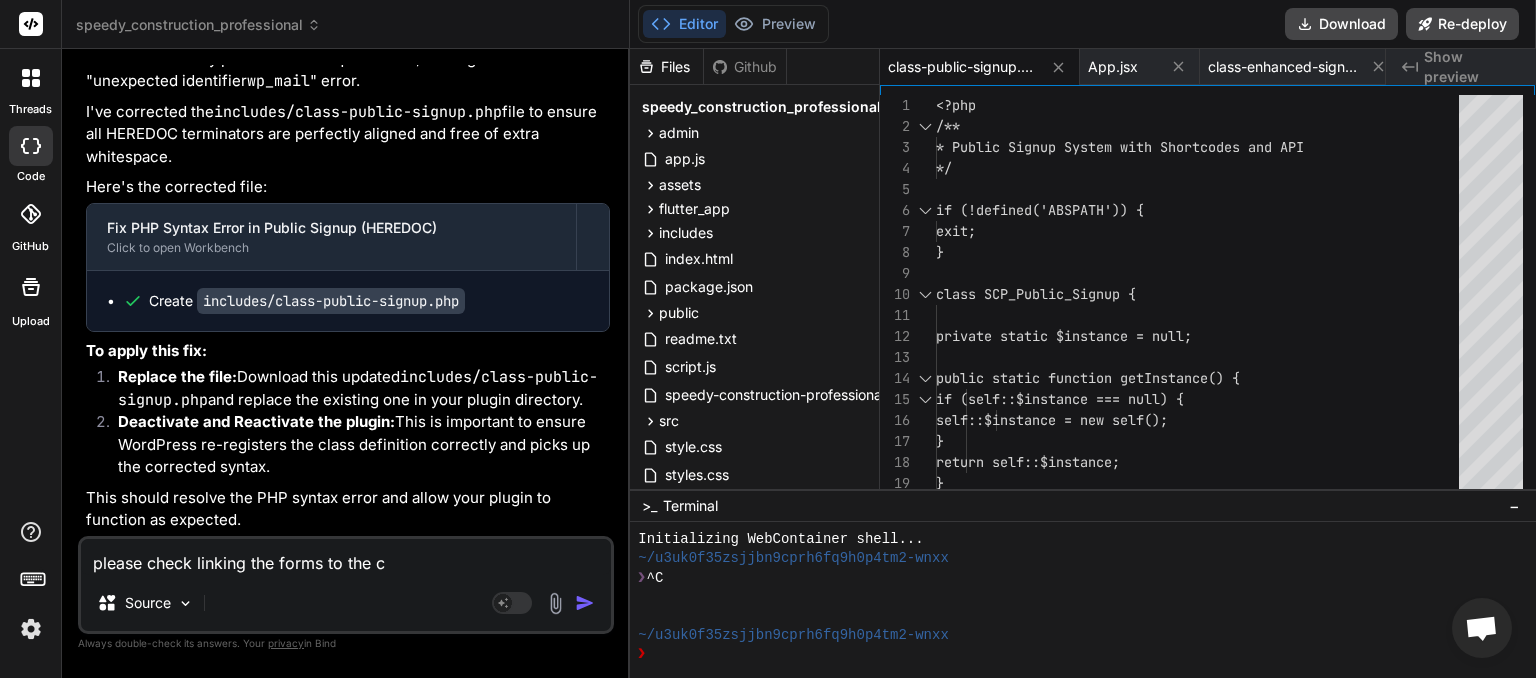 type on "please check linking the forms to the ch" 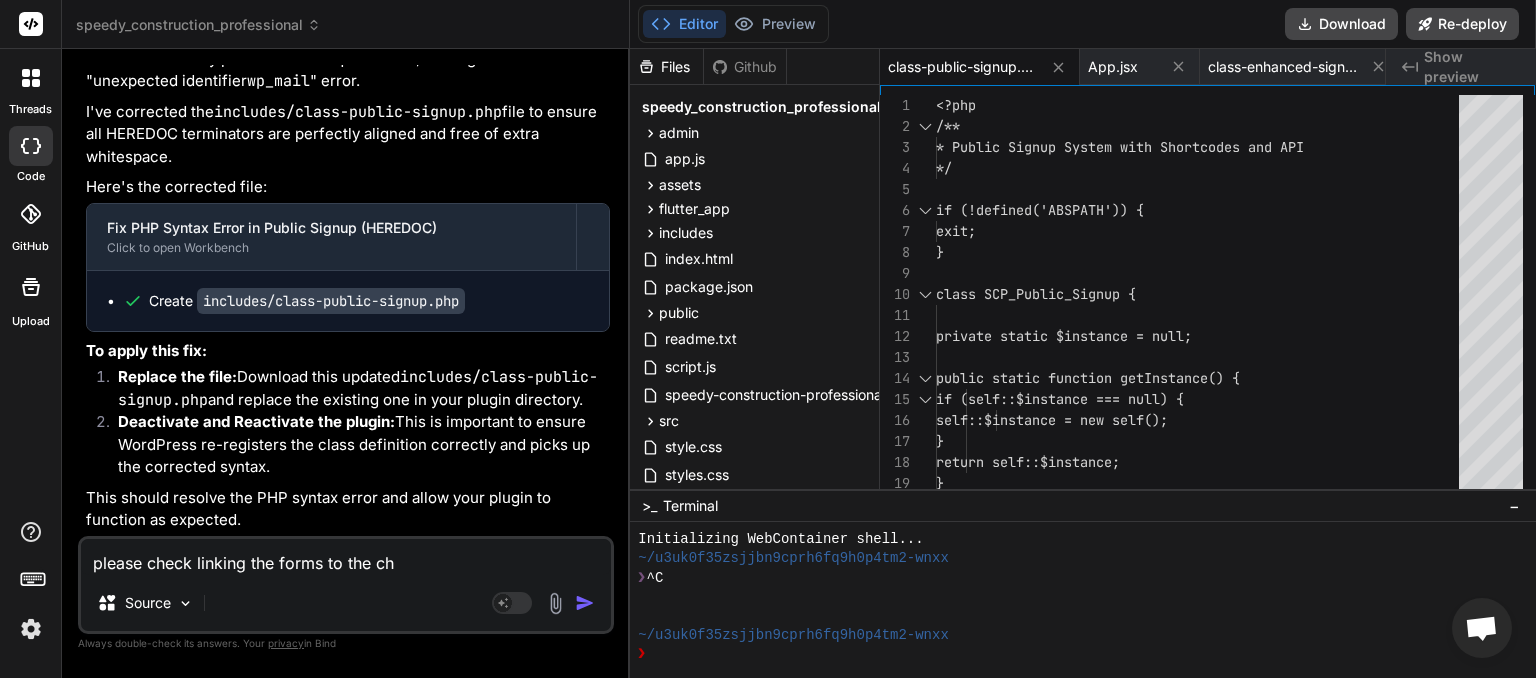 type on "please check linking the forms to the cho" 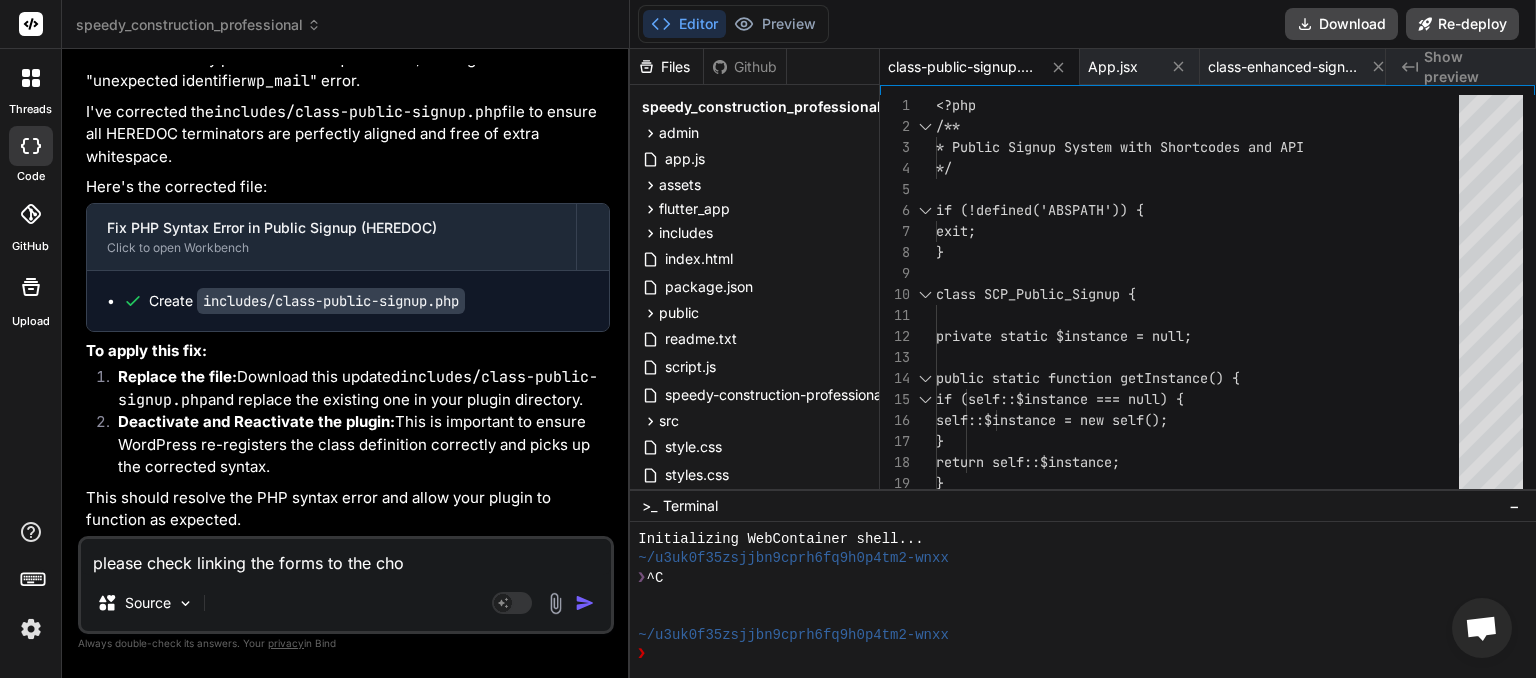 type on "please check linking the forms to the chos" 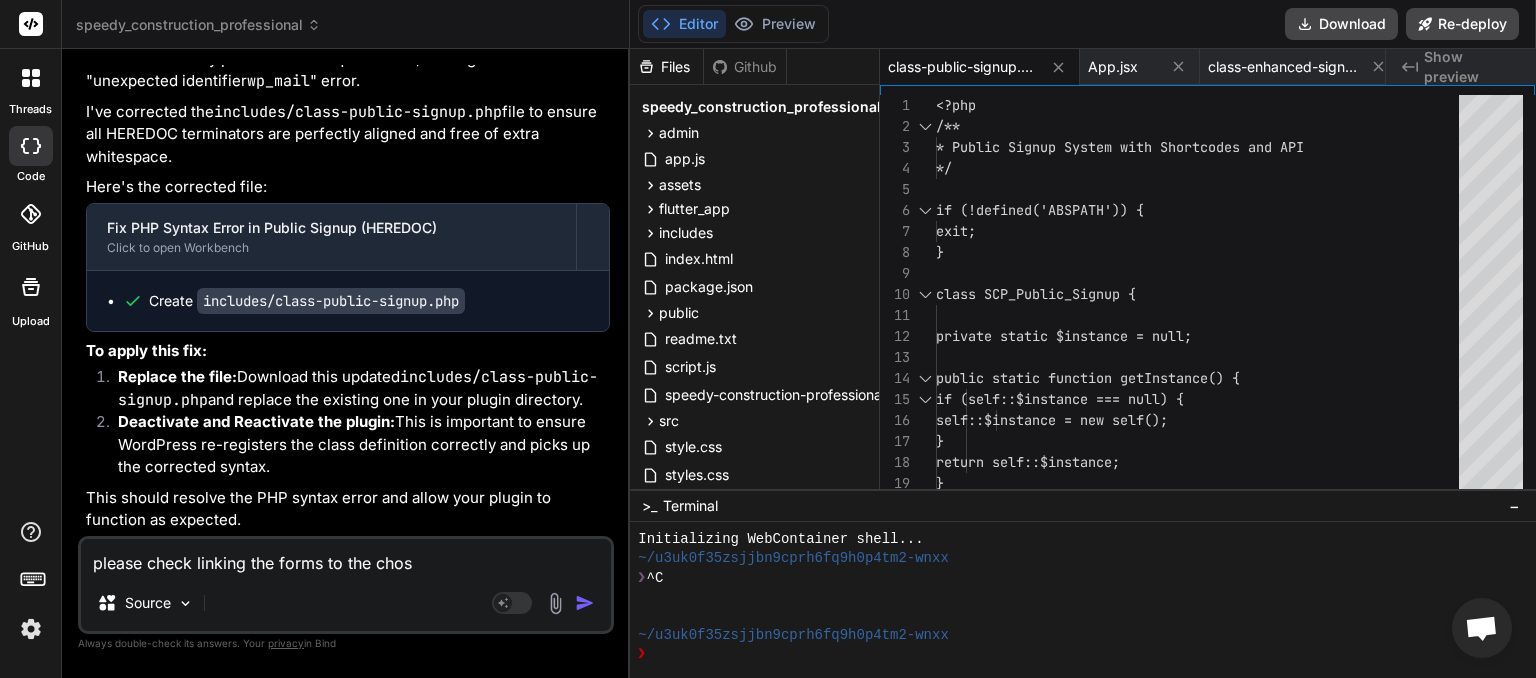 type on "please check linking the forms to the chose" 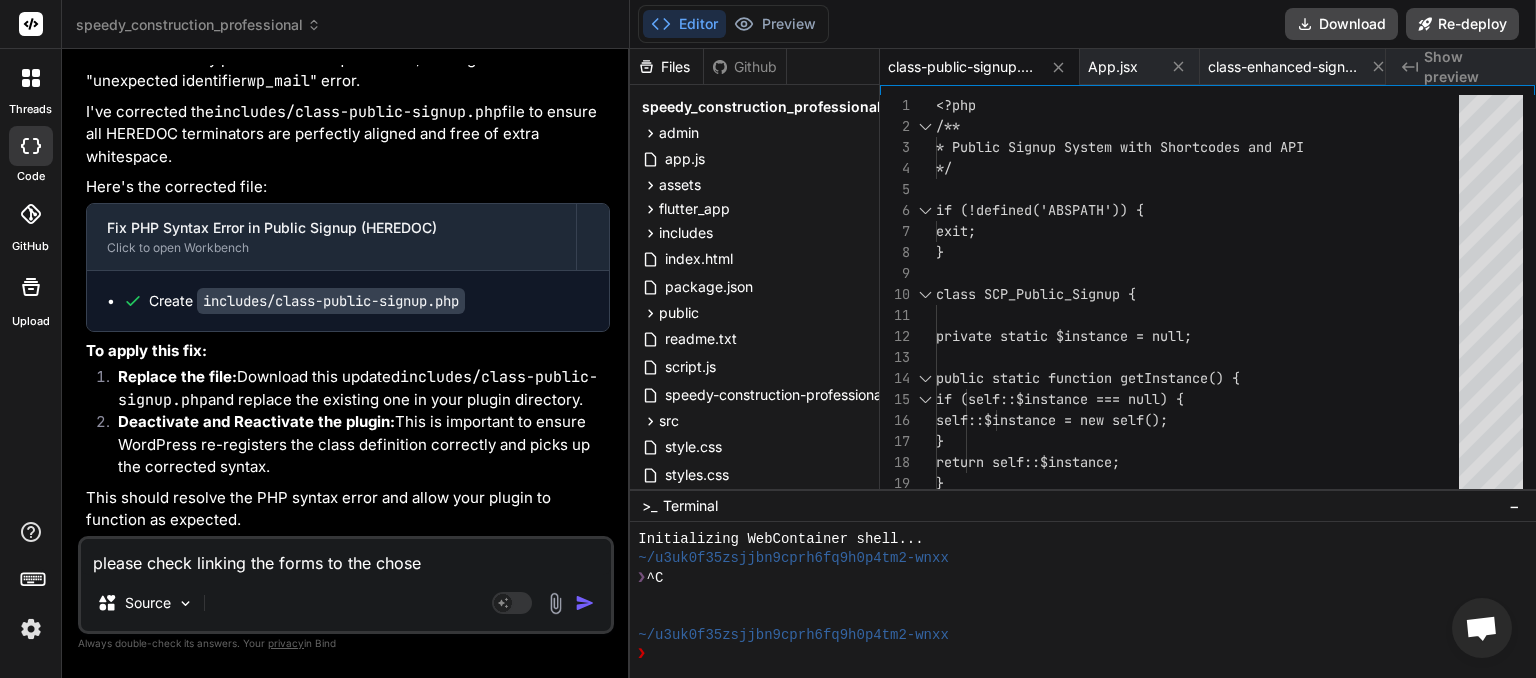 type on "please check linking the forms to the chosen" 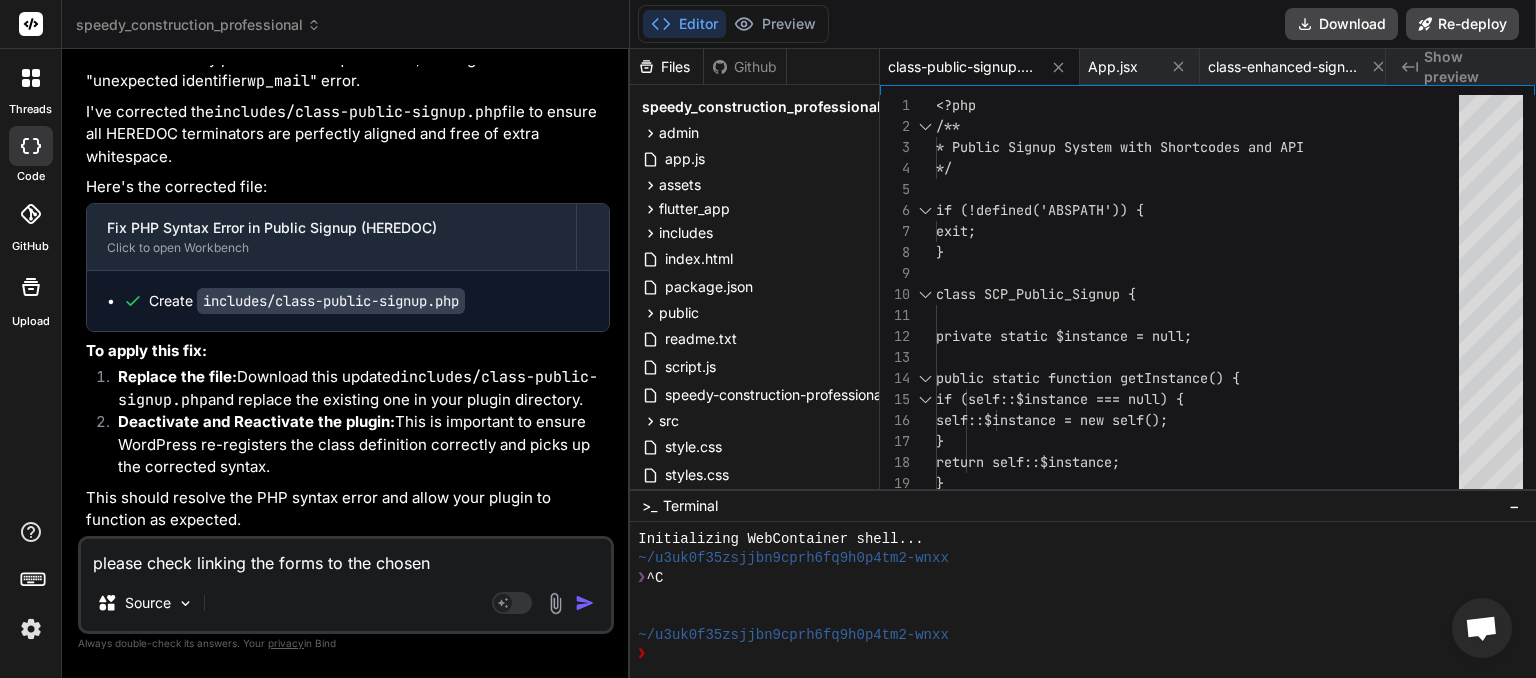 type on "please check linking the forms to the chosen" 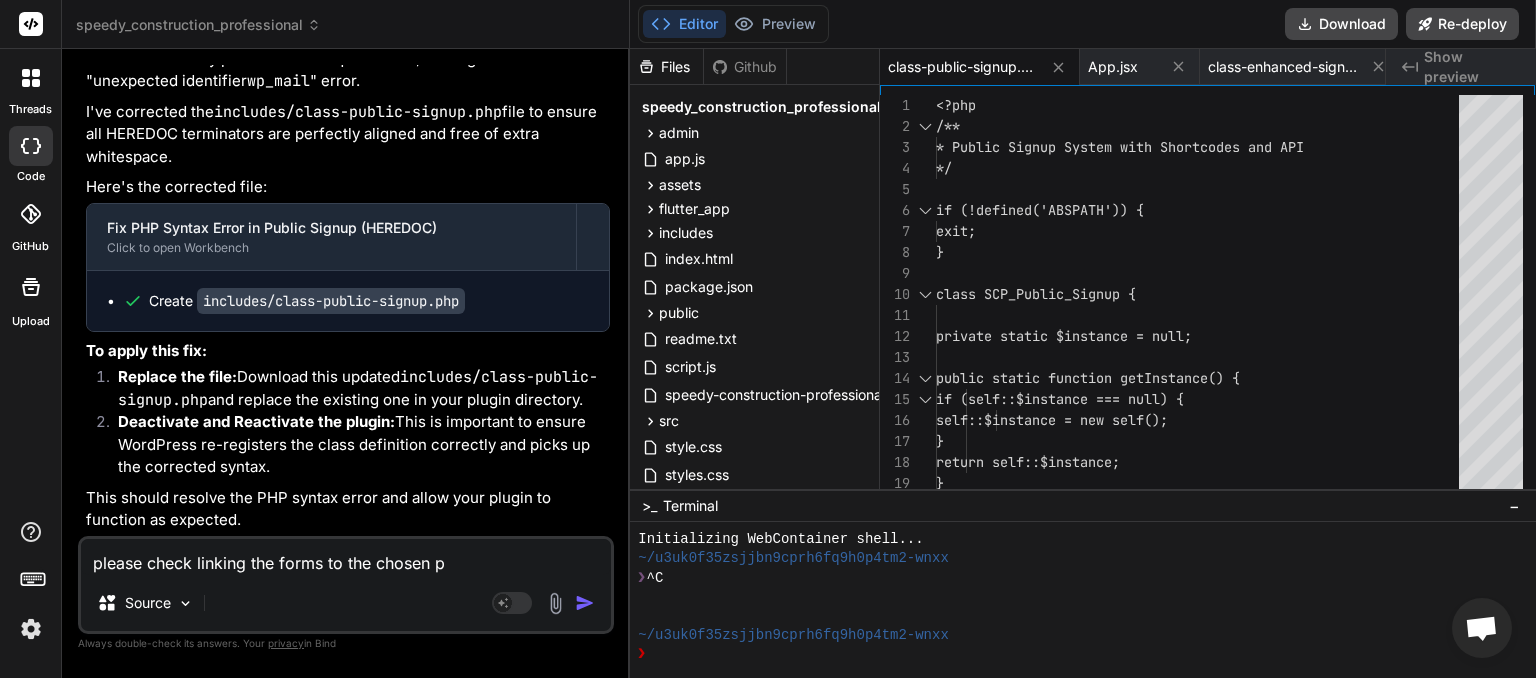 type on "please check linking the forms to the chosen pa" 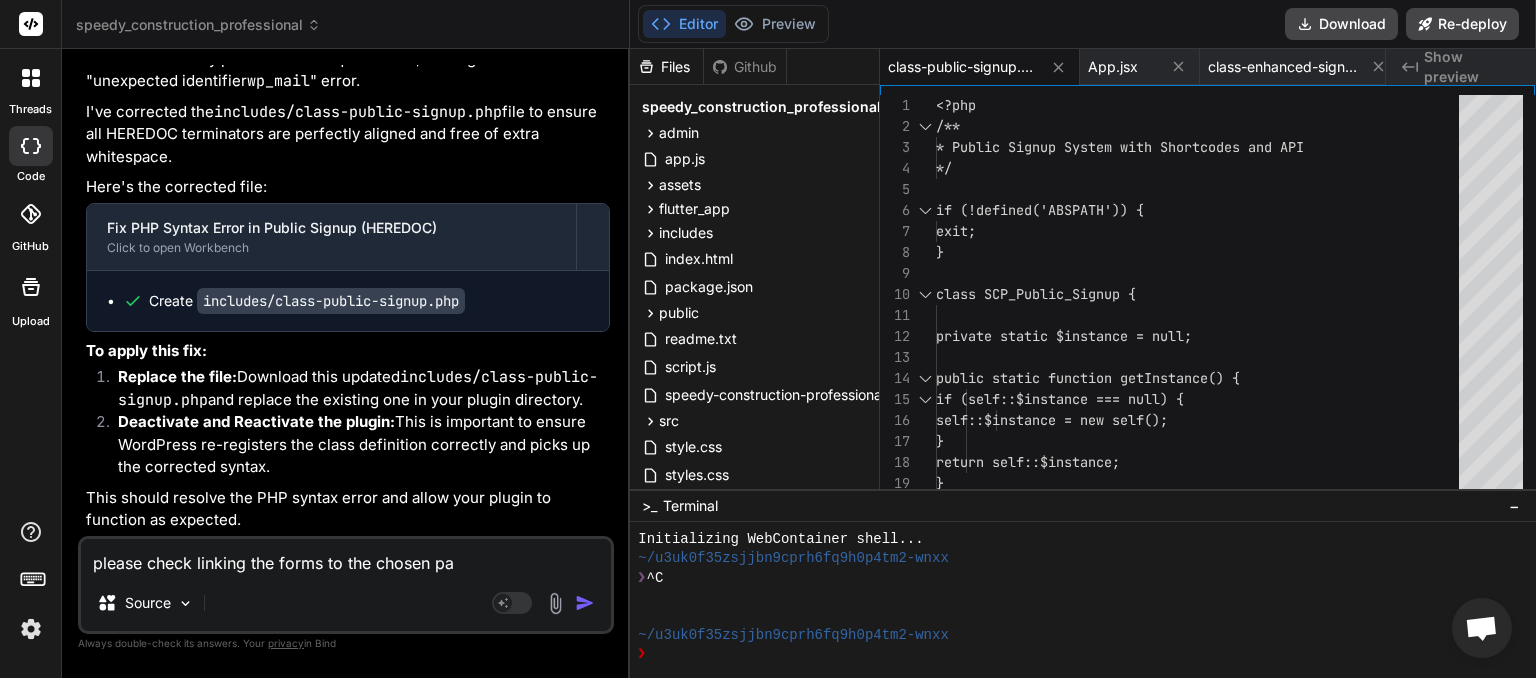 type on "please check linking the forms to the chosen pag" 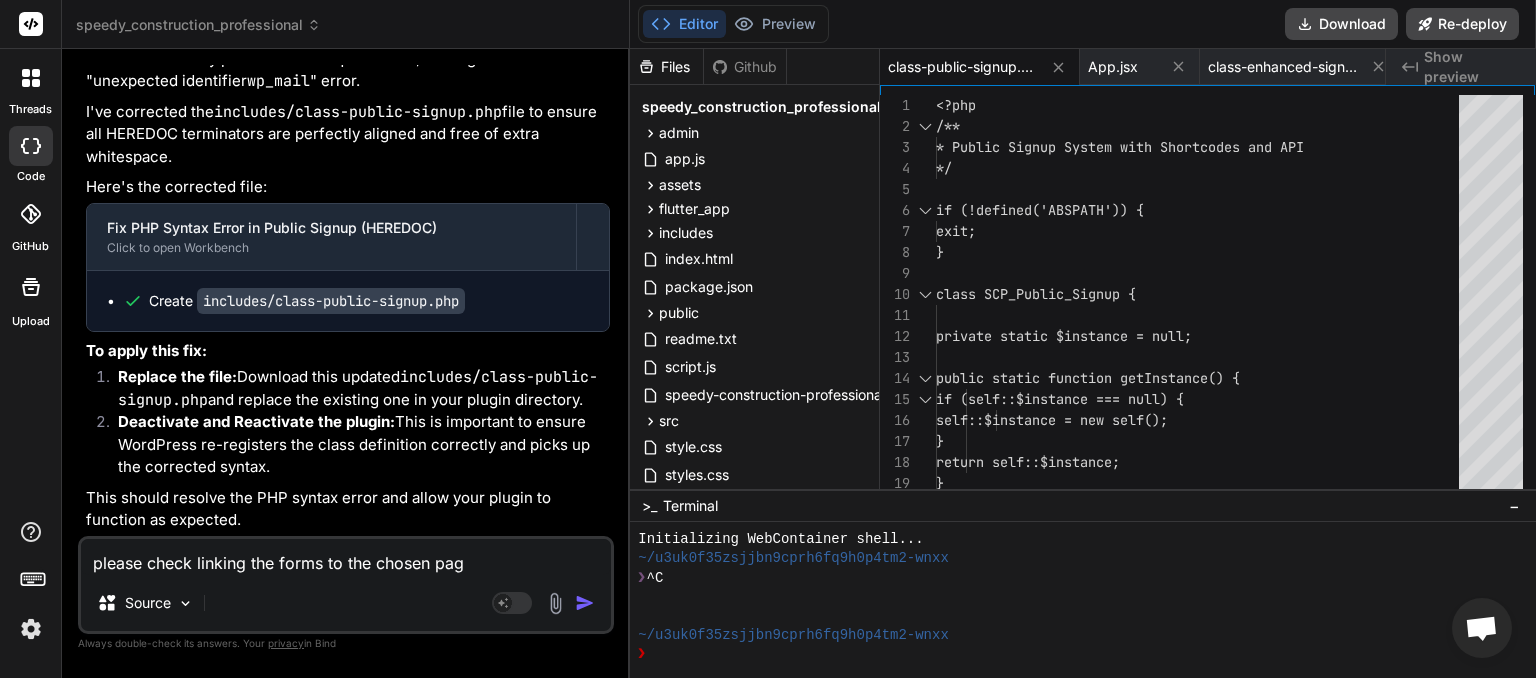type on "please check linking the forms to the chosen page" 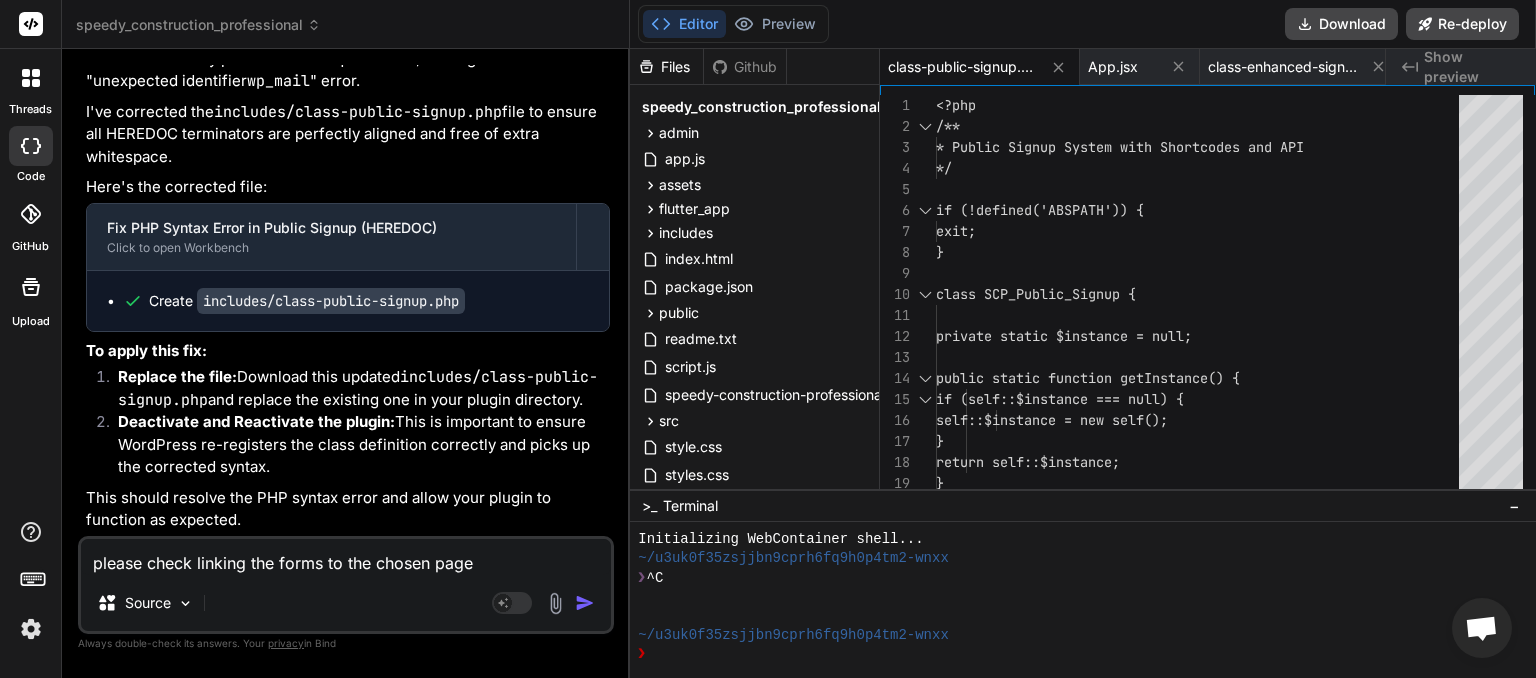 type on "please check linking the forms to the chosen pages" 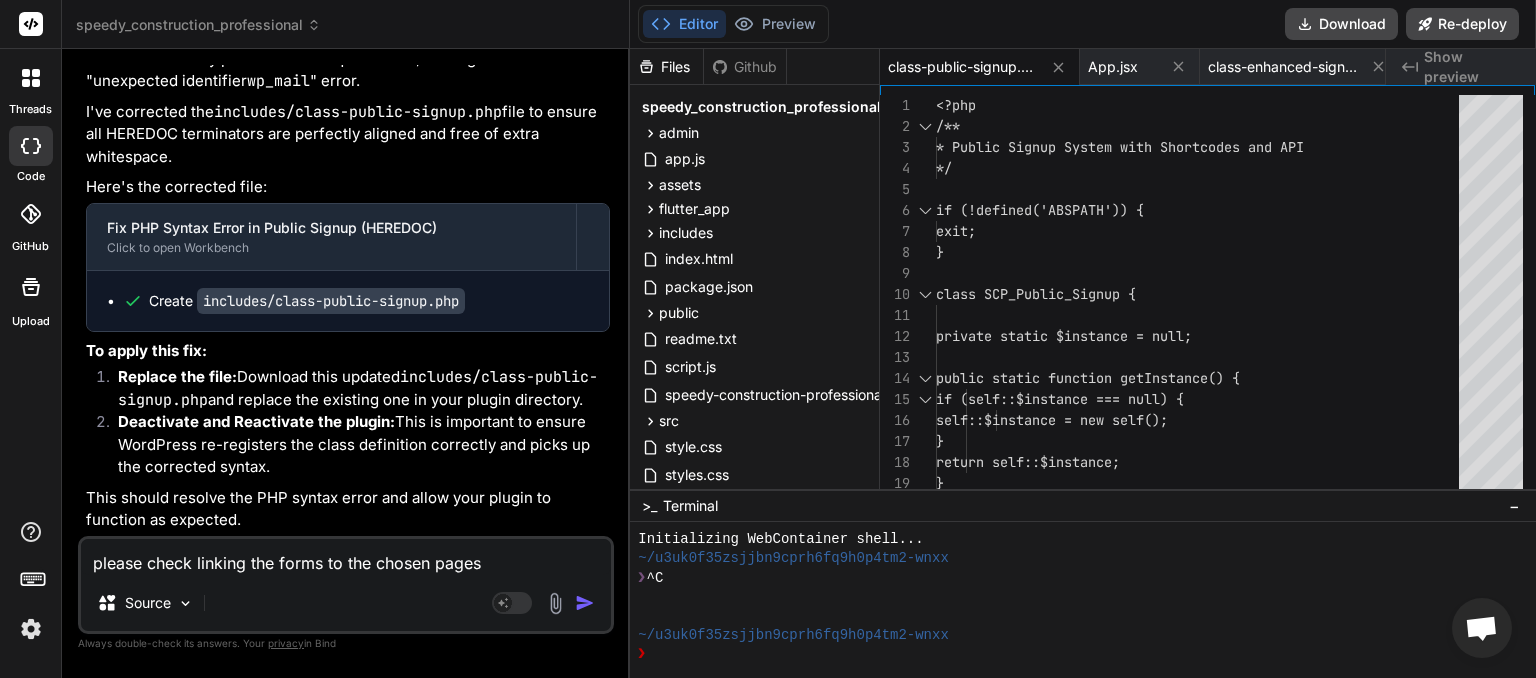 type on "please check linking the forms to the chosen pages" 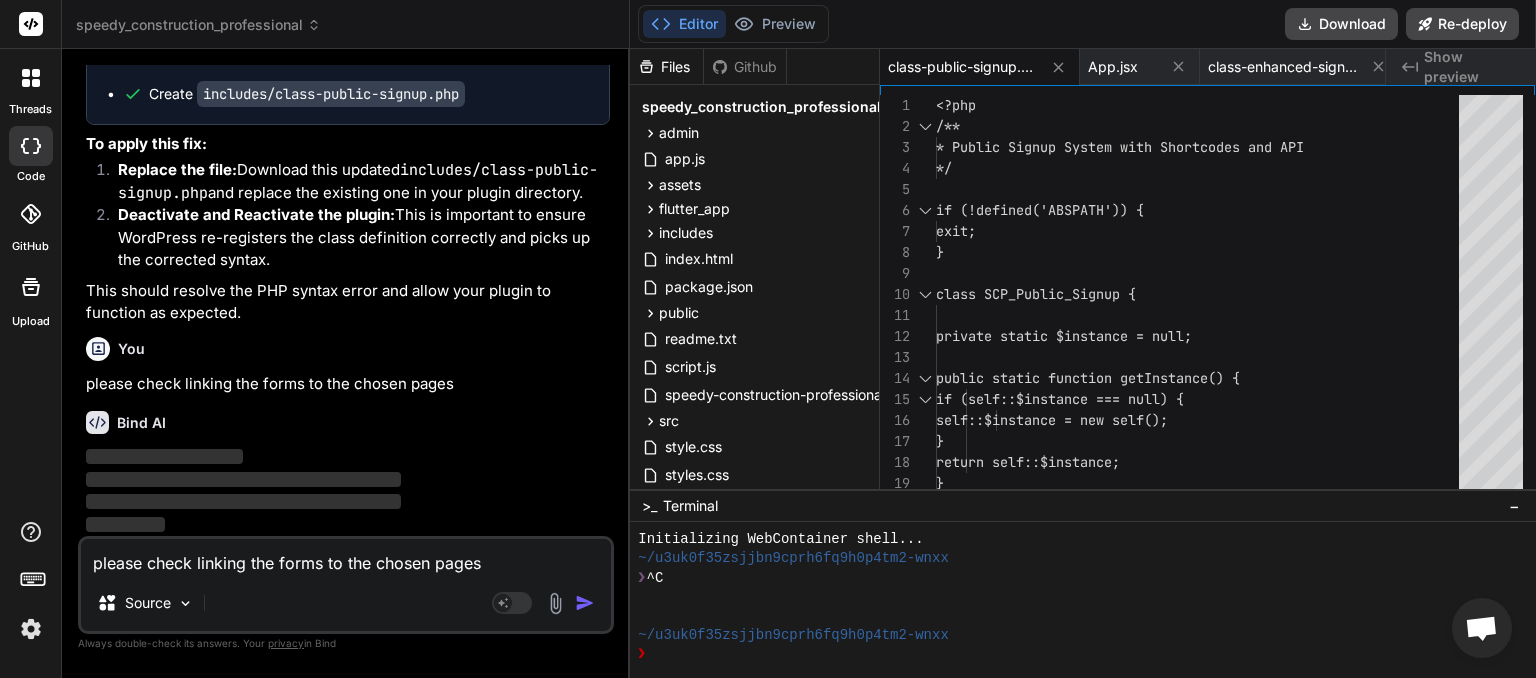 scroll, scrollTop: 16973, scrollLeft: 0, axis: vertical 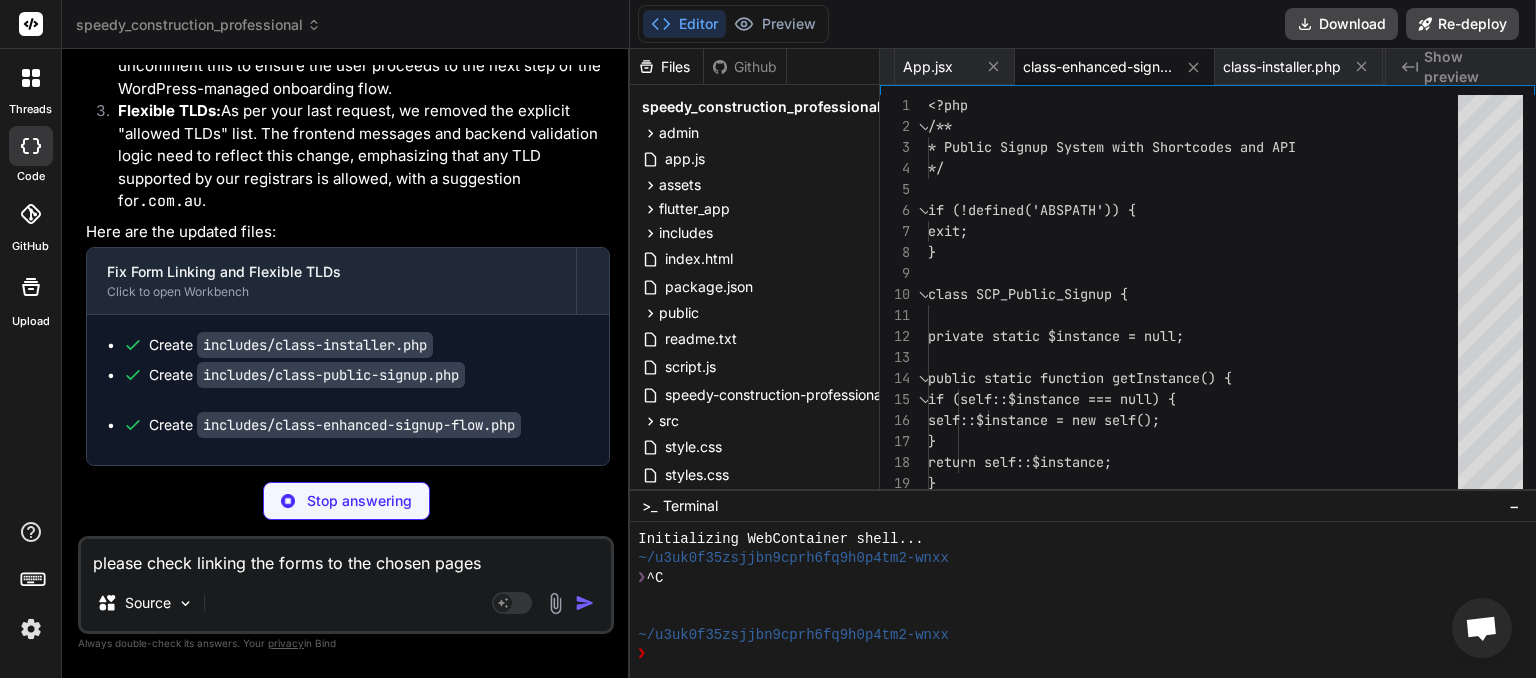 type on "x" 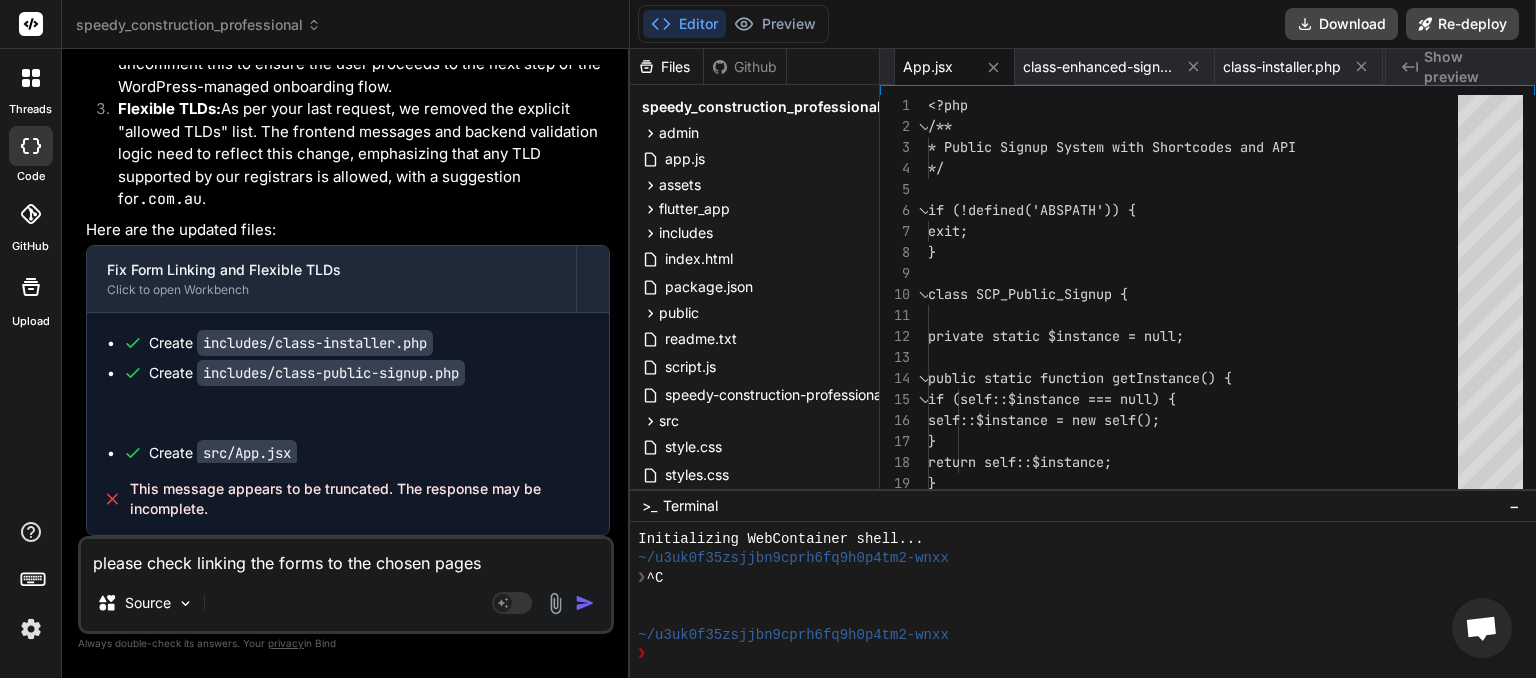 scroll, scrollTop: 0, scrollLeft: 15, axis: horizontal 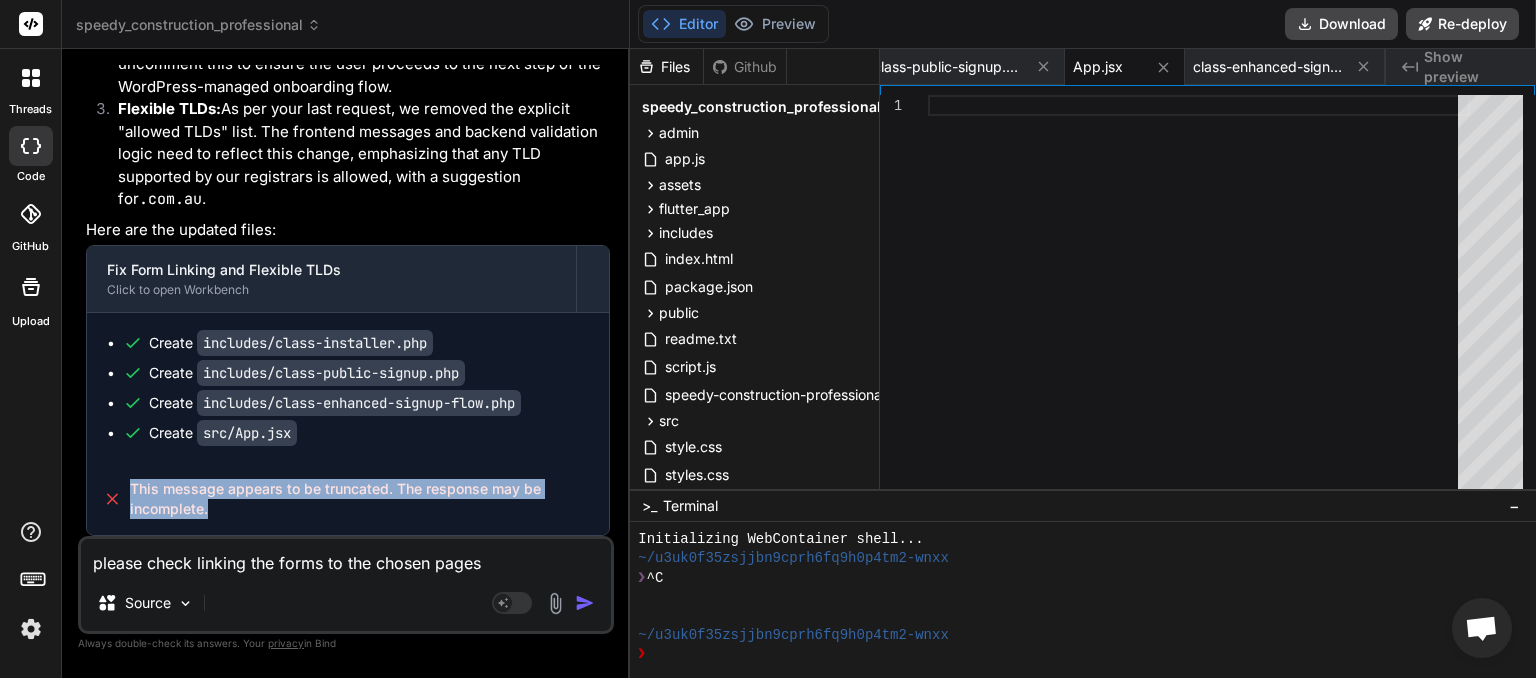 drag, startPoint x: 238, startPoint y: 504, endPoint x: 132, endPoint y: 486, distance: 107.51744 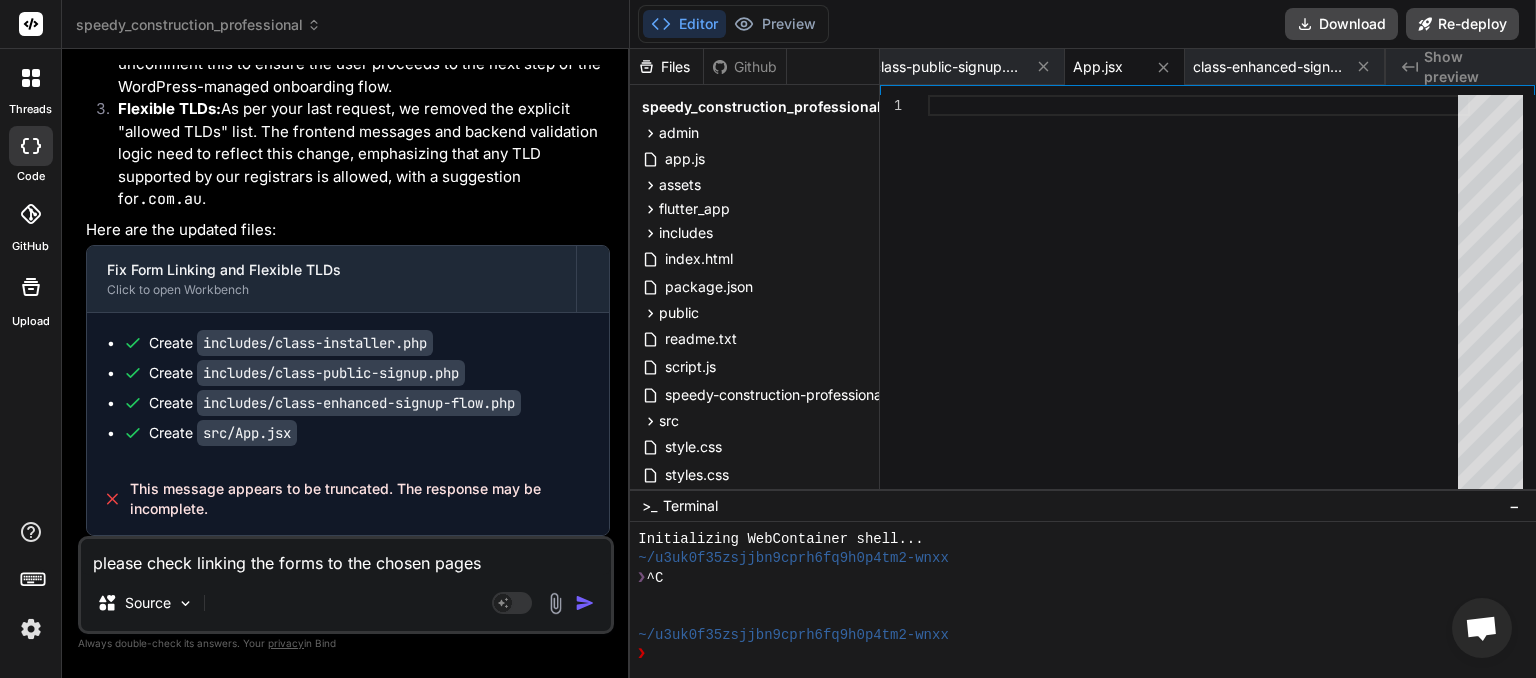 click on "please check linking the forms to the chosen pages" at bounding box center [346, 557] 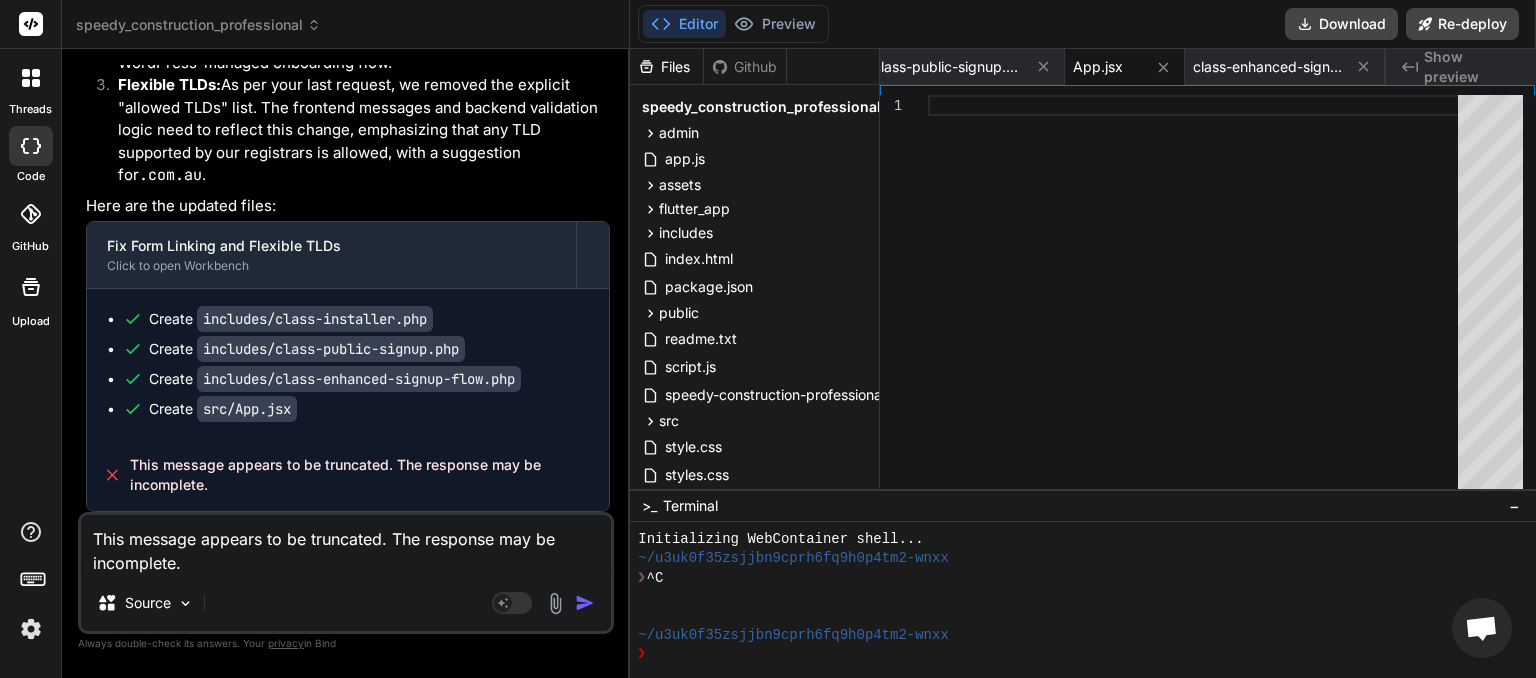 type on "This message appears to be truncated. The response may be incomplete." 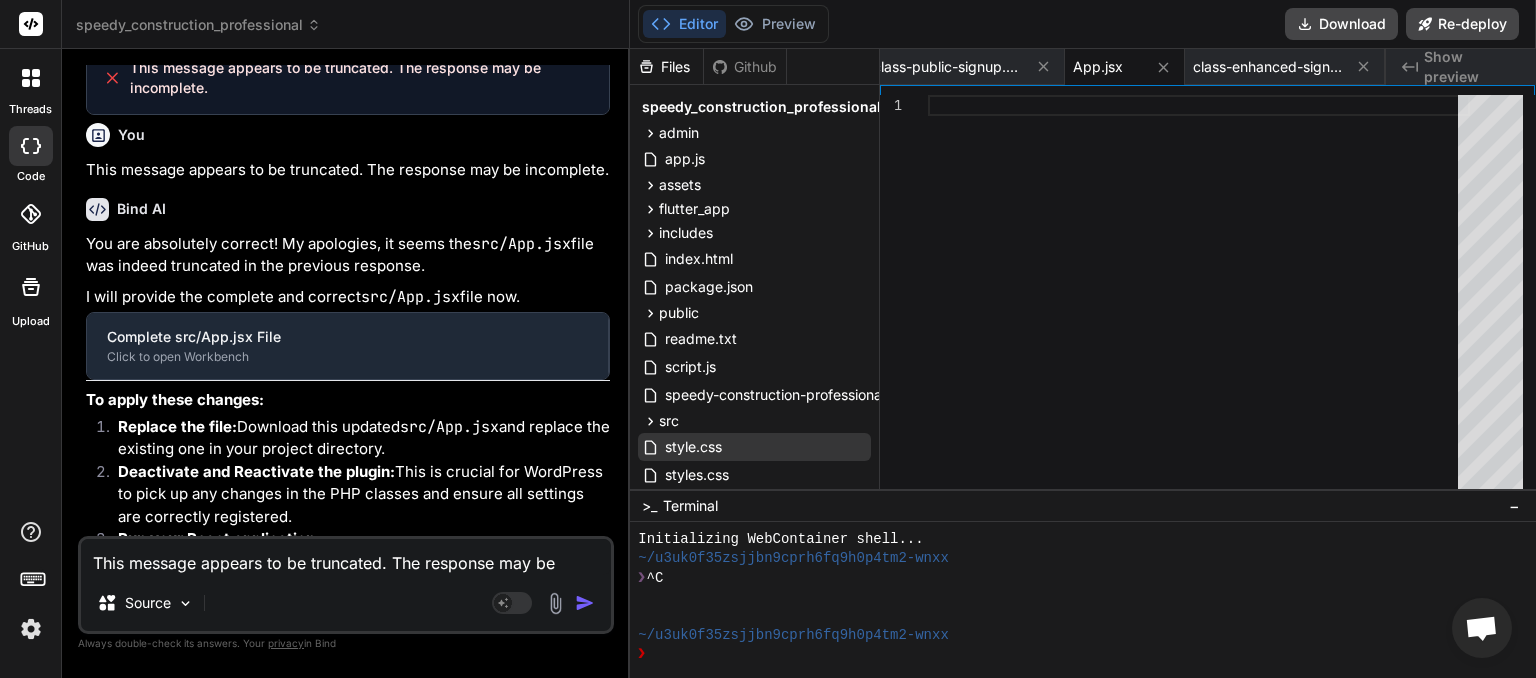 scroll, scrollTop: 17835, scrollLeft: 0, axis: vertical 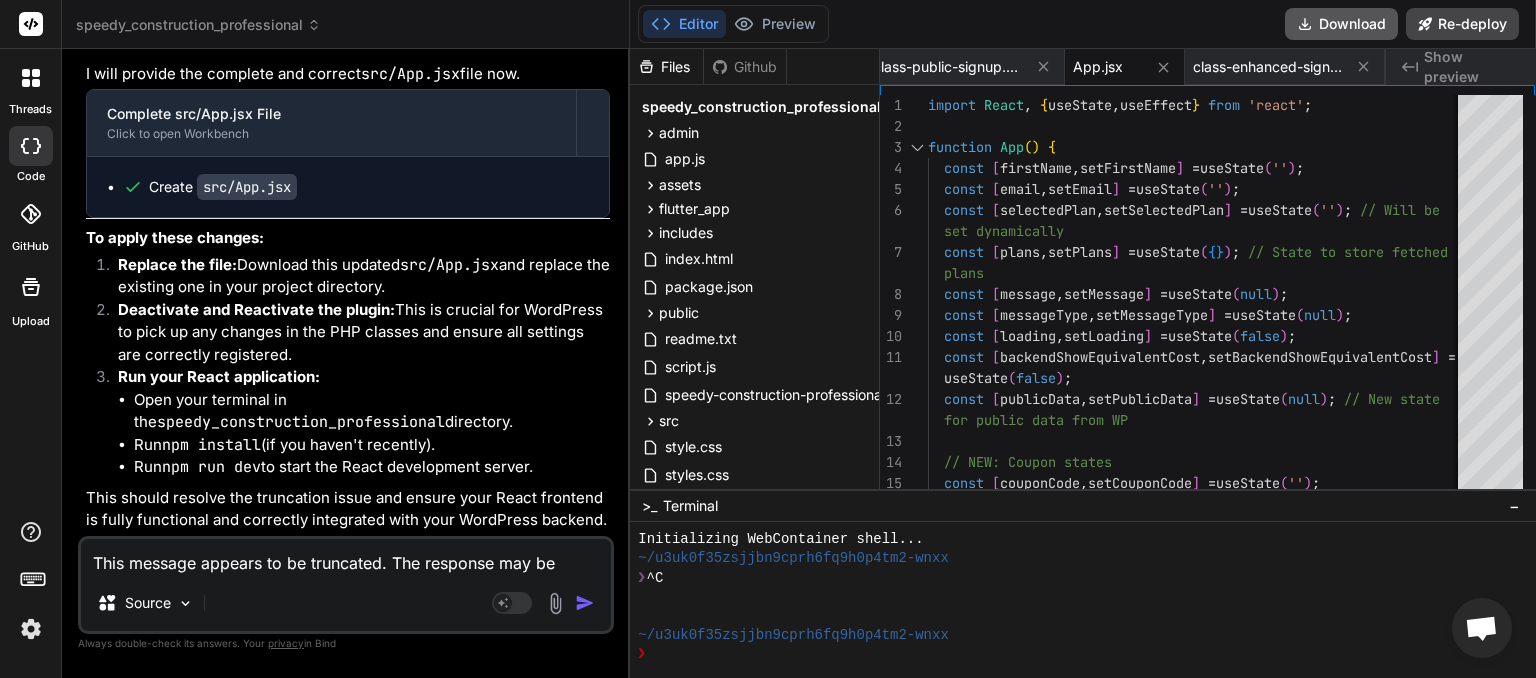 click on "Download" at bounding box center [1341, 24] 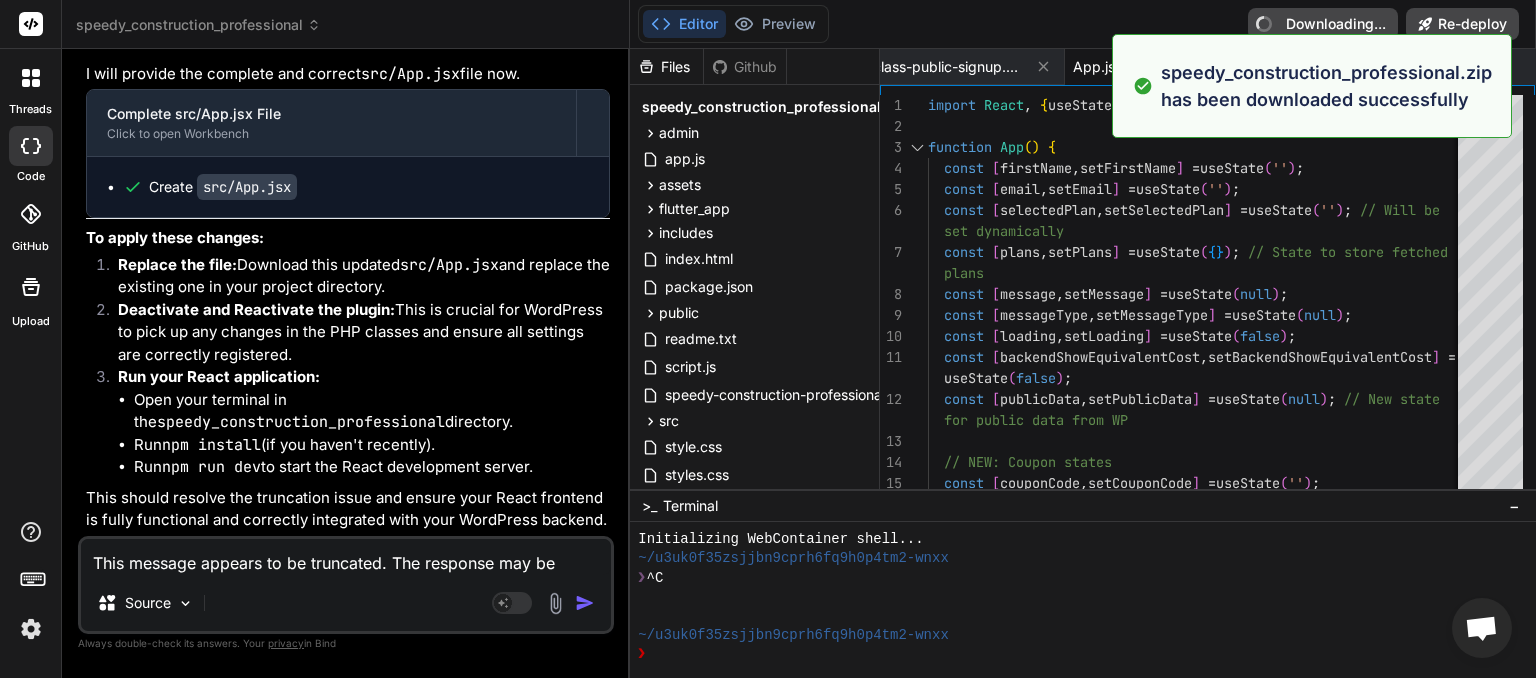 type on "x" 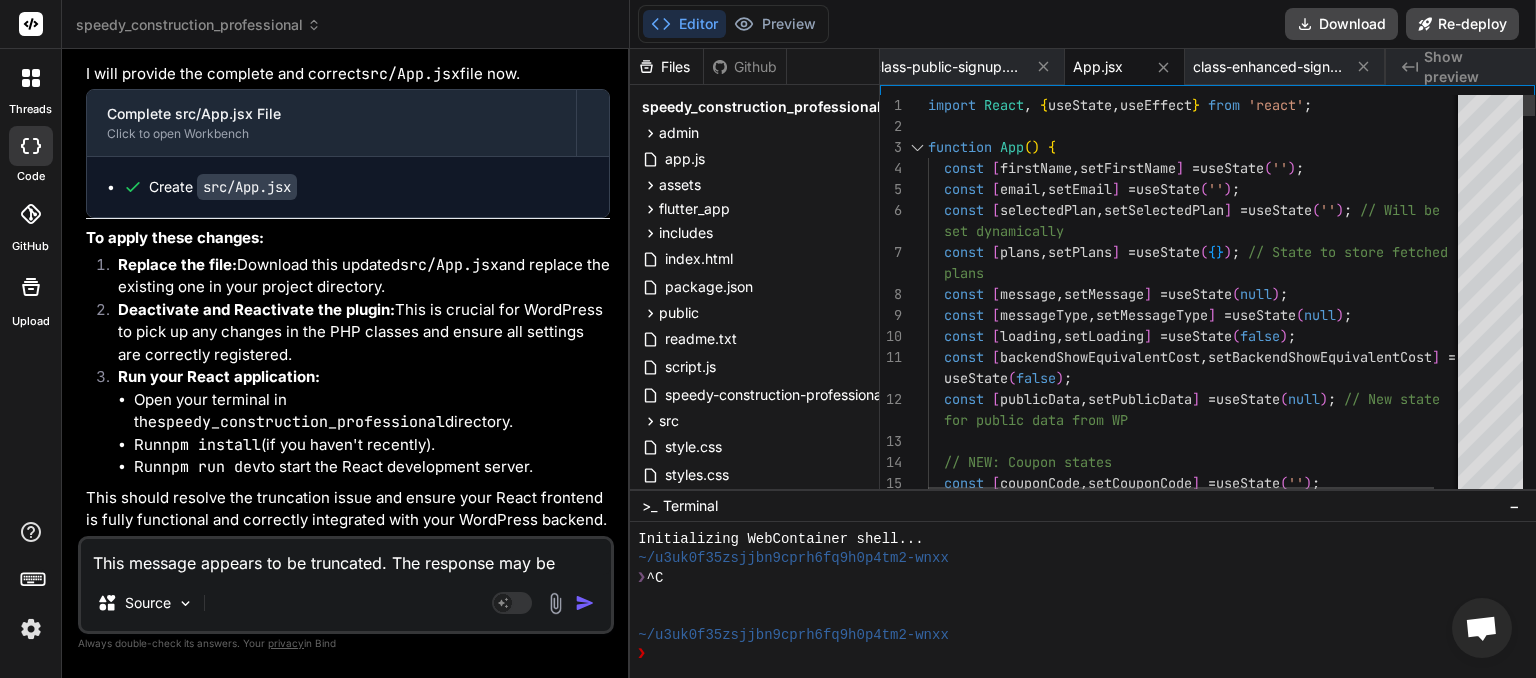 scroll, scrollTop: 0, scrollLeft: 15, axis: horizontal 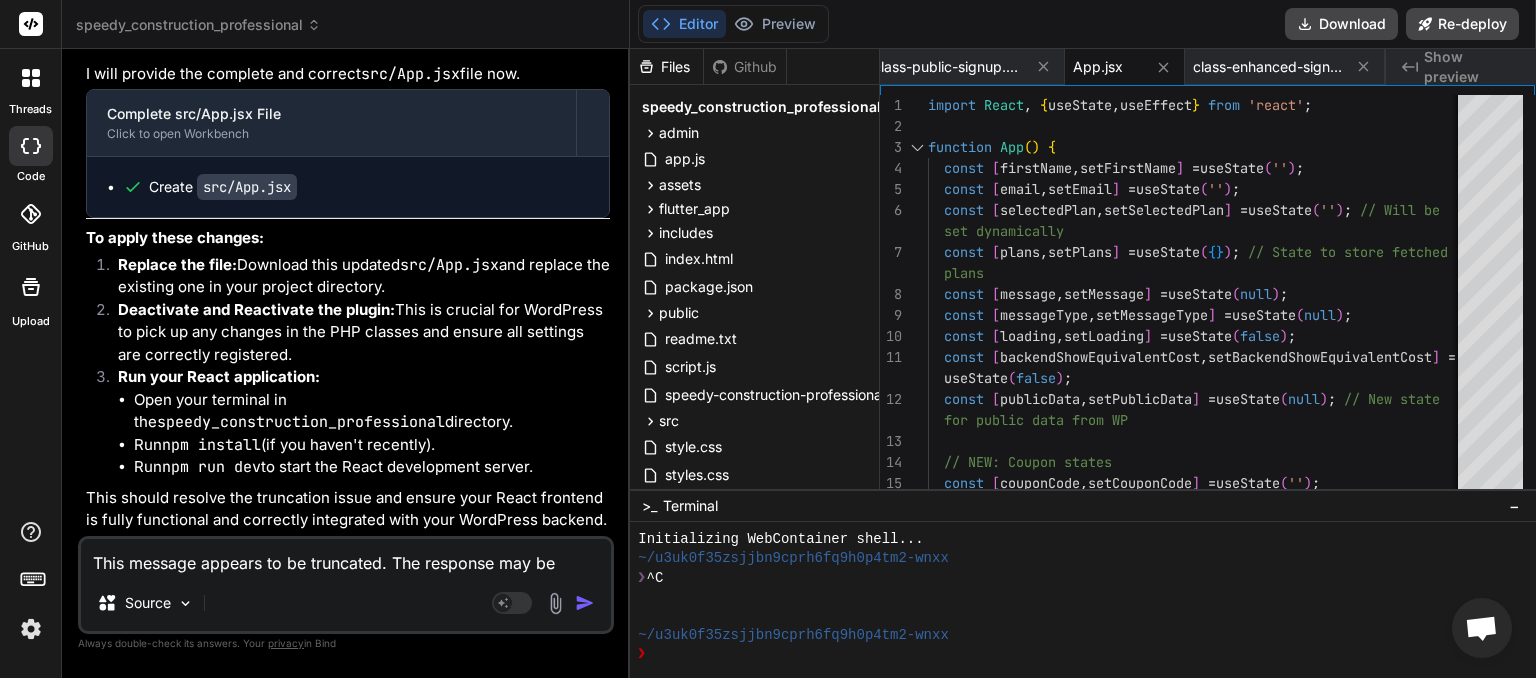 click on "This message appears to be truncated. The response may be incomplete." at bounding box center [346, 557] 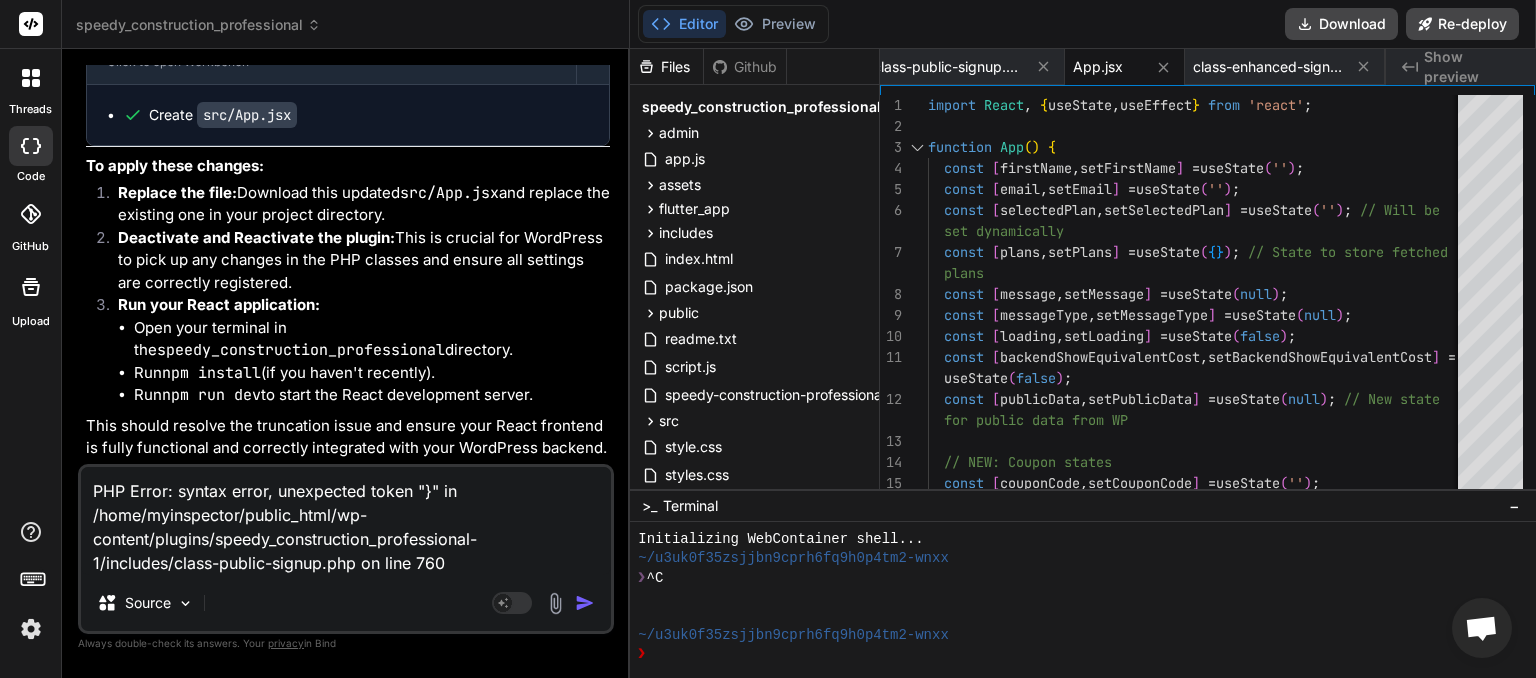 type on "PHP Error: syntax error, unexpected token "}" in /home/myinspector/public_html/wp-content/plugins/speedy_construction_professional-1/includes/class-public-signup.php on line 760" 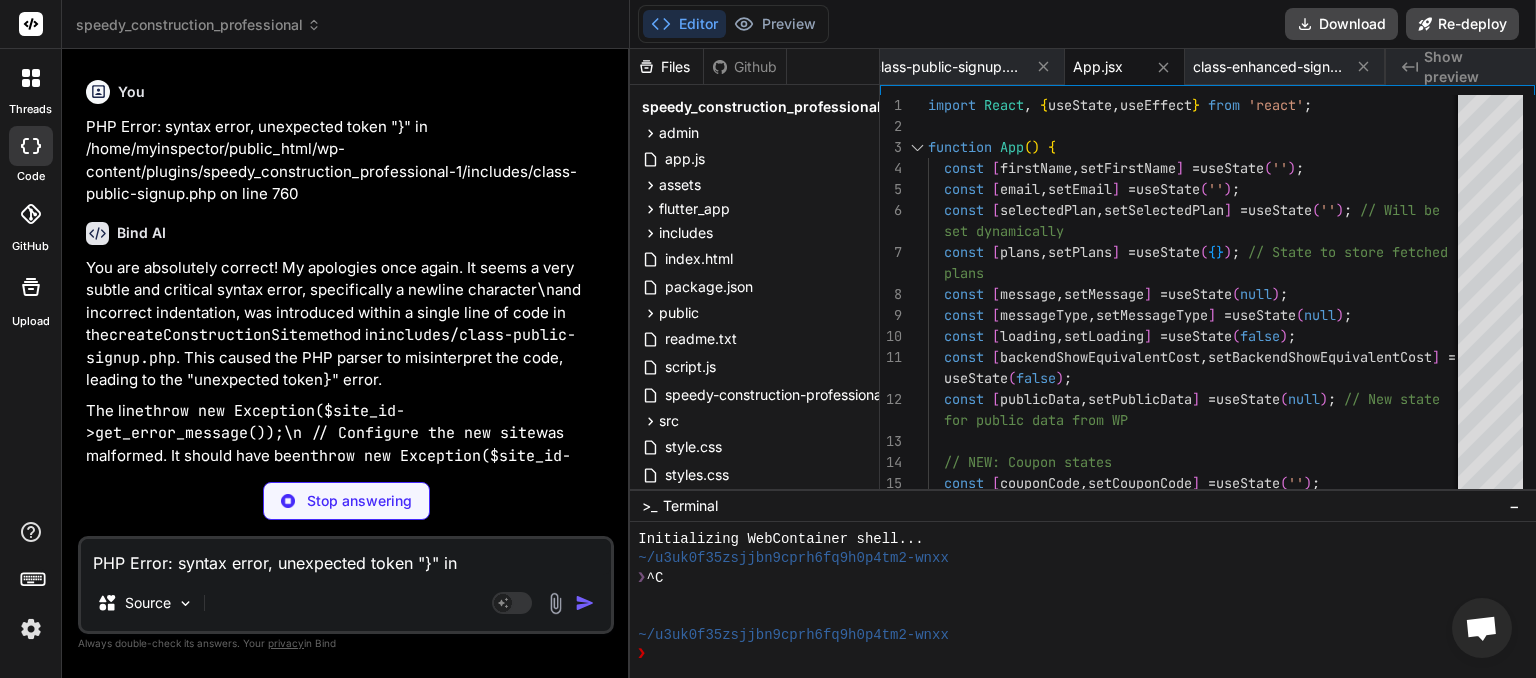 scroll, scrollTop: 18523, scrollLeft: 0, axis: vertical 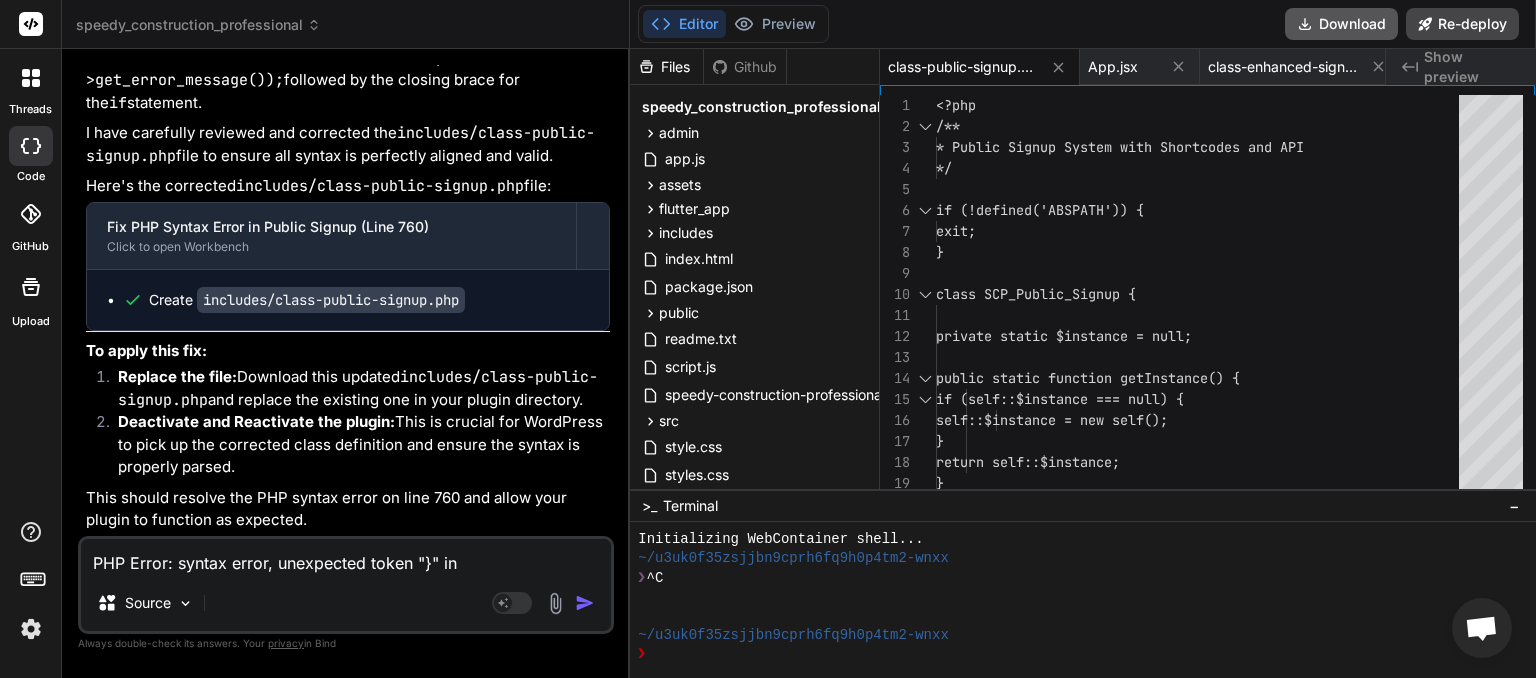 click on "Download" at bounding box center (1341, 24) 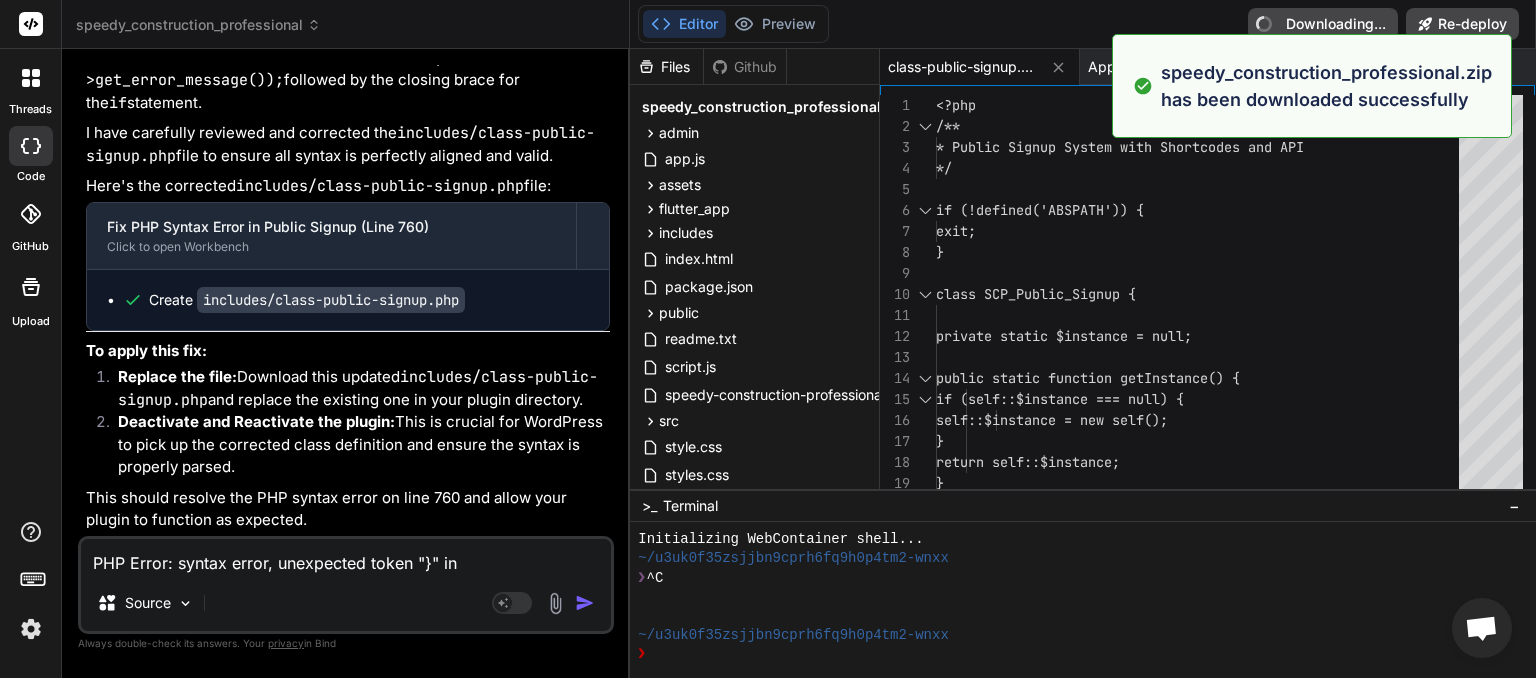 type on "x" 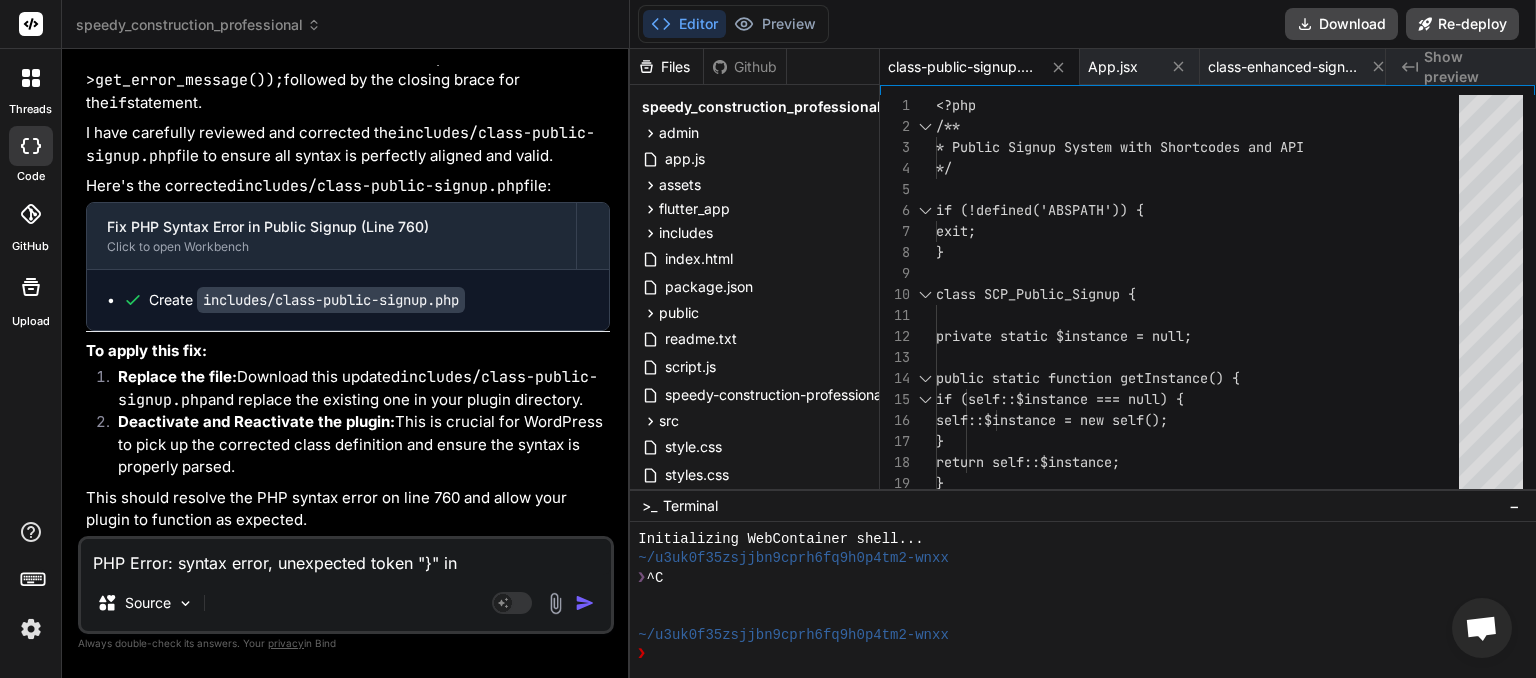 click on "PHP Error: syntax error, unexpected token "}" in /home/myinspector/public_html/wp-content/plugins/speedy_construction_professional-1/includes/class-public-signup.php on line 760" at bounding box center [346, 557] 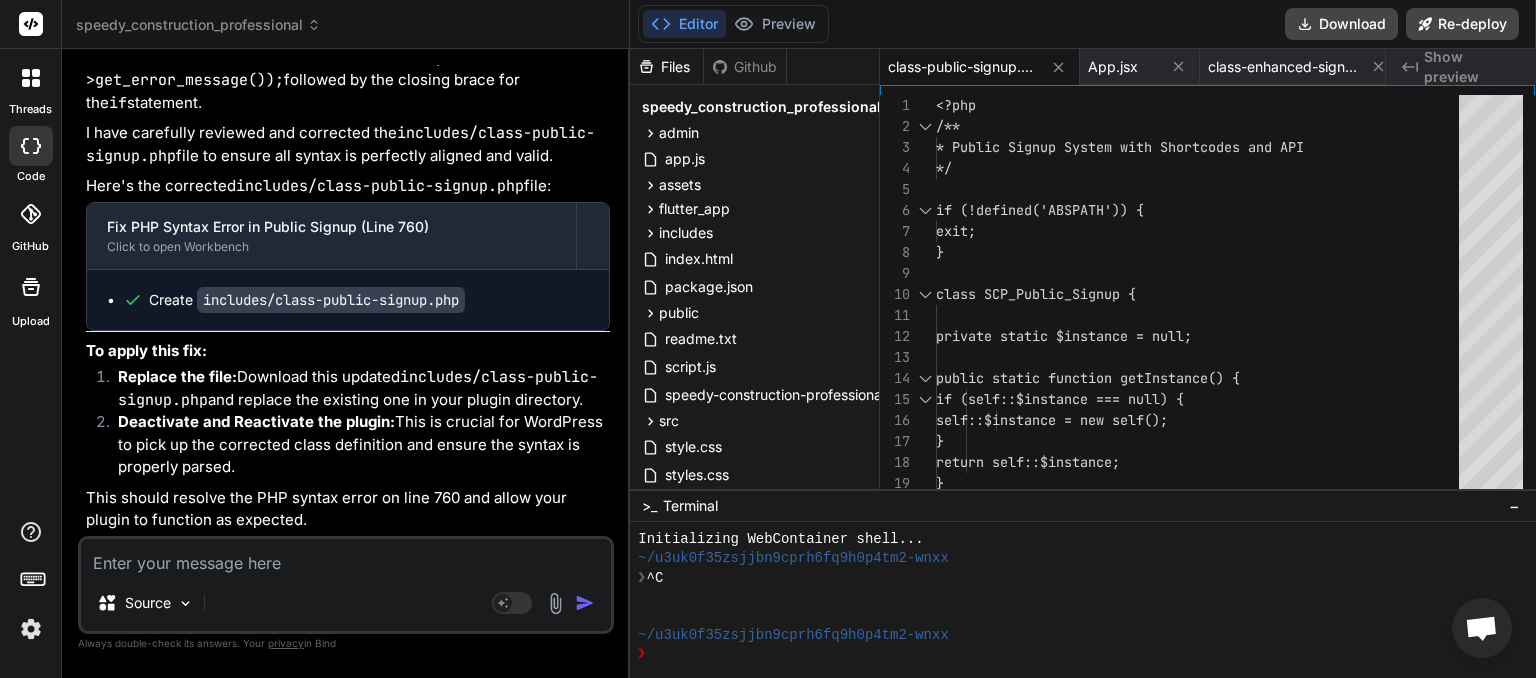 type on "c" 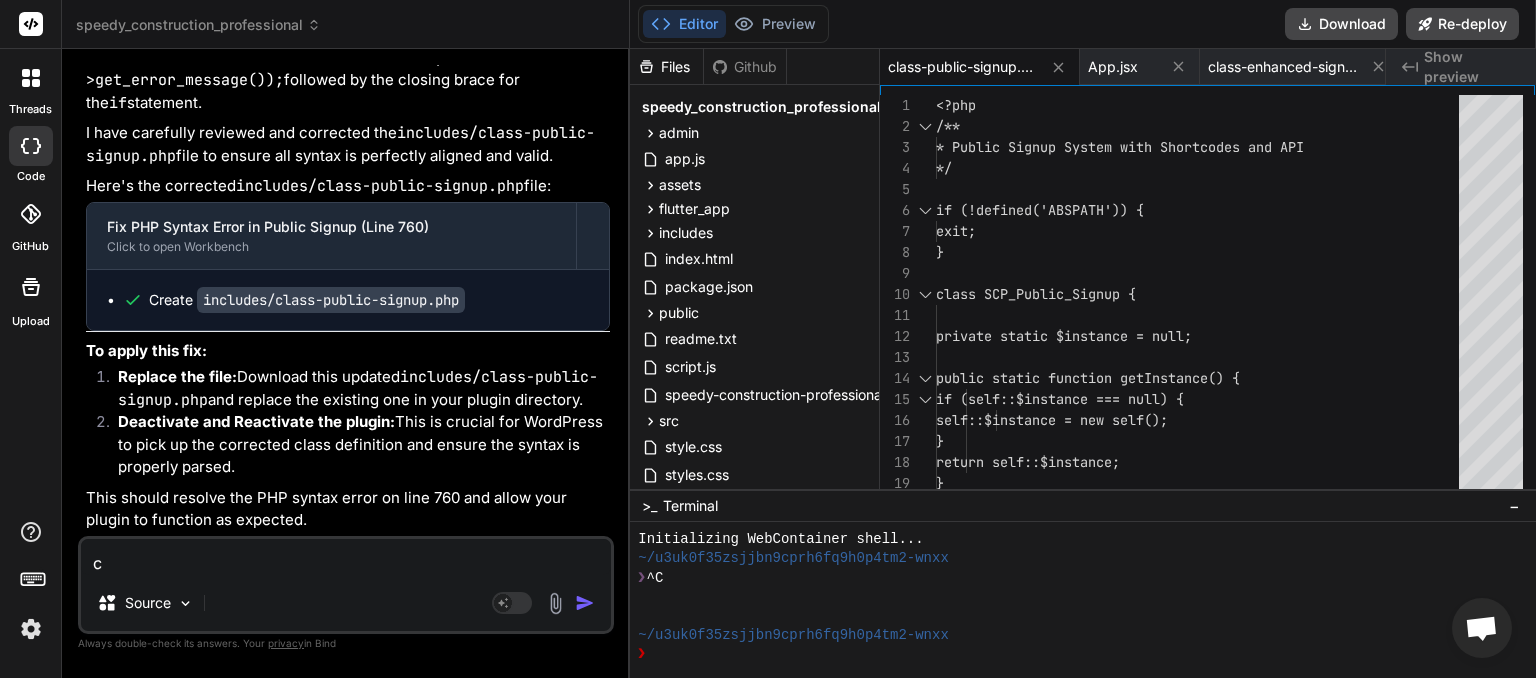 type on "ca" 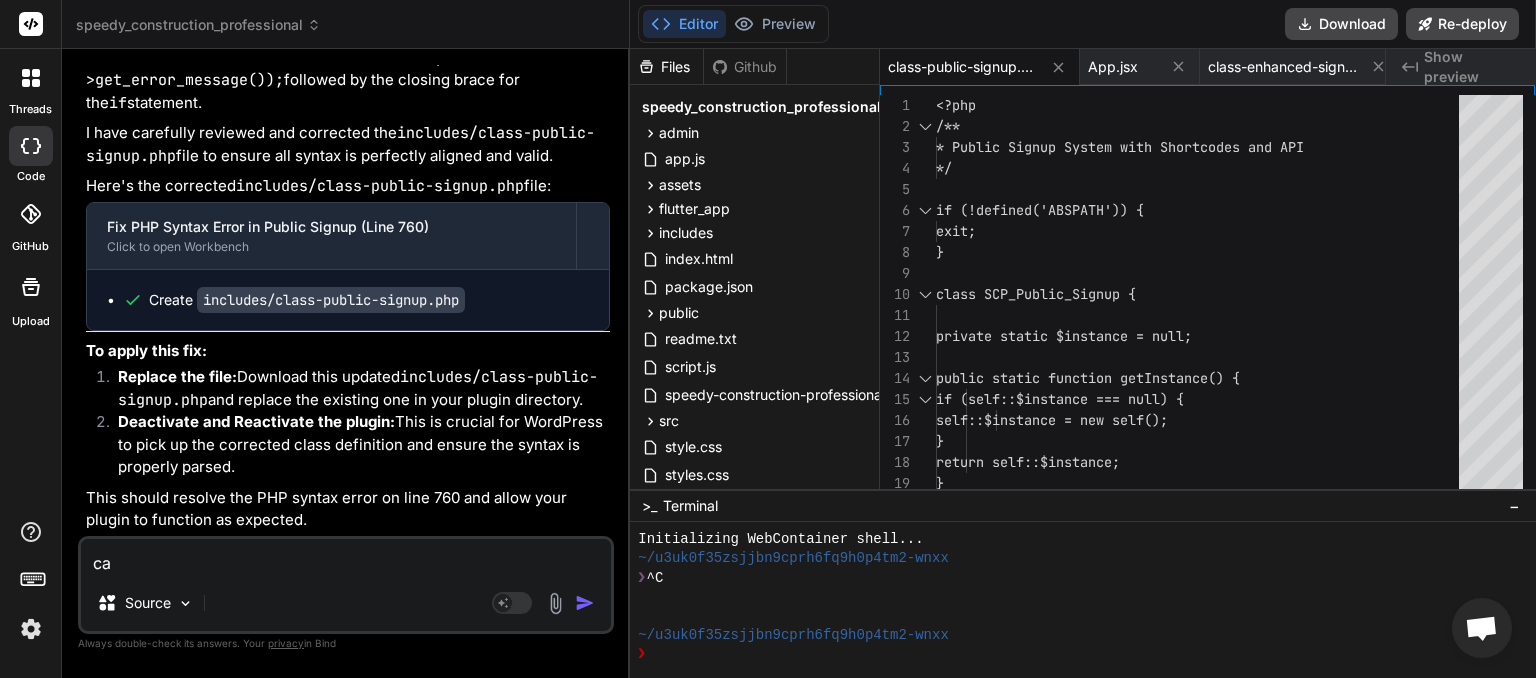 type on "can" 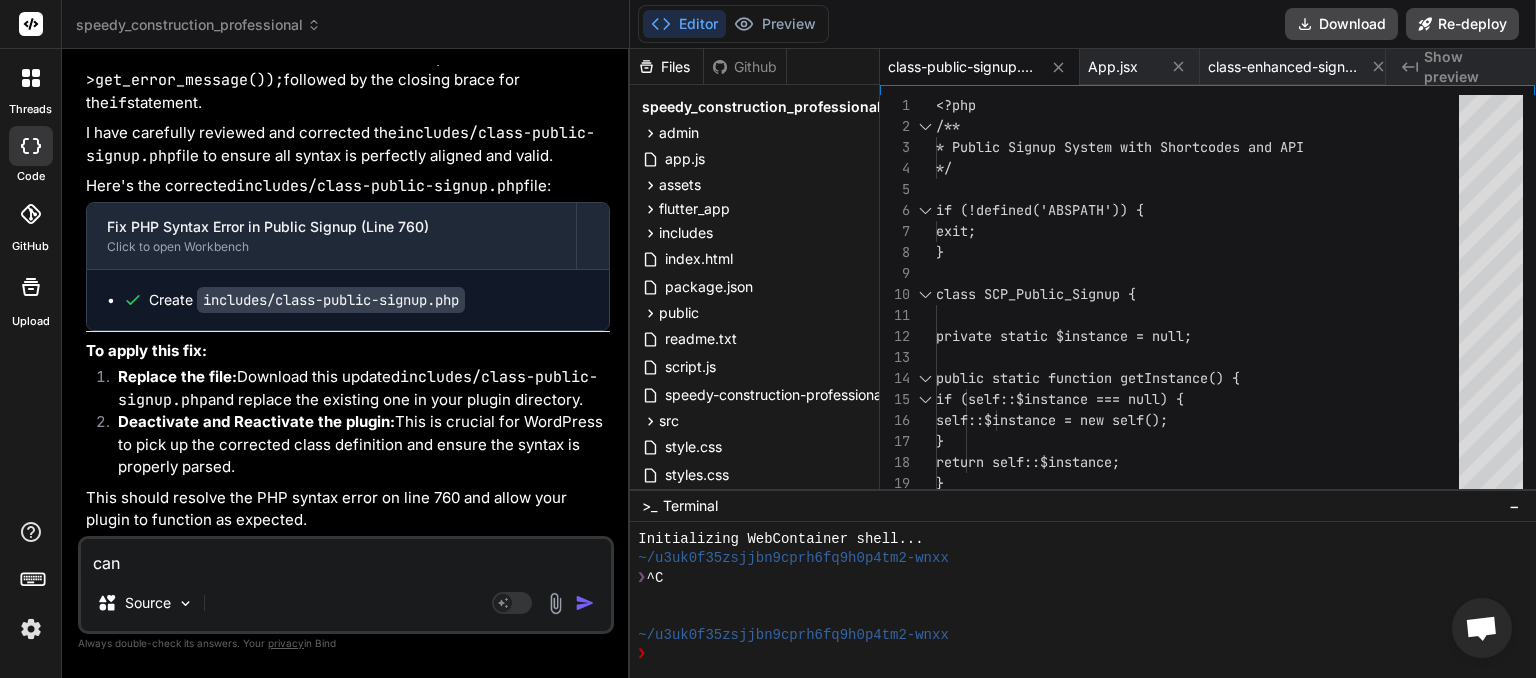 type on "can" 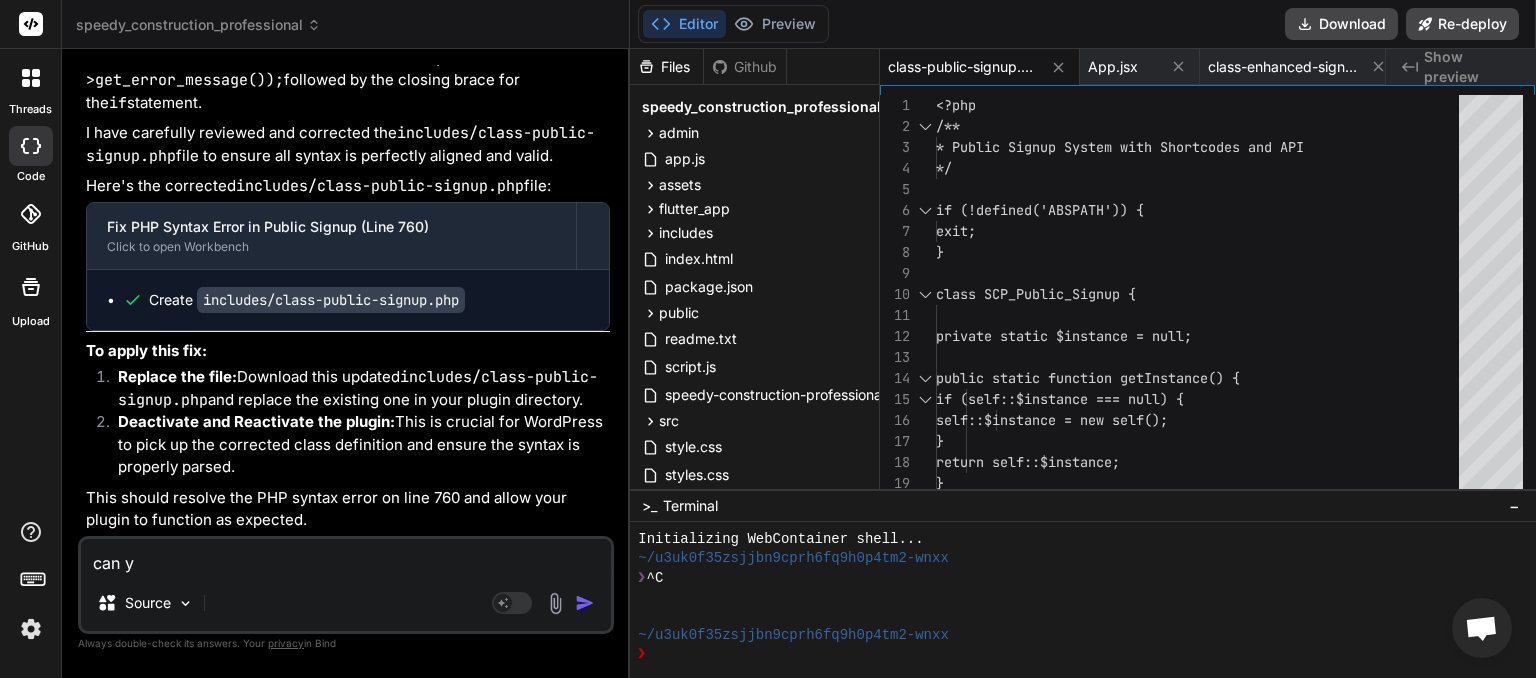 type on "can yo" 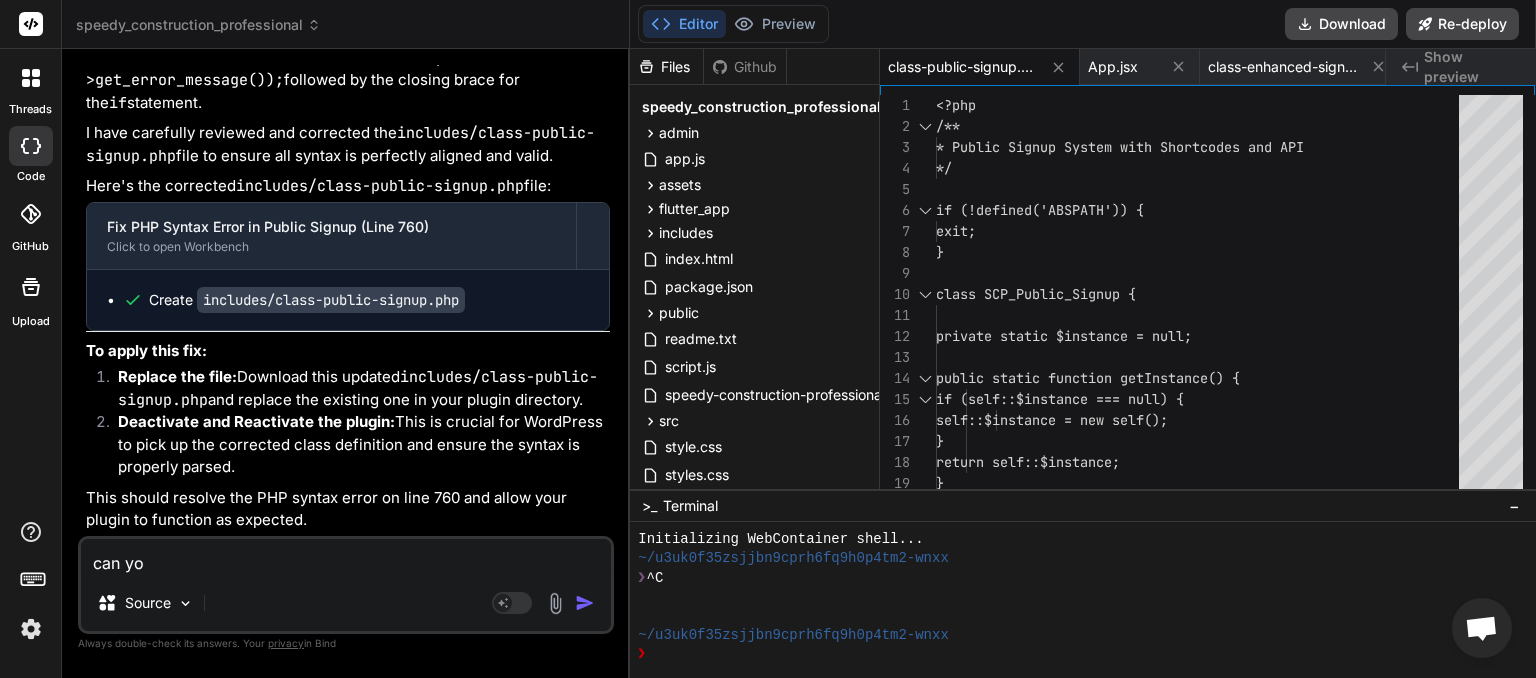 type on "can you" 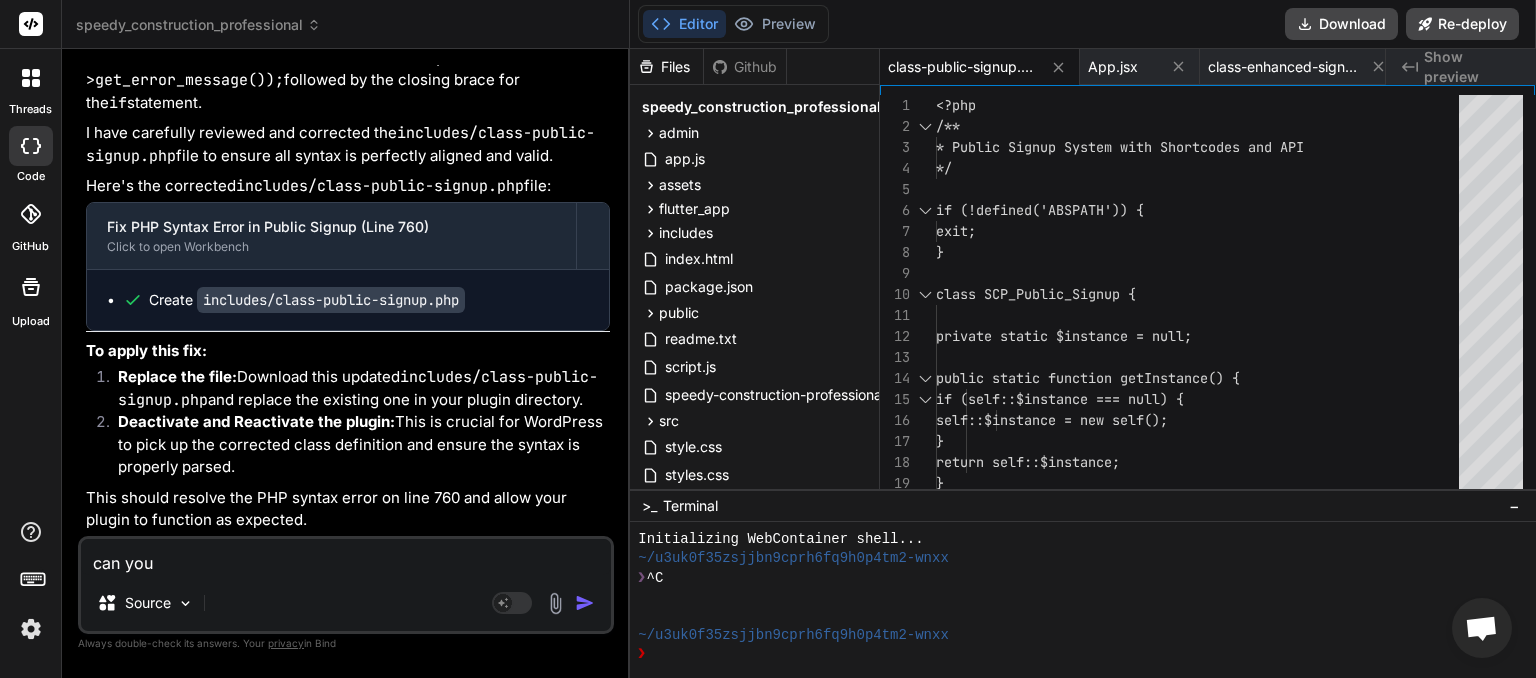 type on "can you" 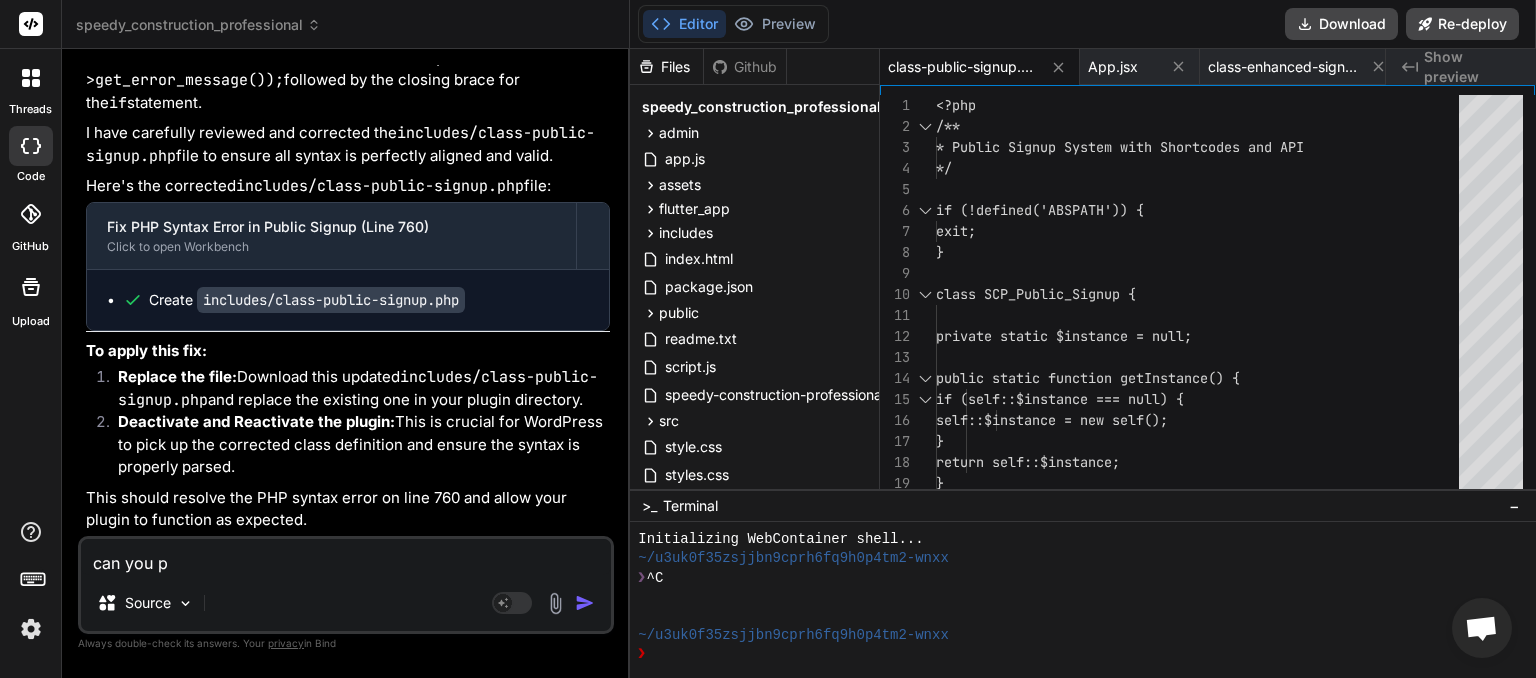 type on "can you pu" 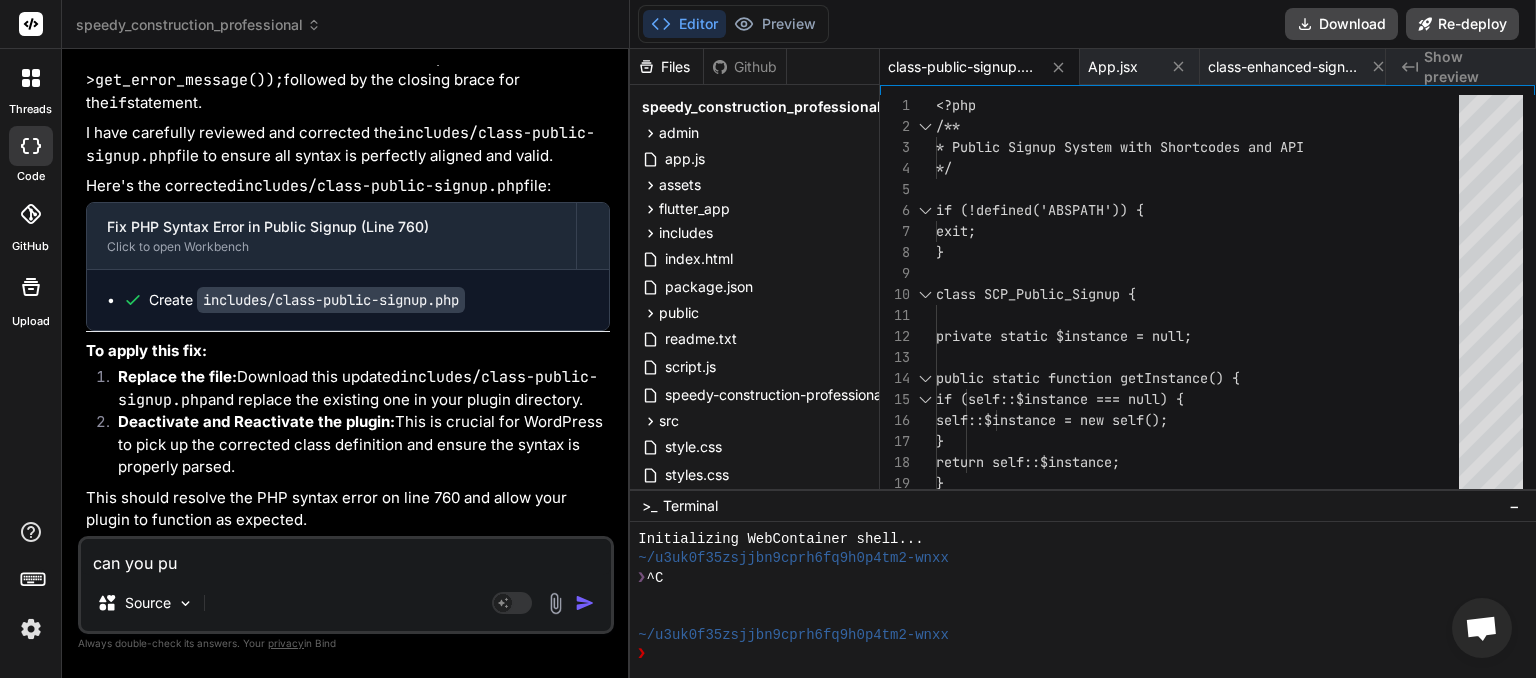 type on "can you put" 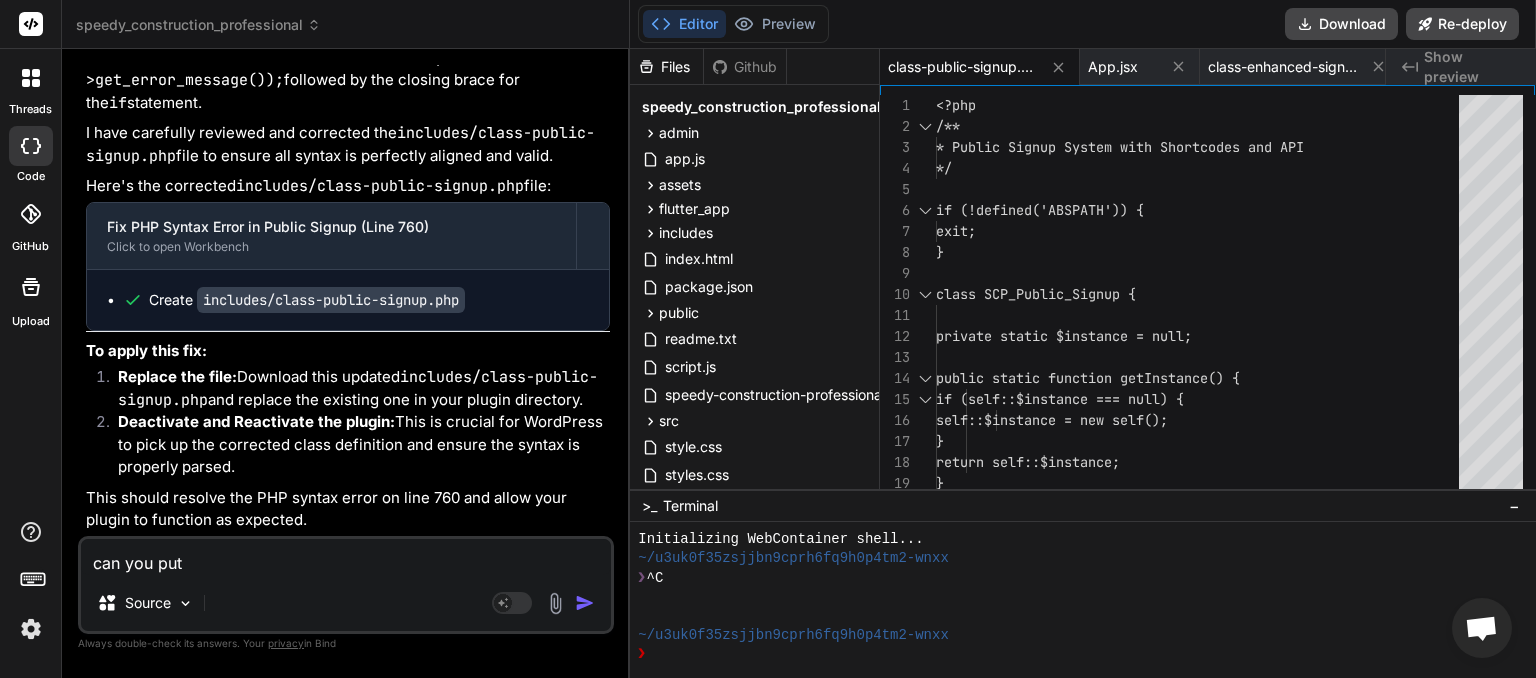 type on "can you put" 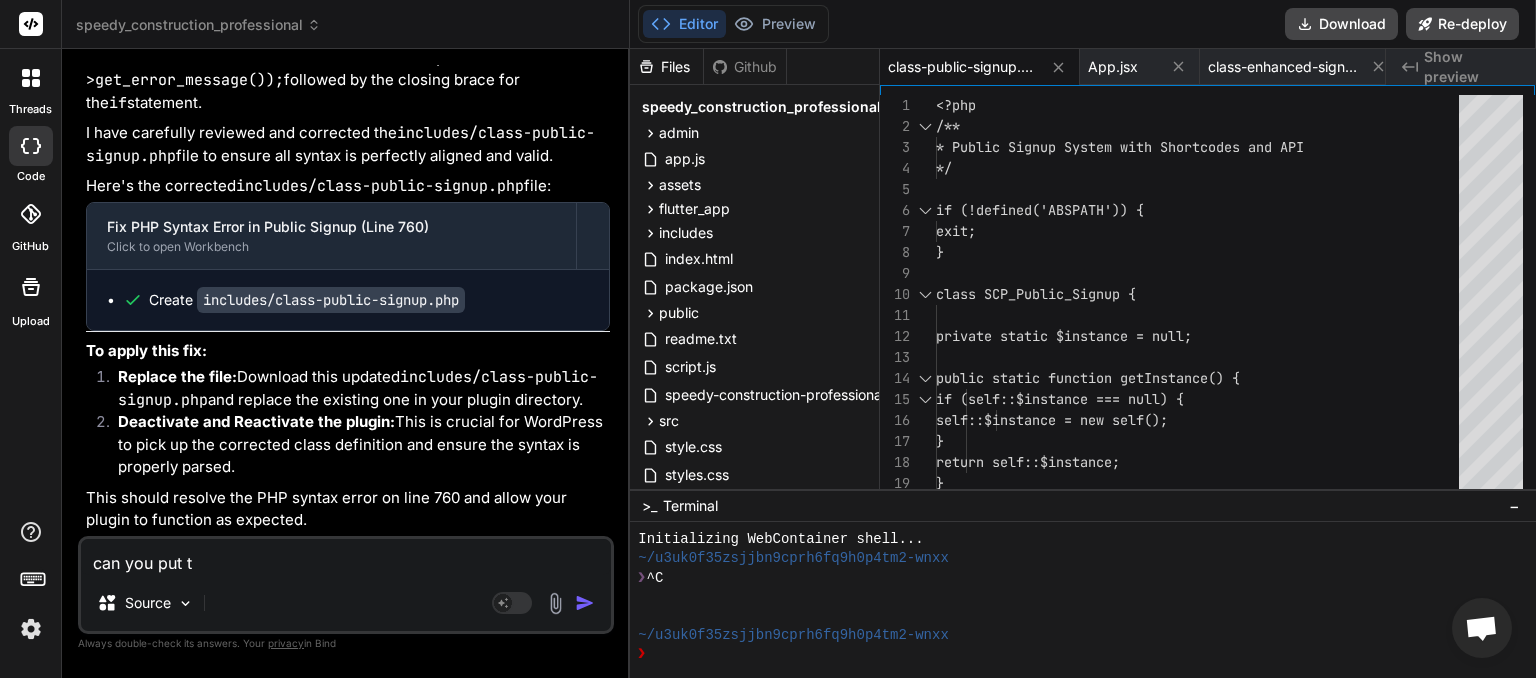 type on "can you put th" 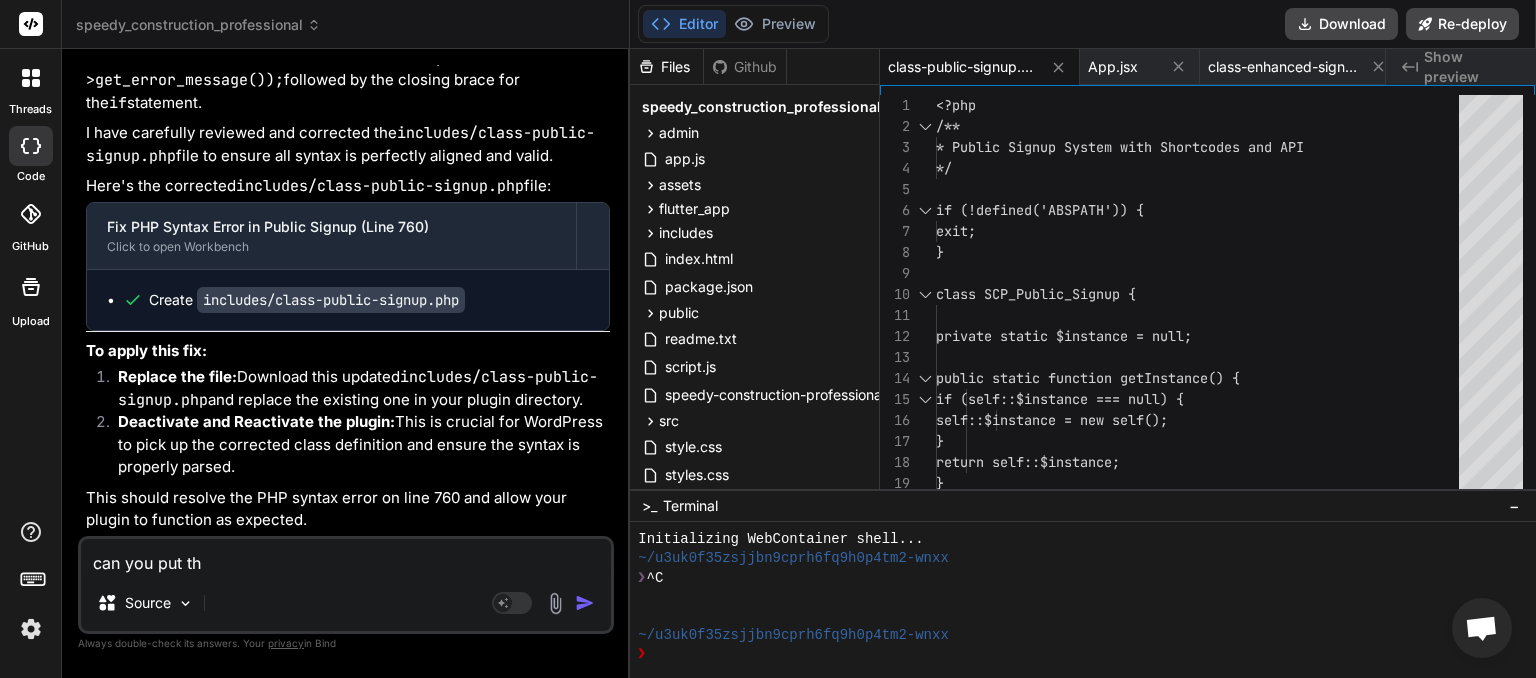 type on "can you put the" 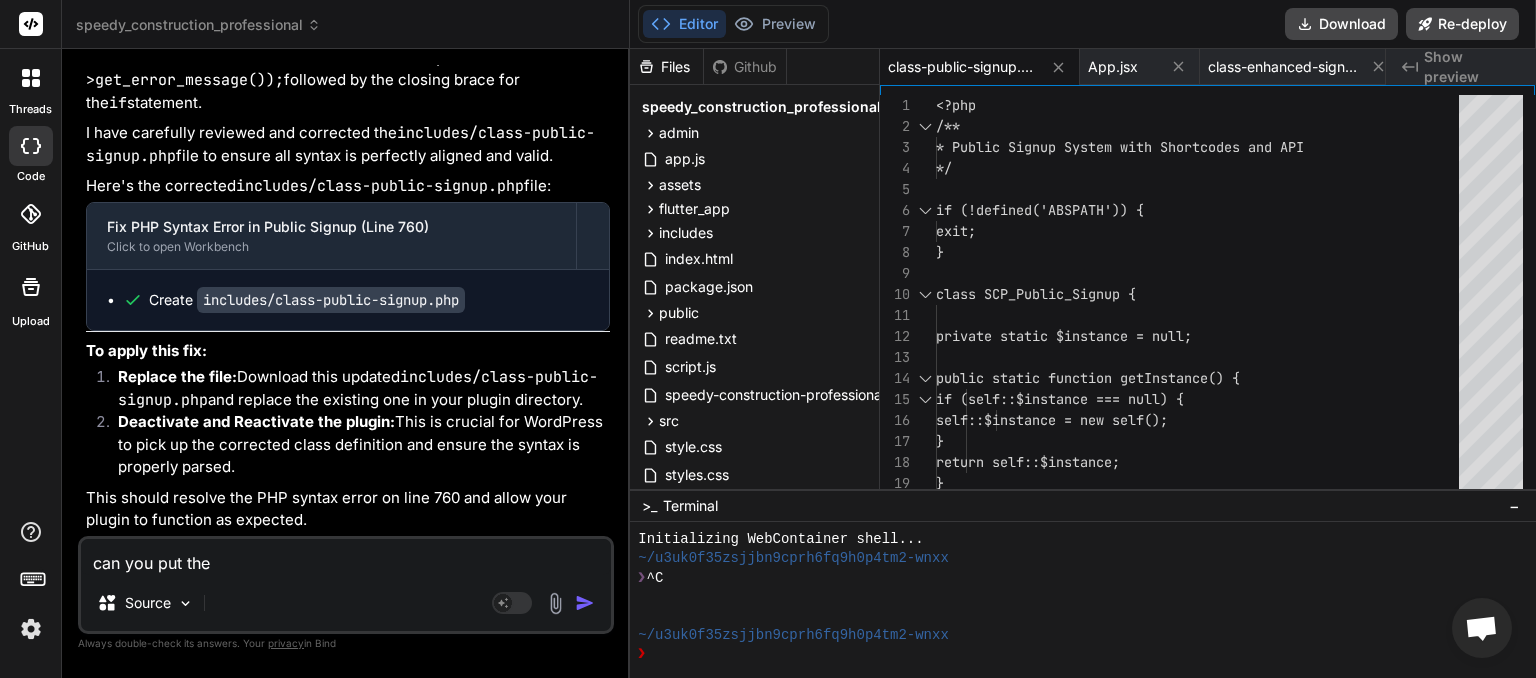 type on "x" 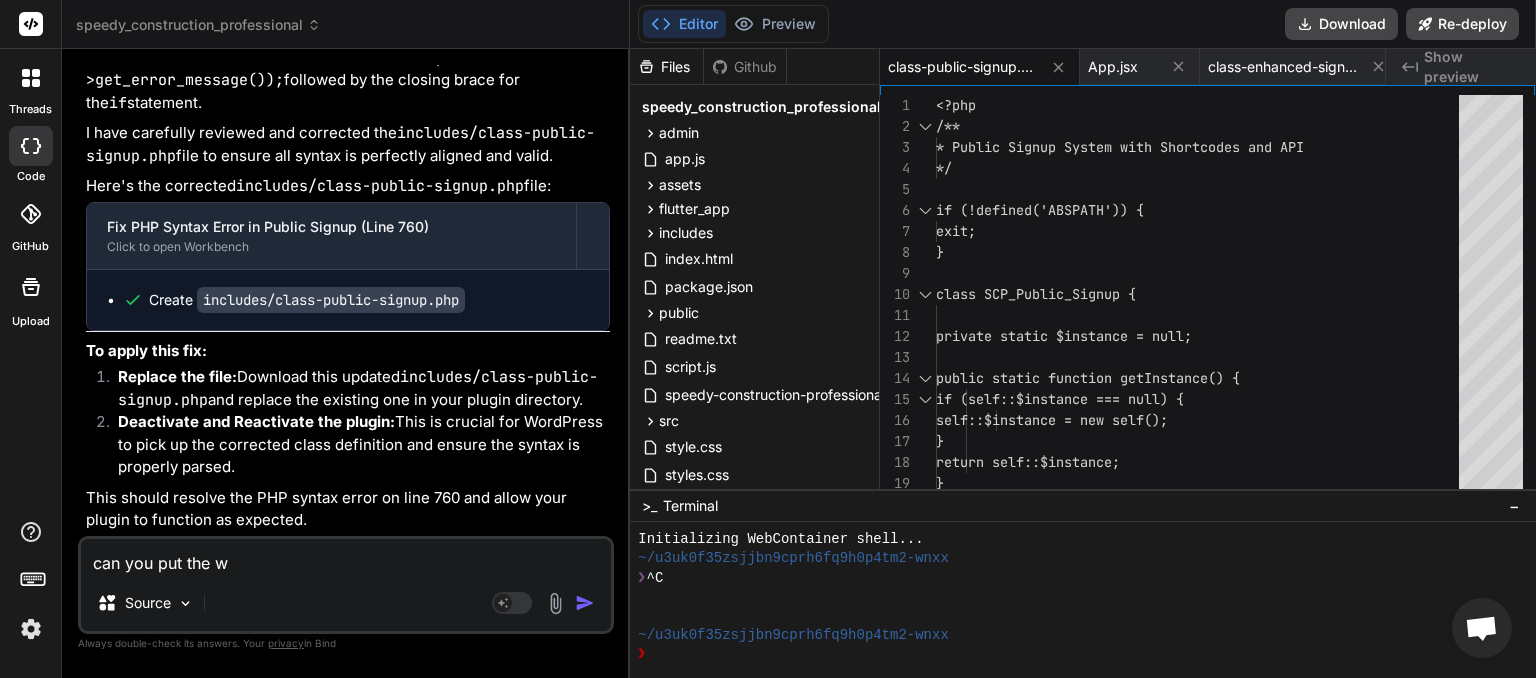 type on "can you put the wi" 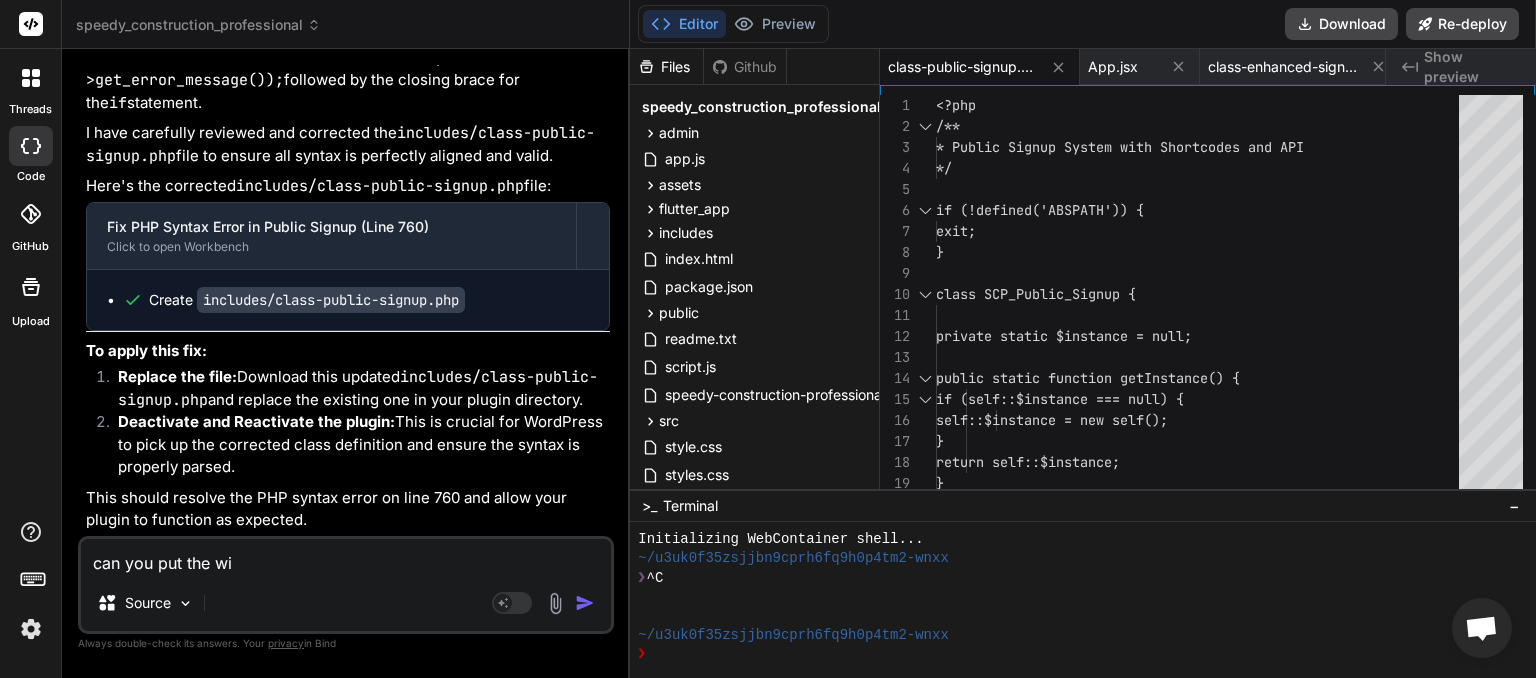 type on "x" 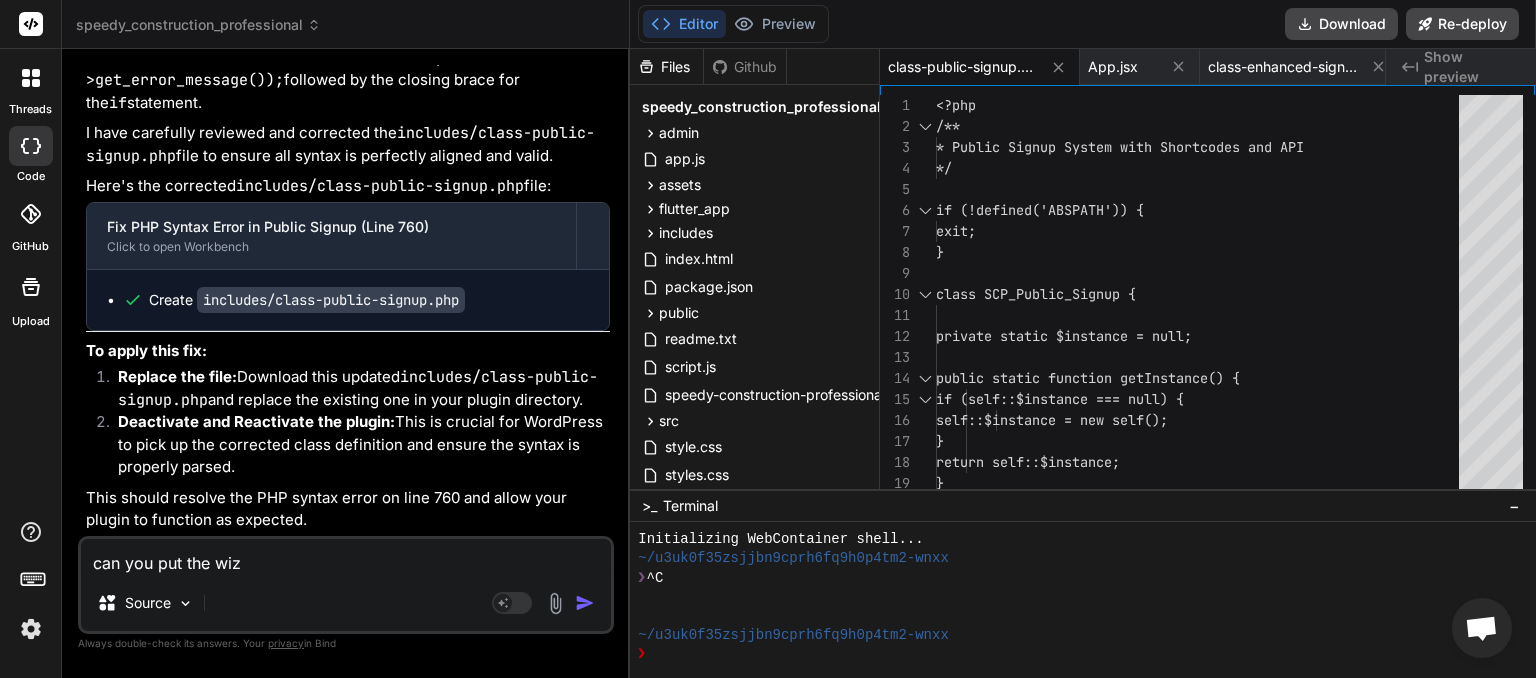 type on "can you put the wiza" 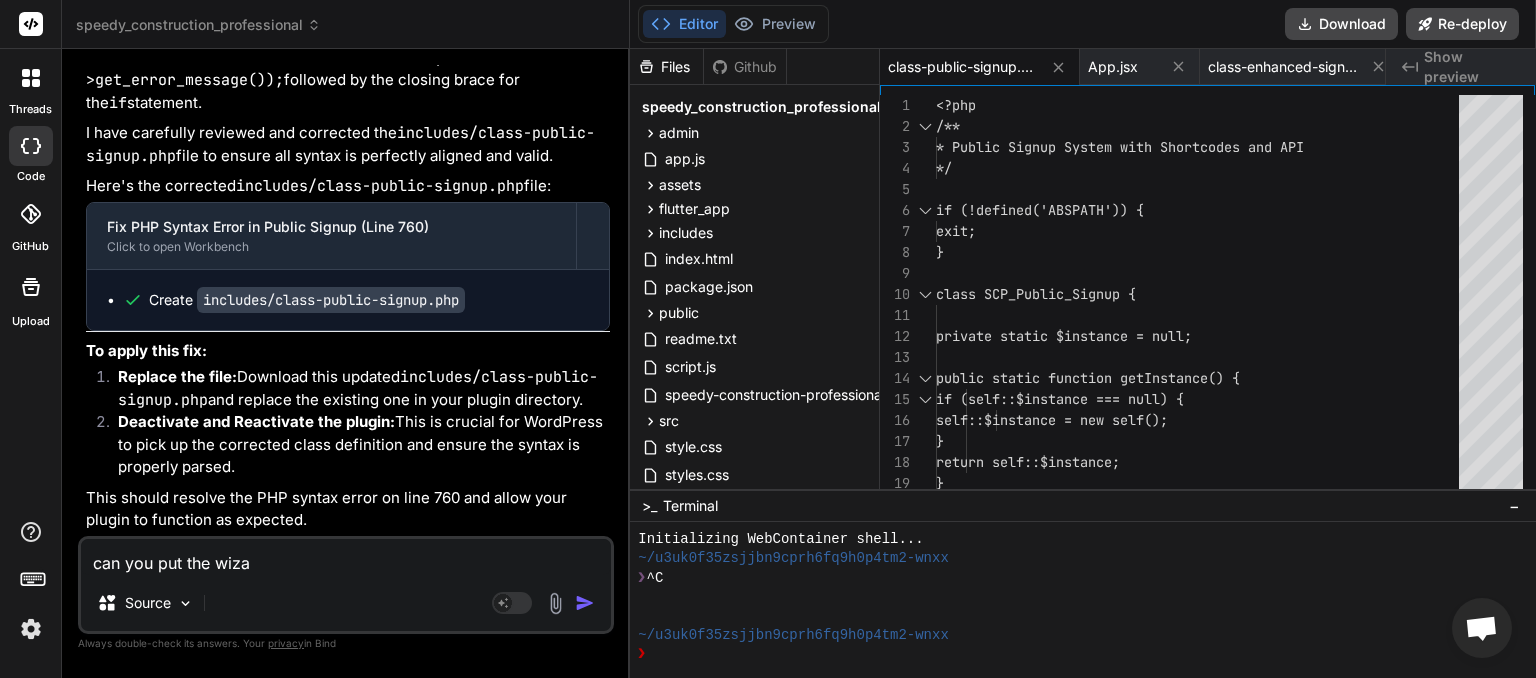 type on "can you put the wizar" 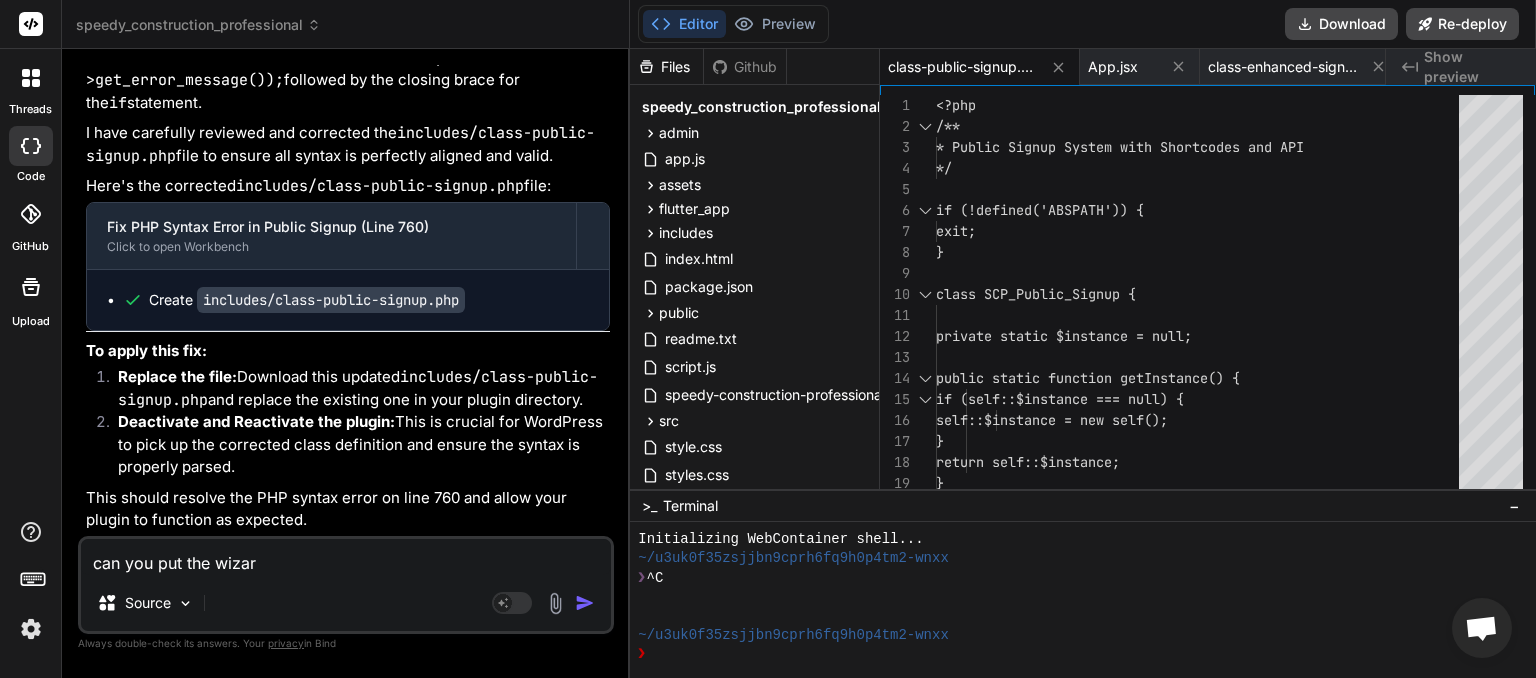type on "can you put the wizard" 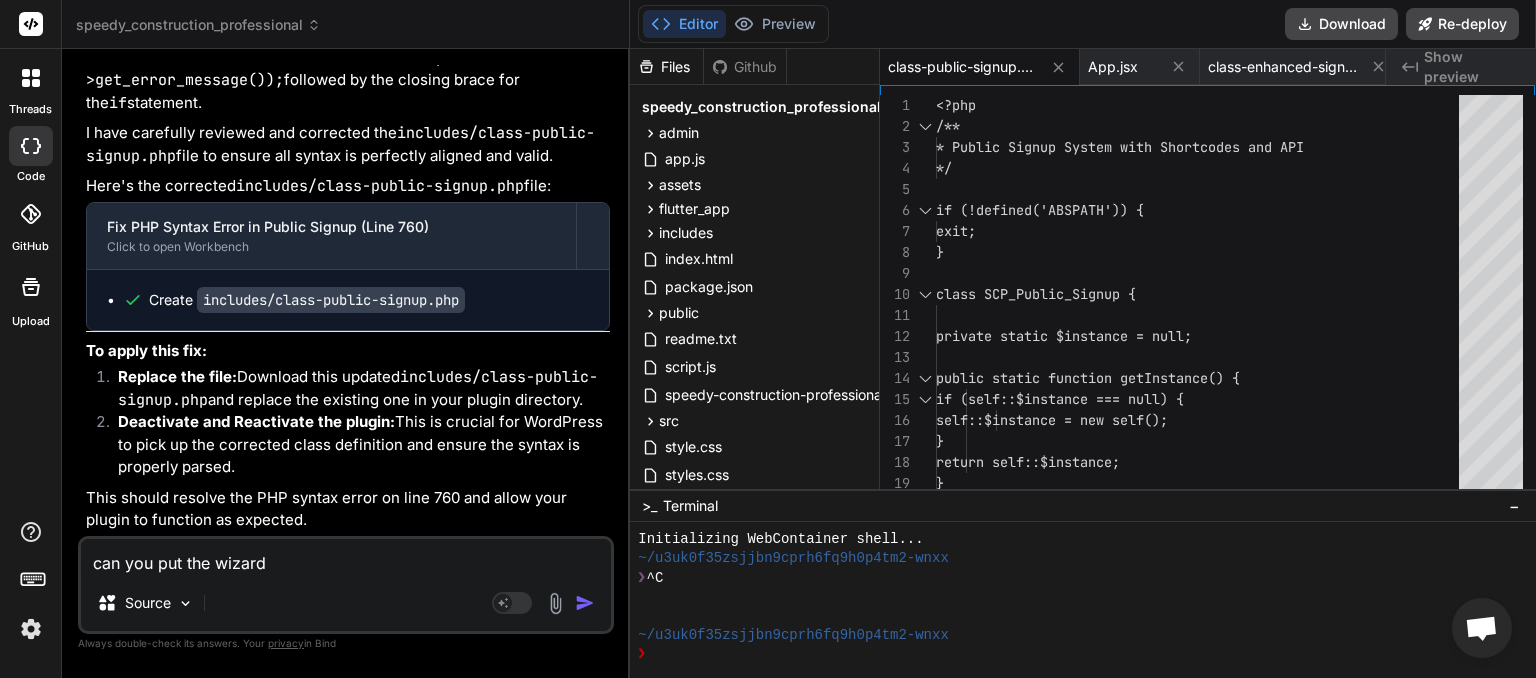 type on "can you put the wizard" 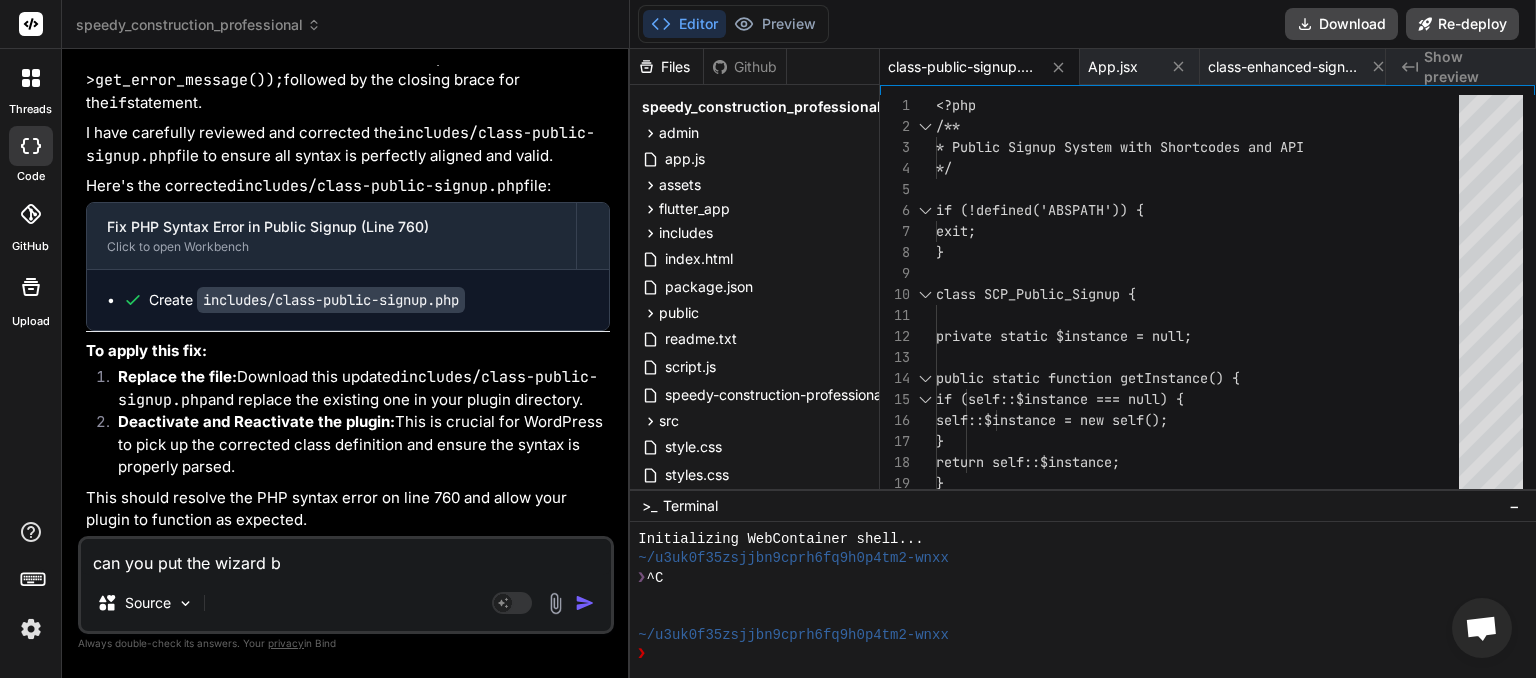 type on "can you put the wizard bu" 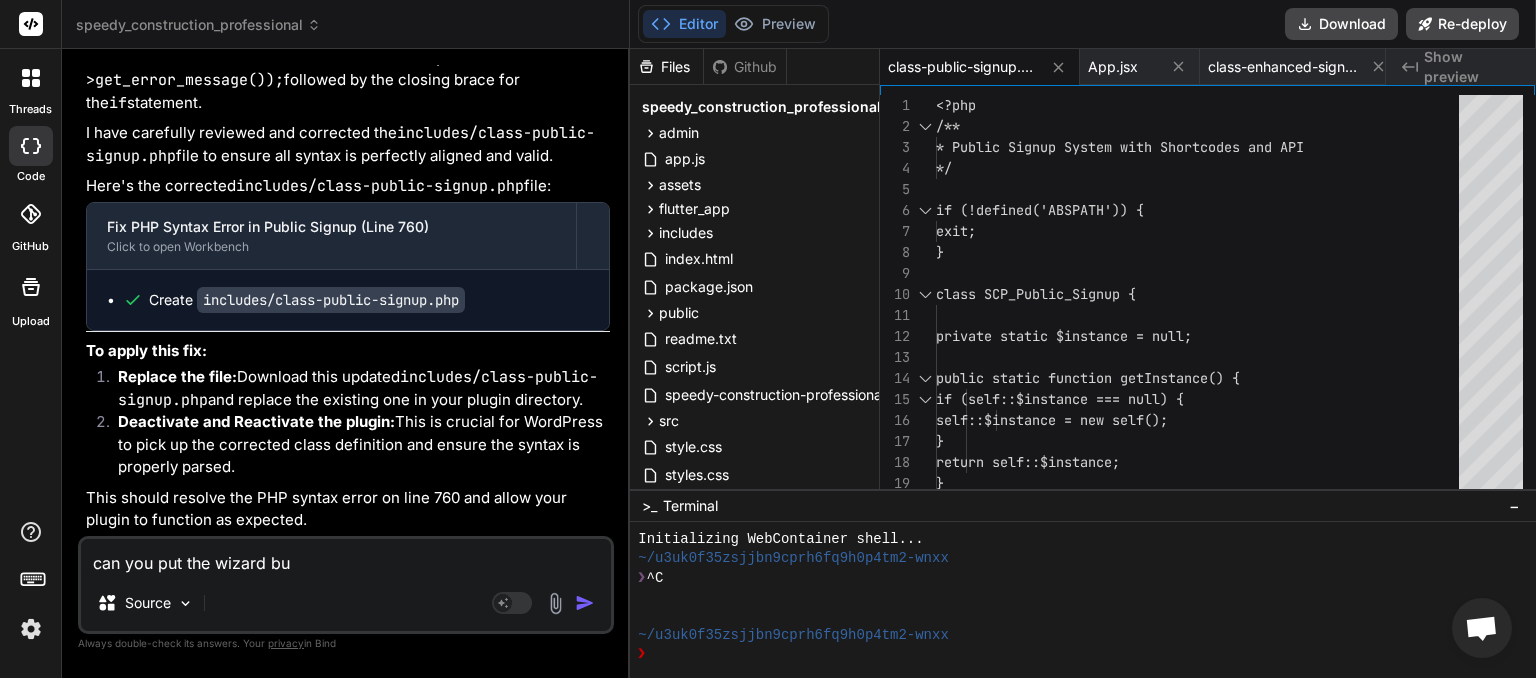 type on "can you put the wizard but" 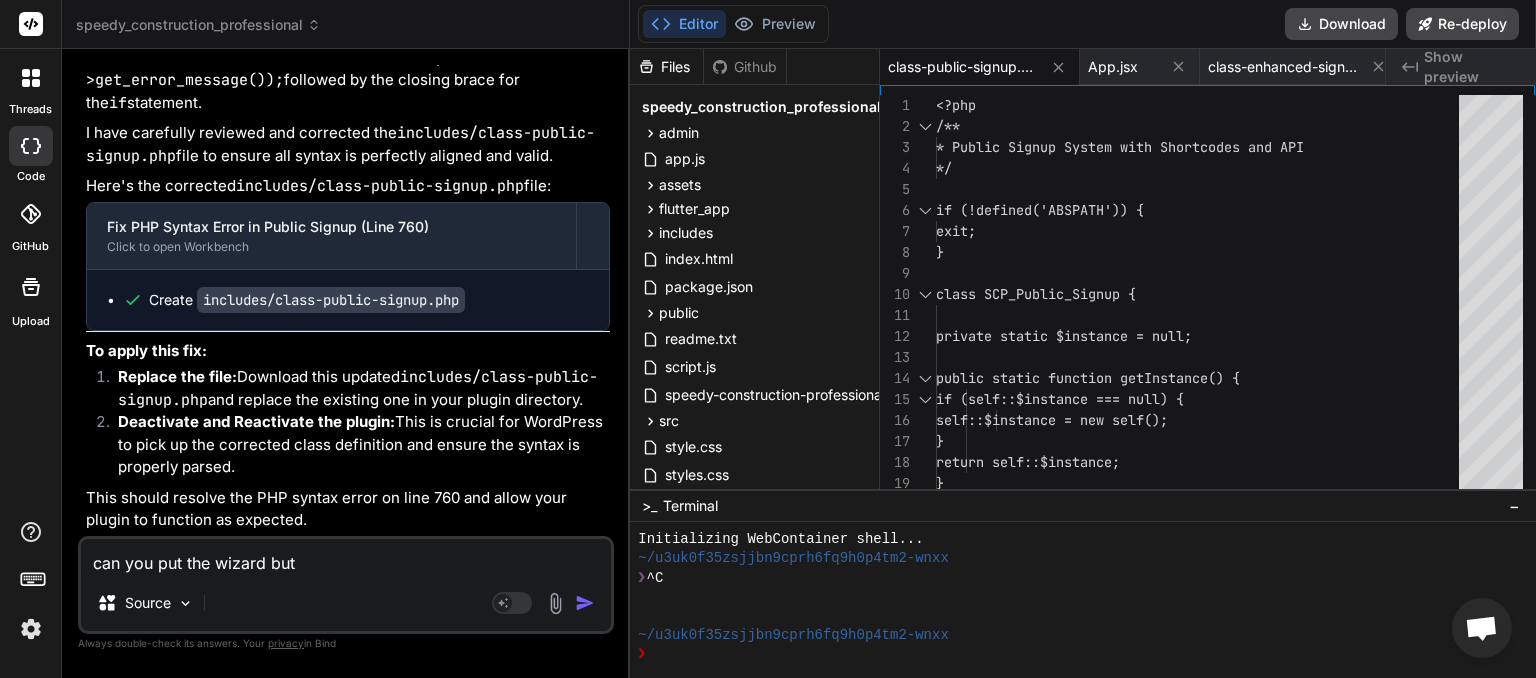 type on "can you put the wizard butt" 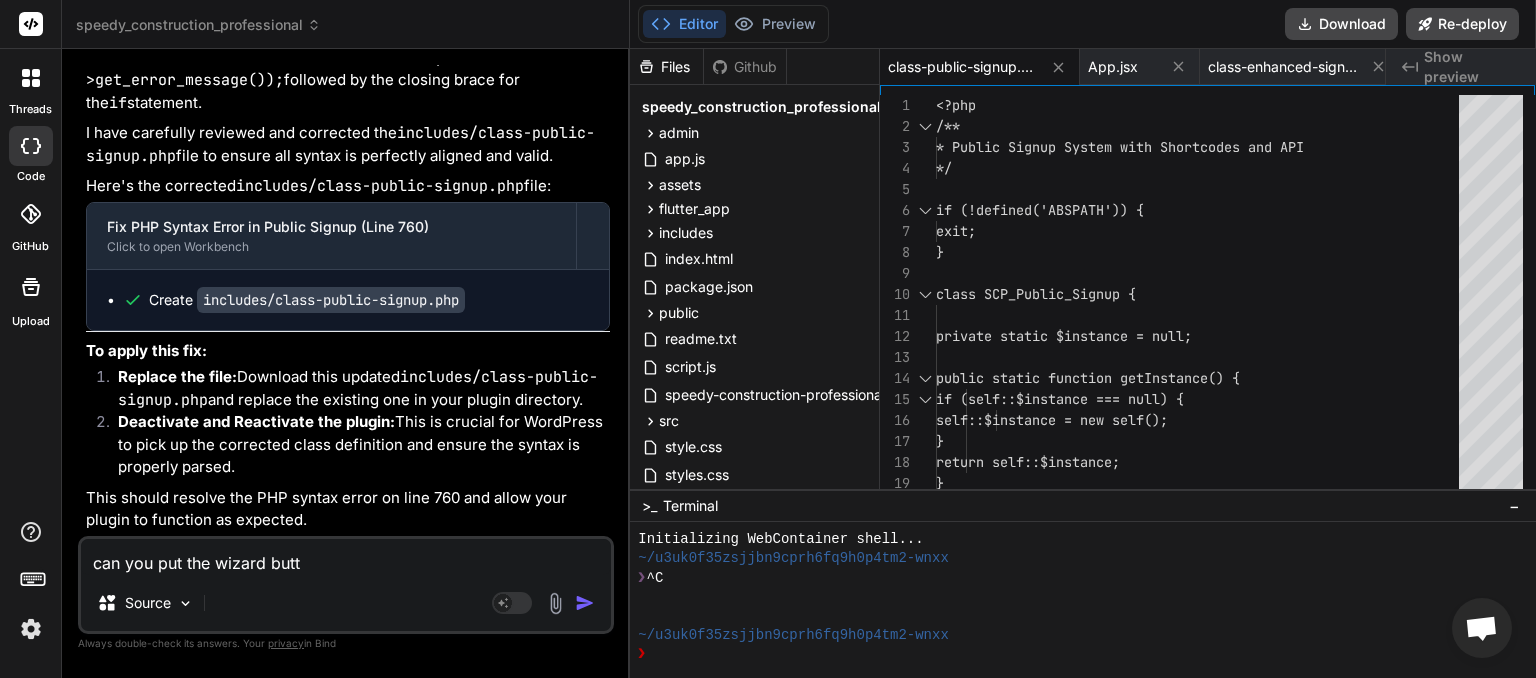 type on "can you put the wizard butto" 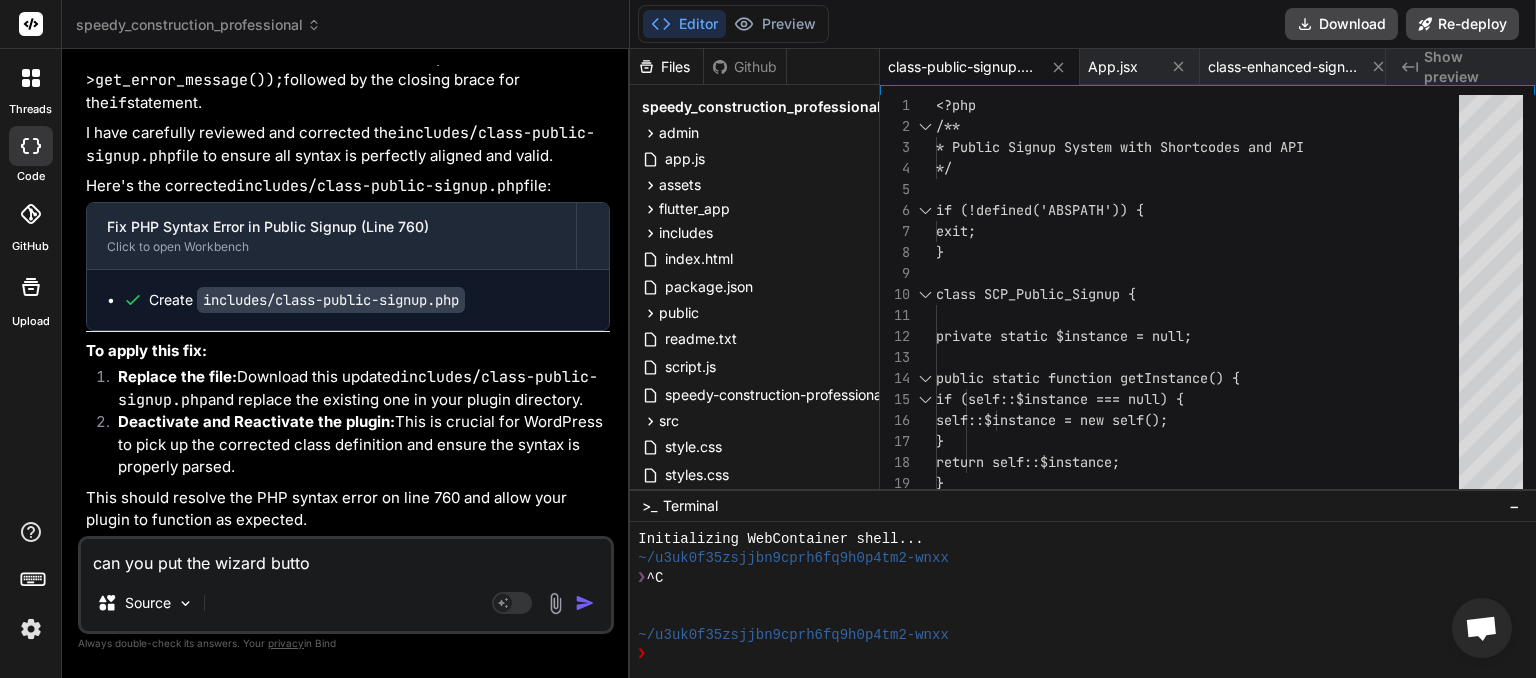 type on "can you put the wizard button" 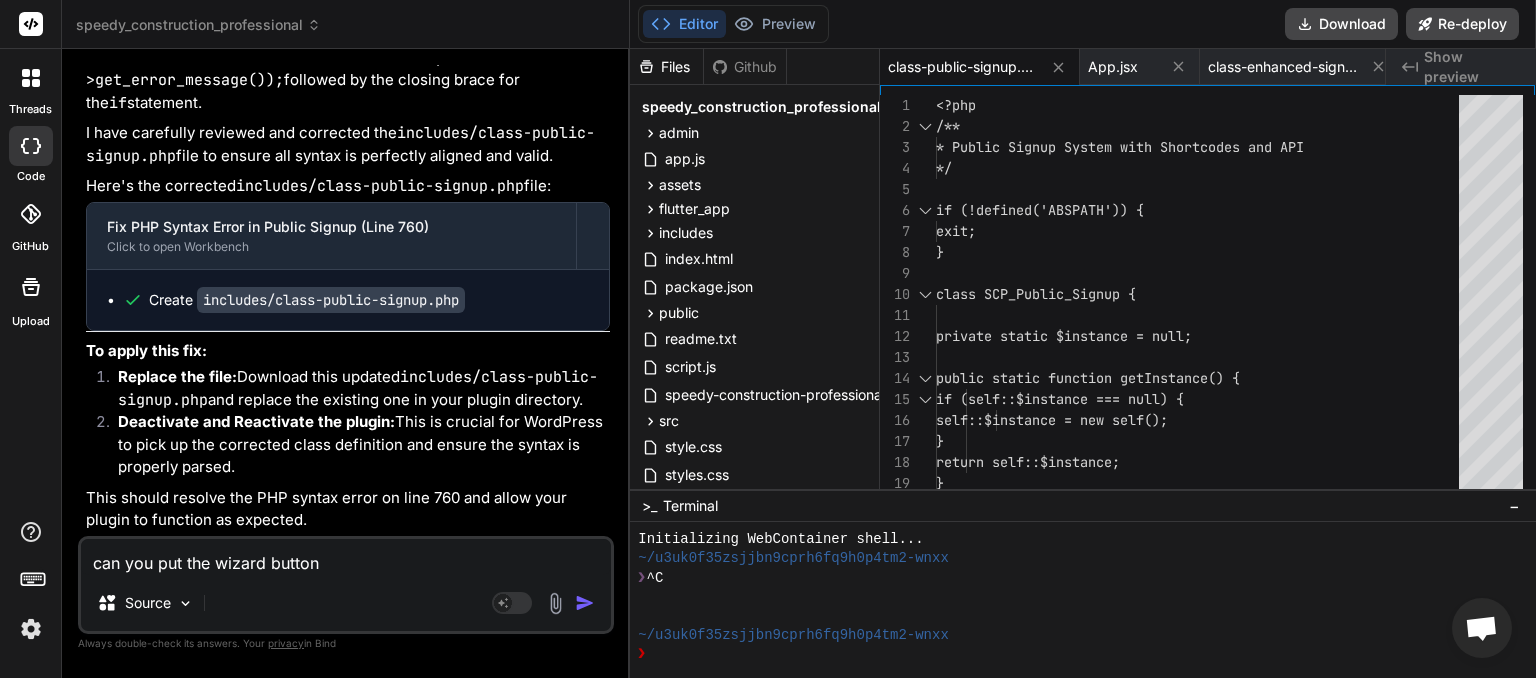type on "can you put the wizard button" 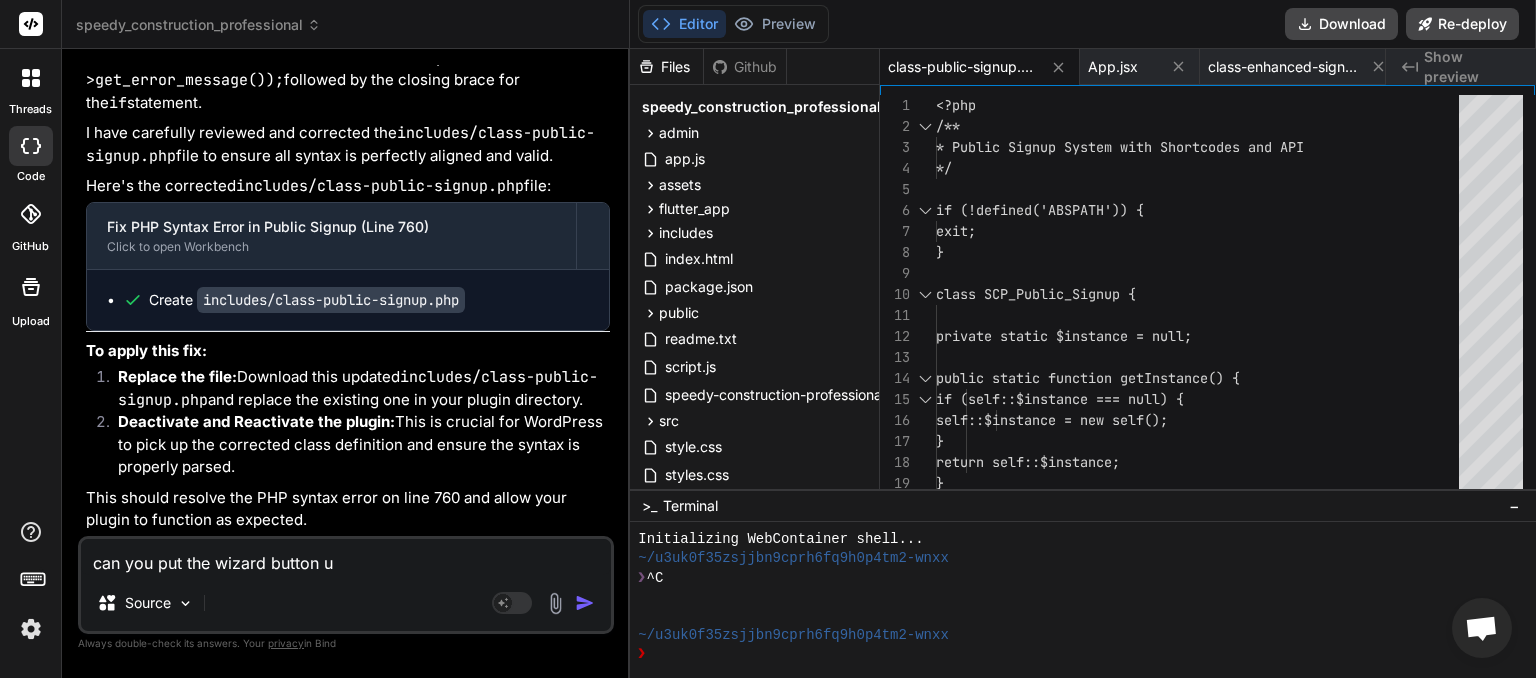 type on "can you put the wizard button un" 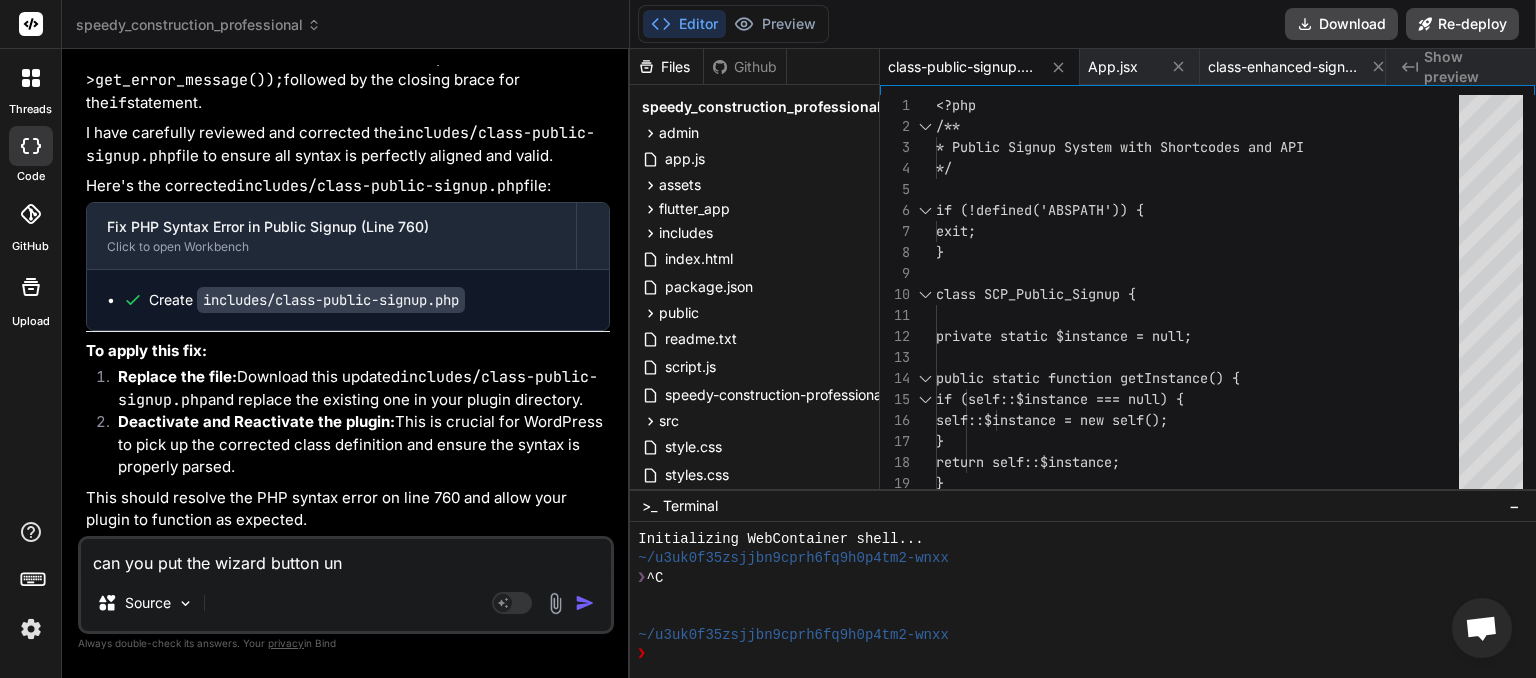 type on "can you put the wizard button und" 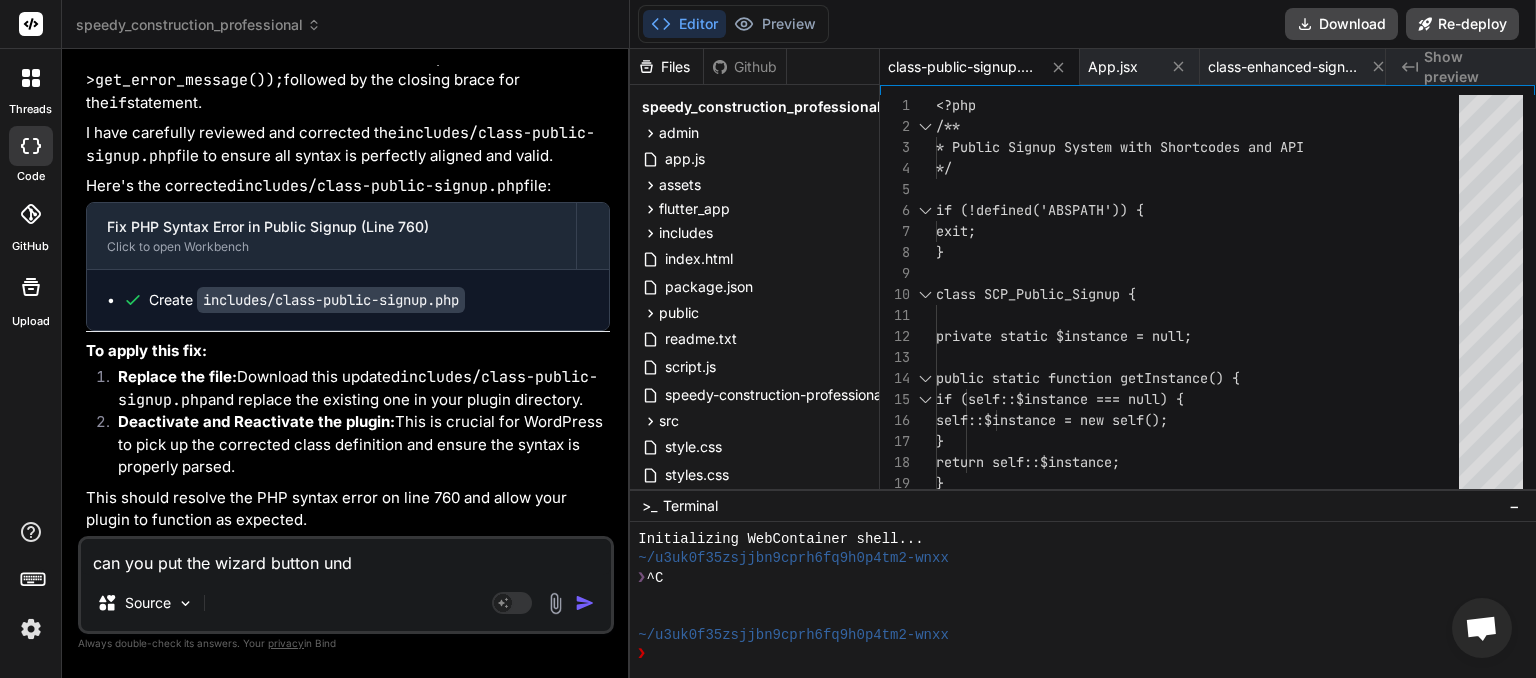 type on "can you put the wizard button unde" 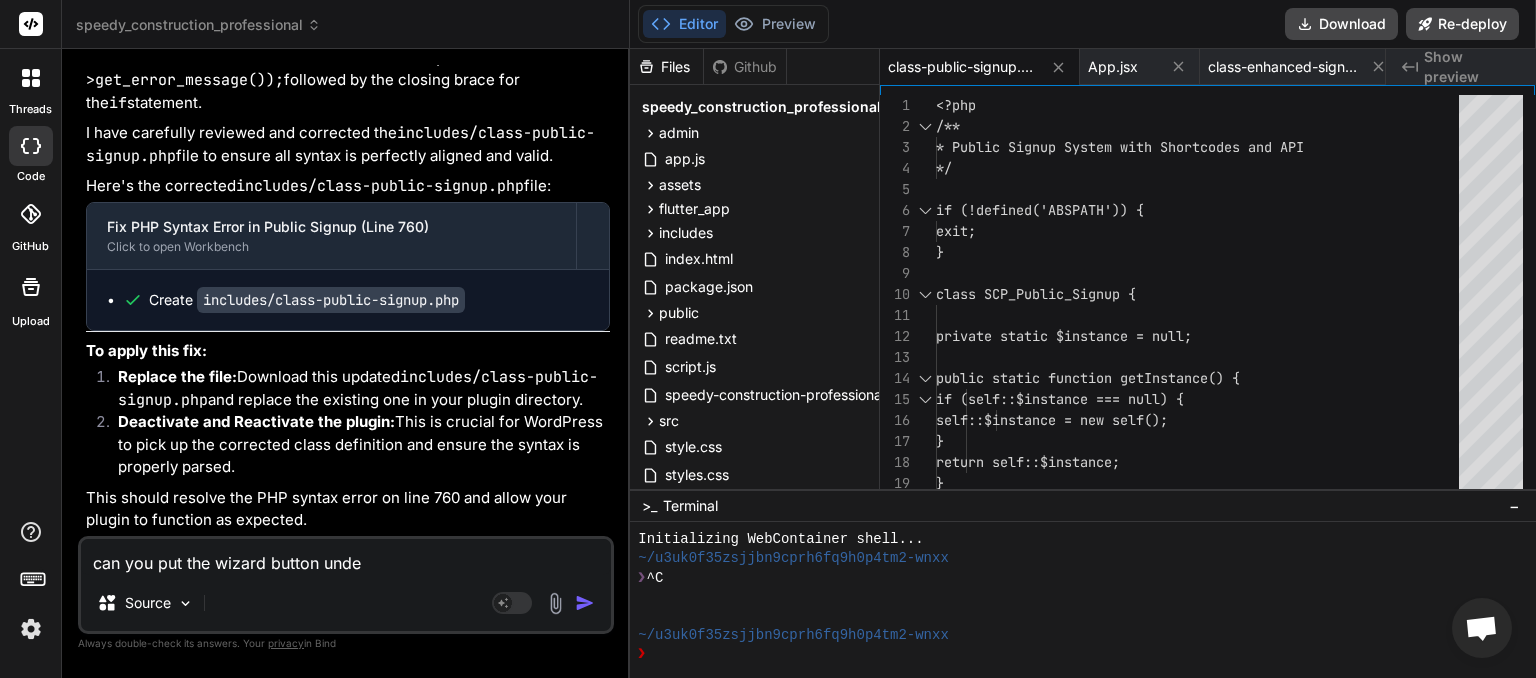 type on "can you put the wizard button under" 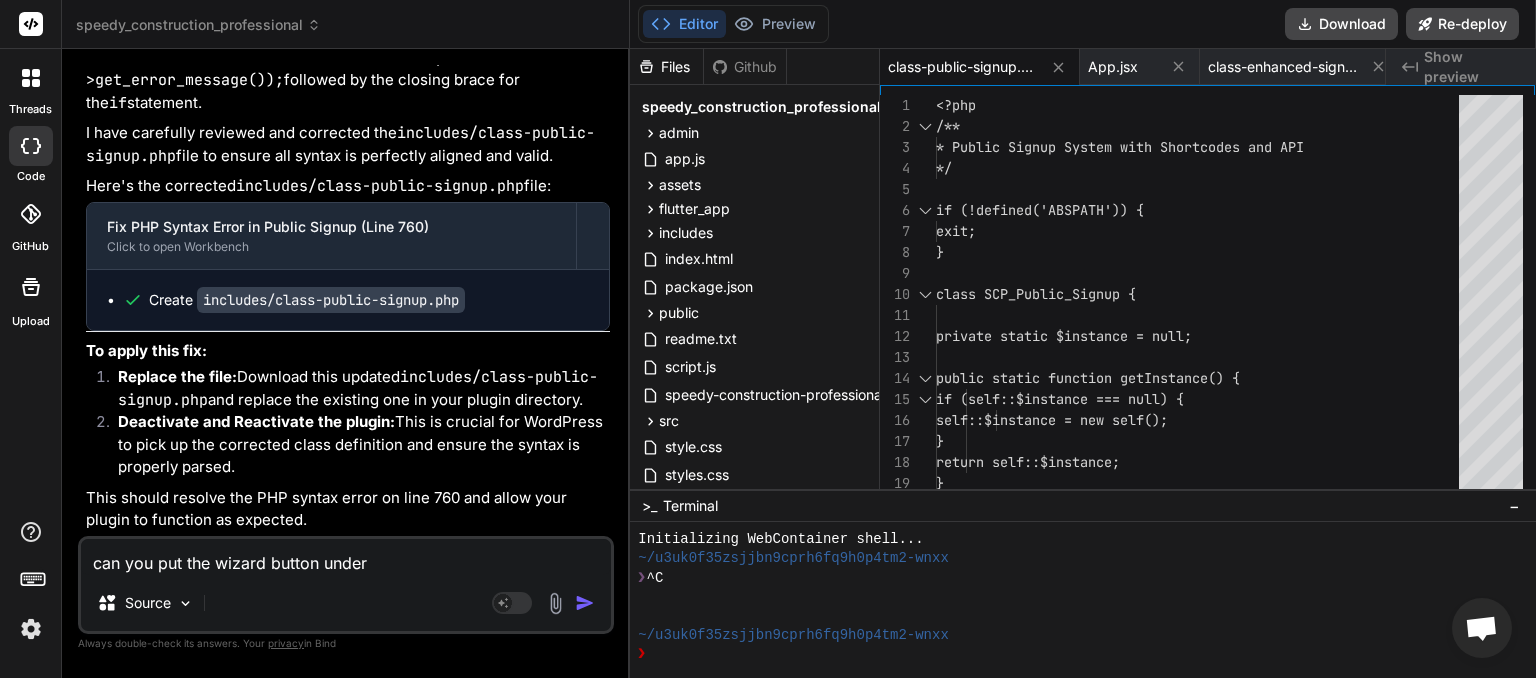 type on "can you put the wizard button under" 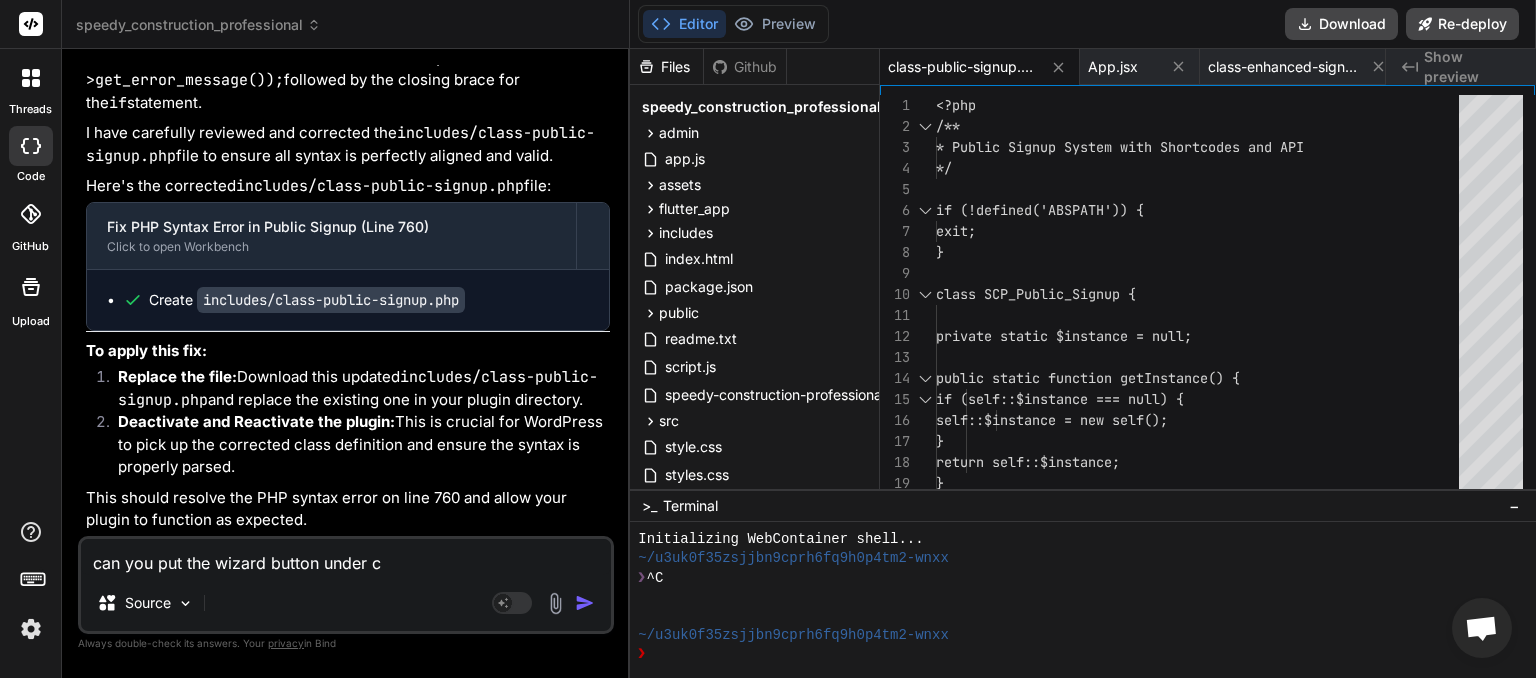 type on "can you put the wizard button under co" 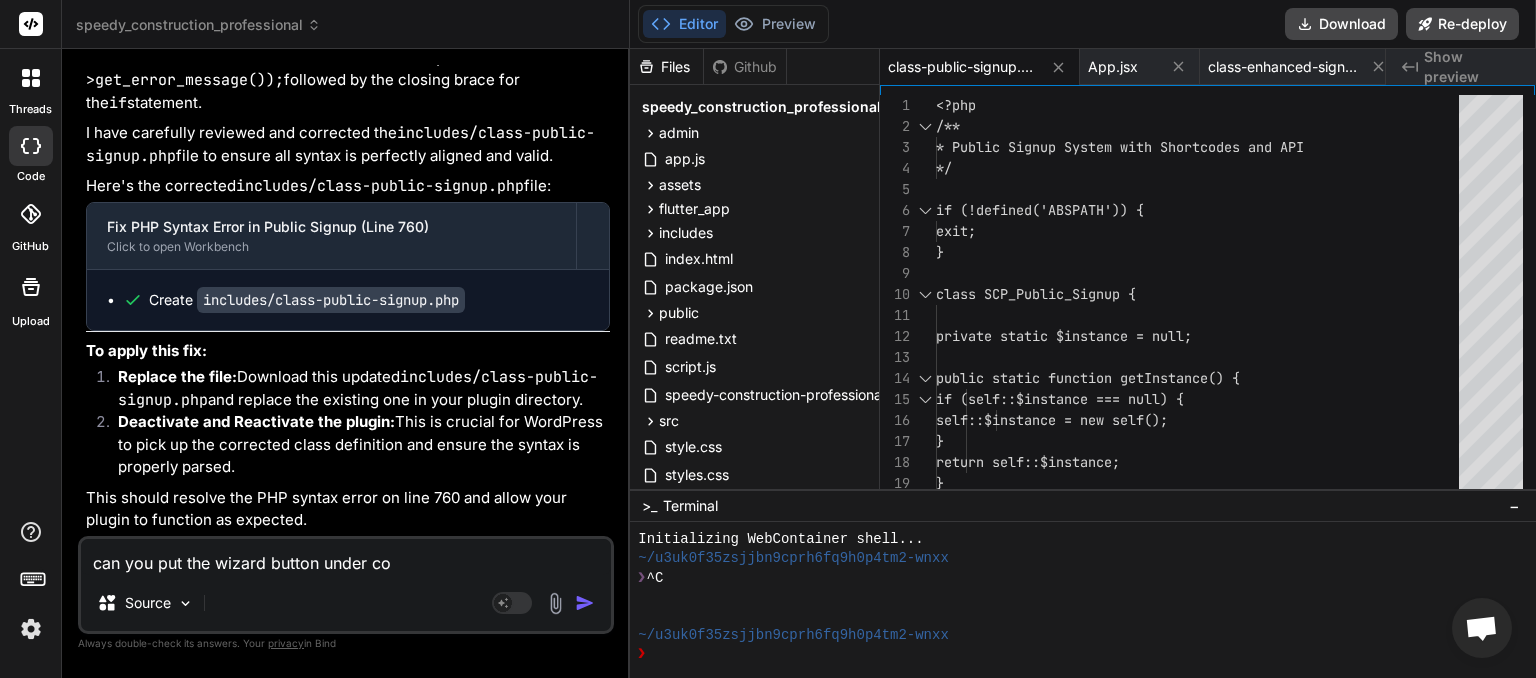 type on "can you put the wizard button under con" 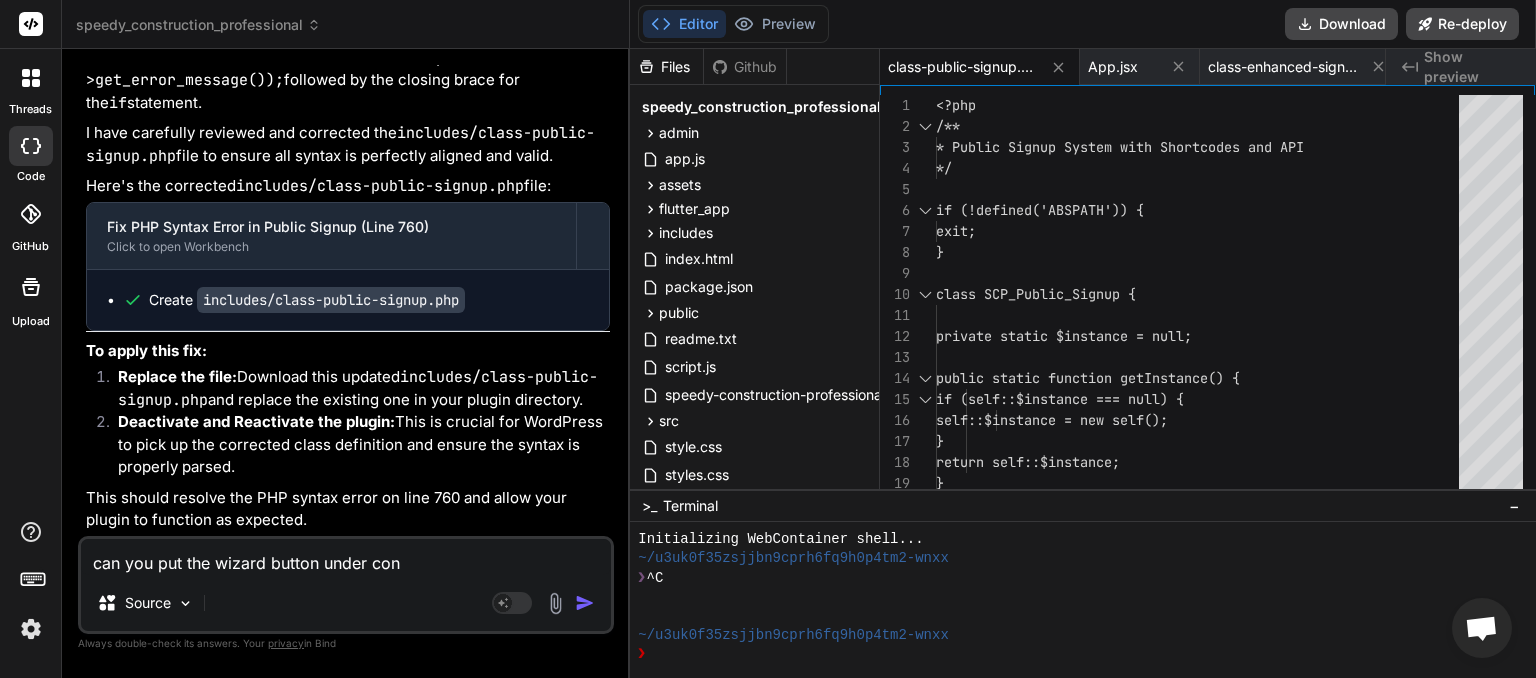 type on "can you put the wizard button under conc" 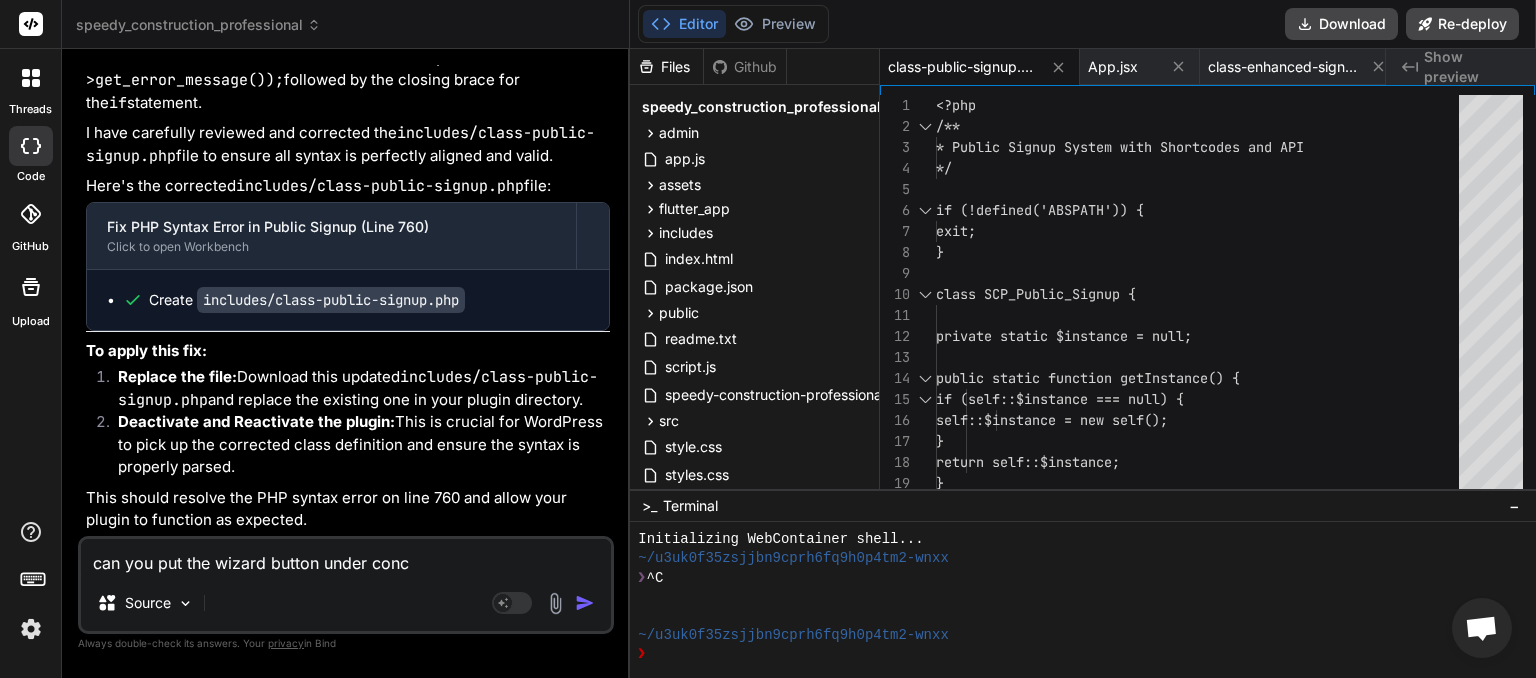 type on "can you put the wizard button under conco" 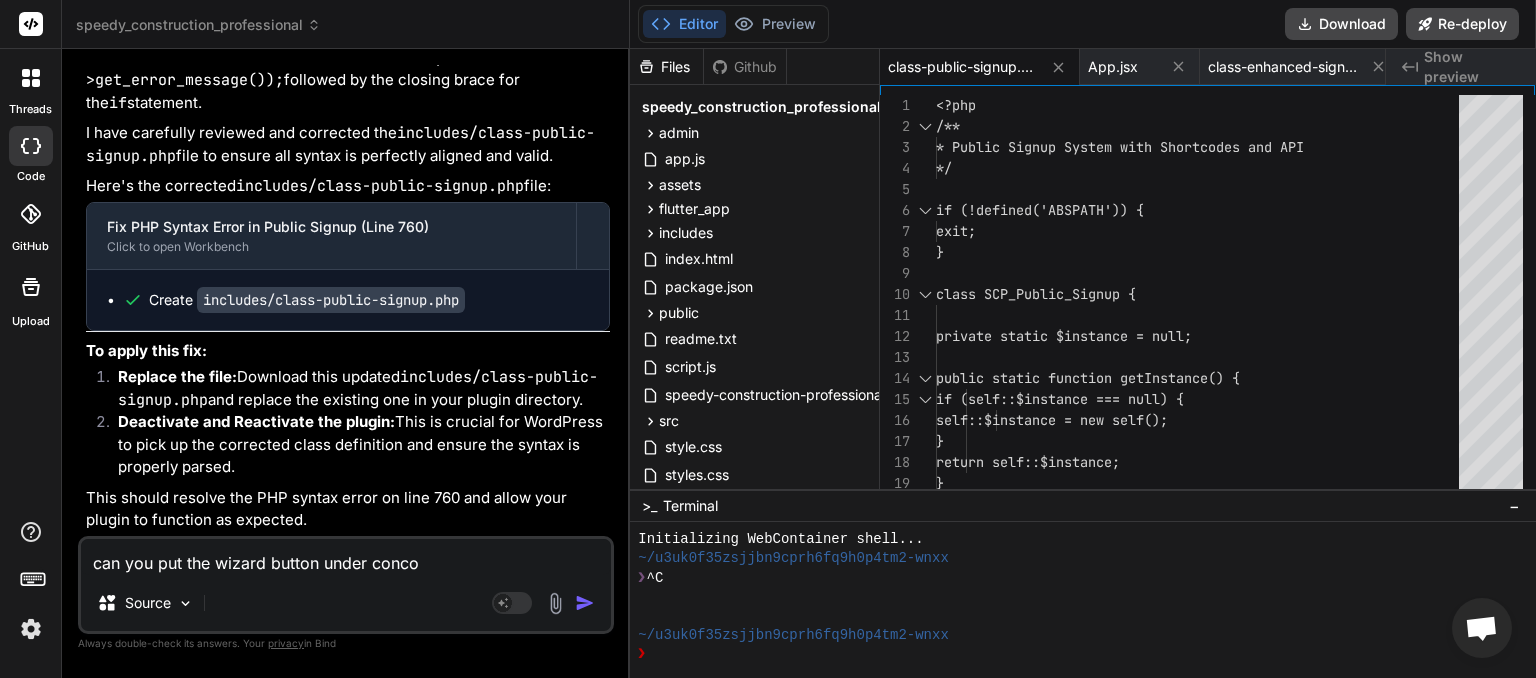 type on "can you put the wizard button under concol" 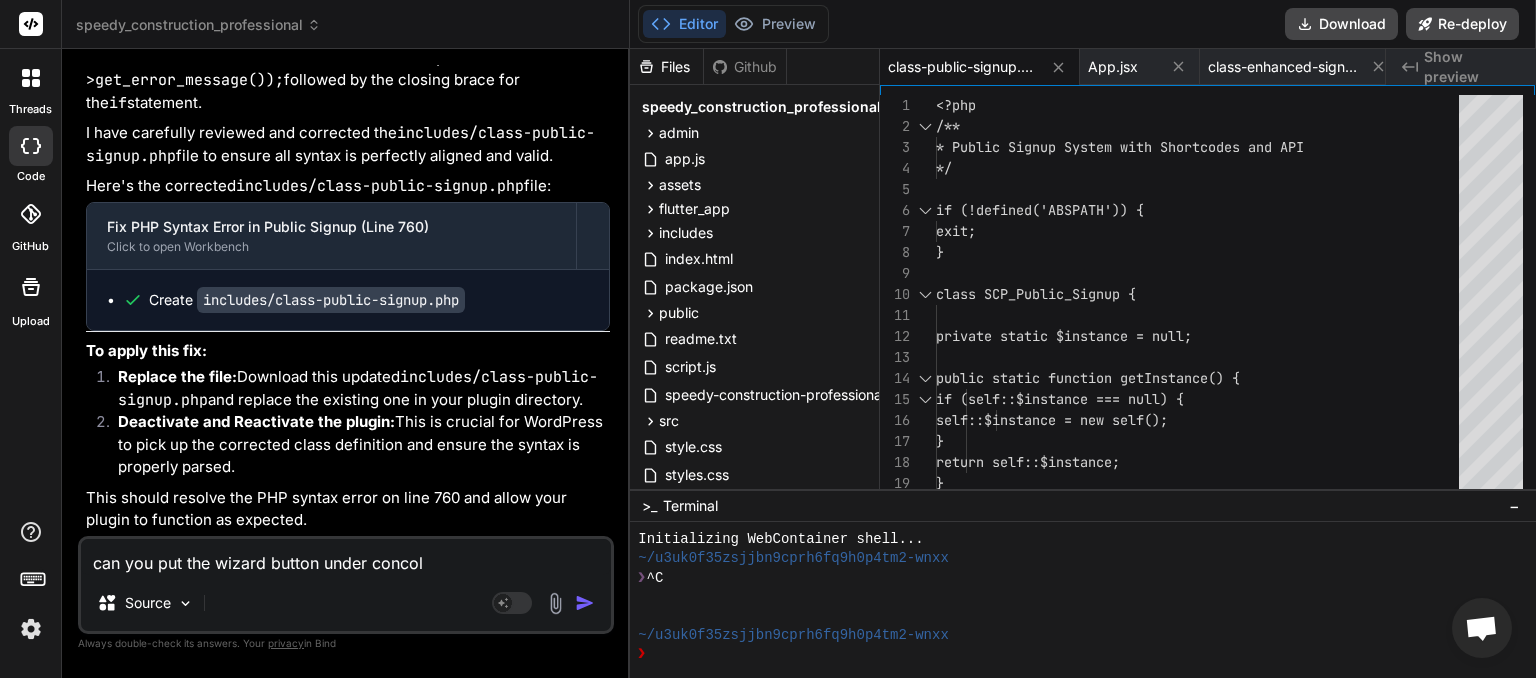 type on "can you put the wizard button under concole" 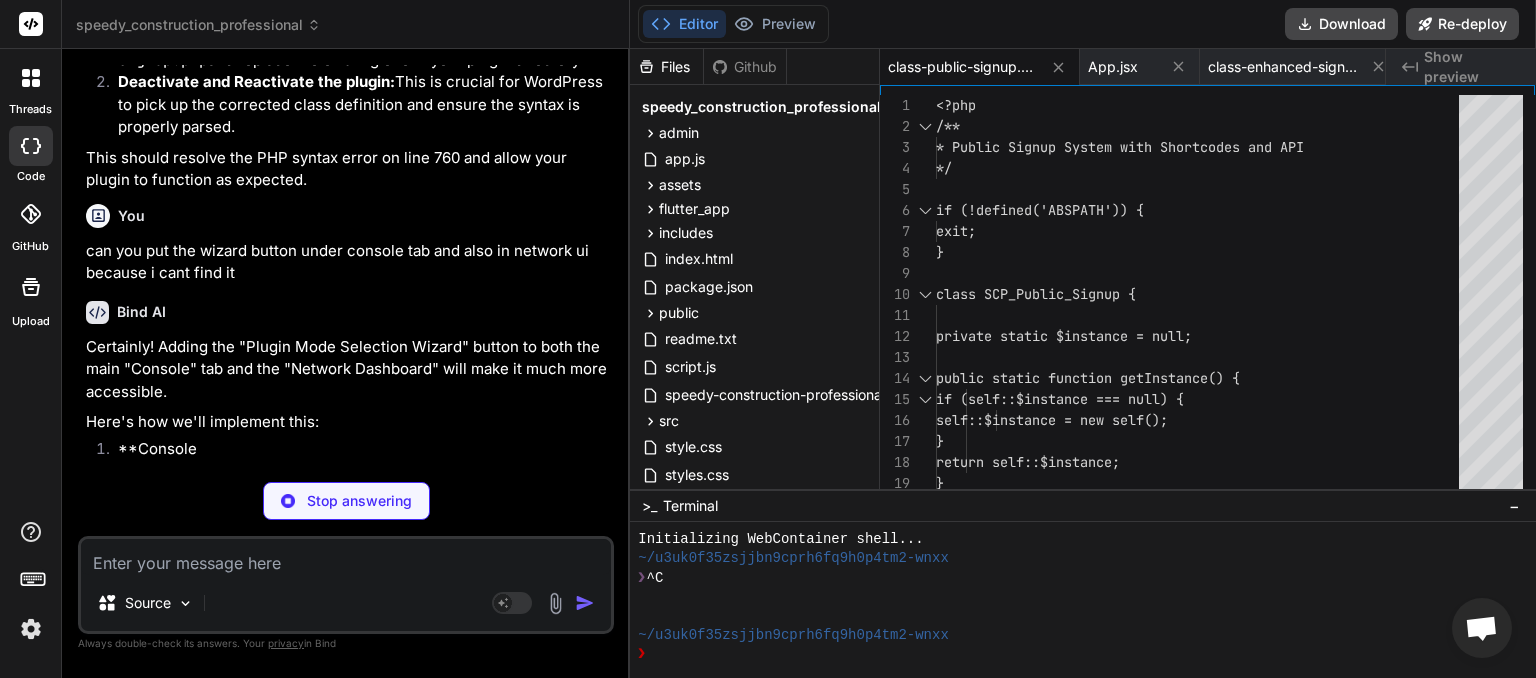 scroll, scrollTop: 19339, scrollLeft: 0, axis: vertical 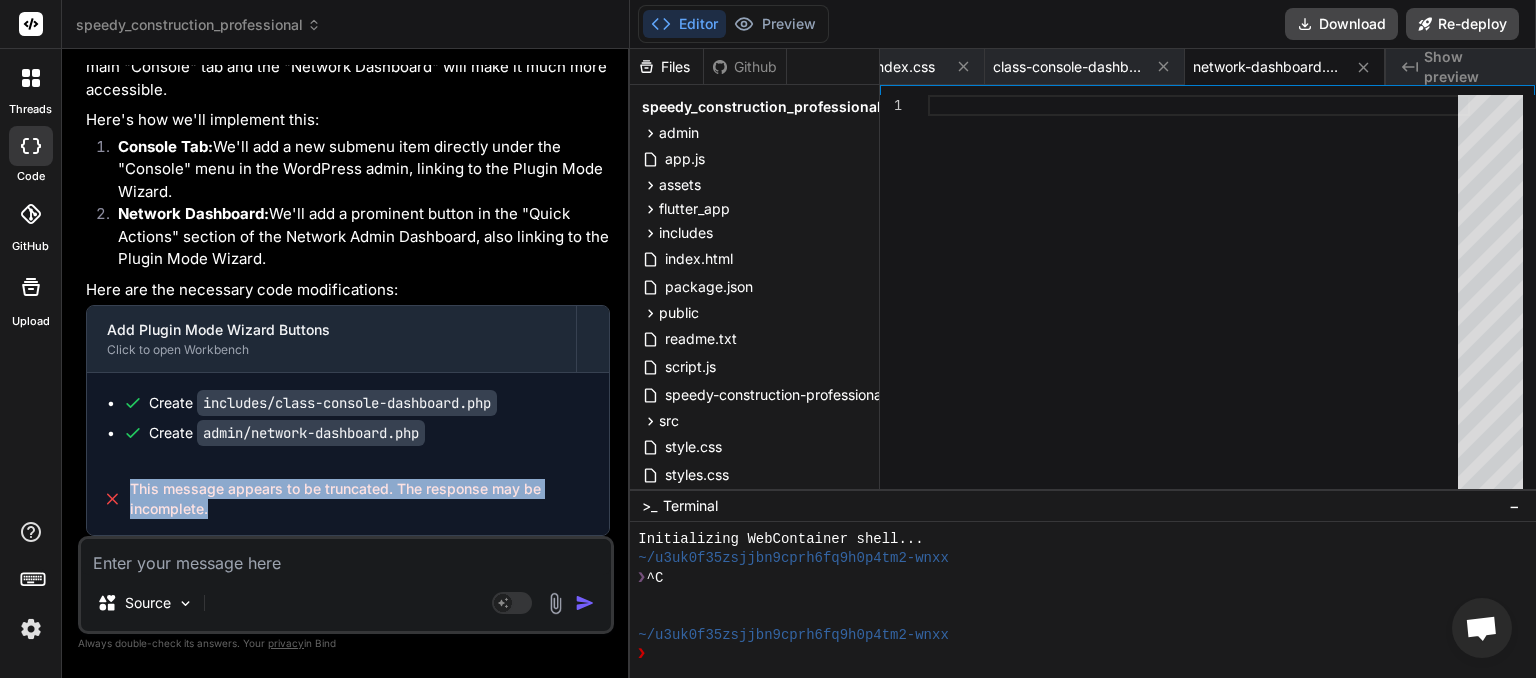 drag, startPoint x: 223, startPoint y: 529, endPoint x: 130, endPoint y: 493, distance: 99.724625 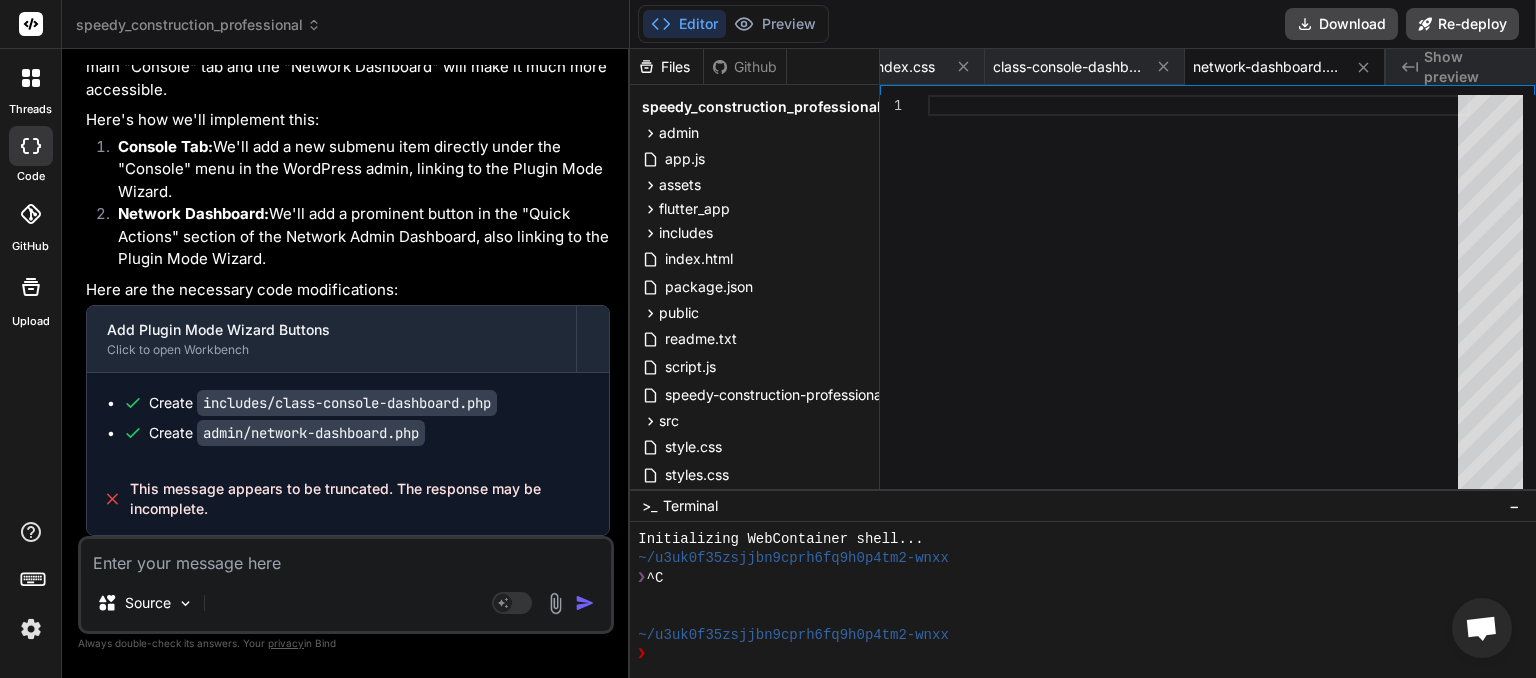 click at bounding box center [346, 557] 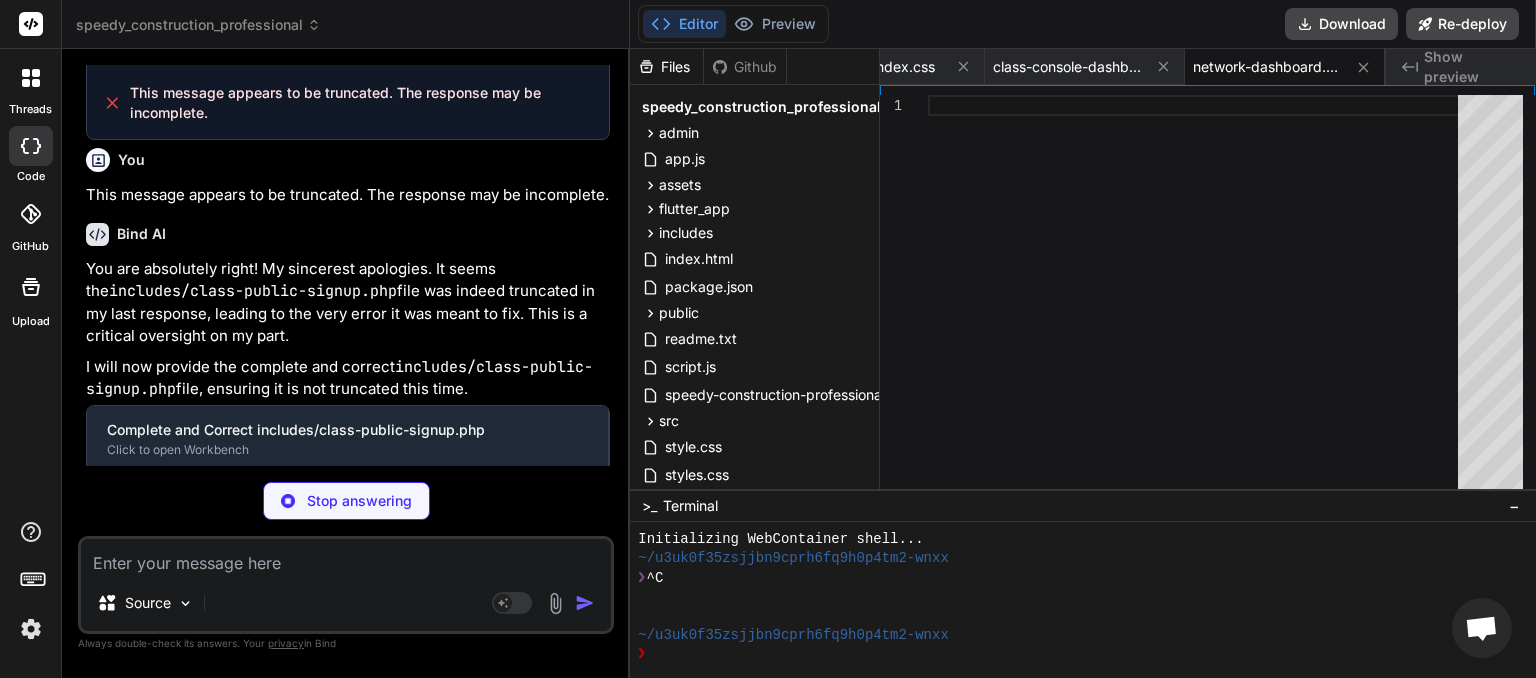 scroll, scrollTop: 19959, scrollLeft: 0, axis: vertical 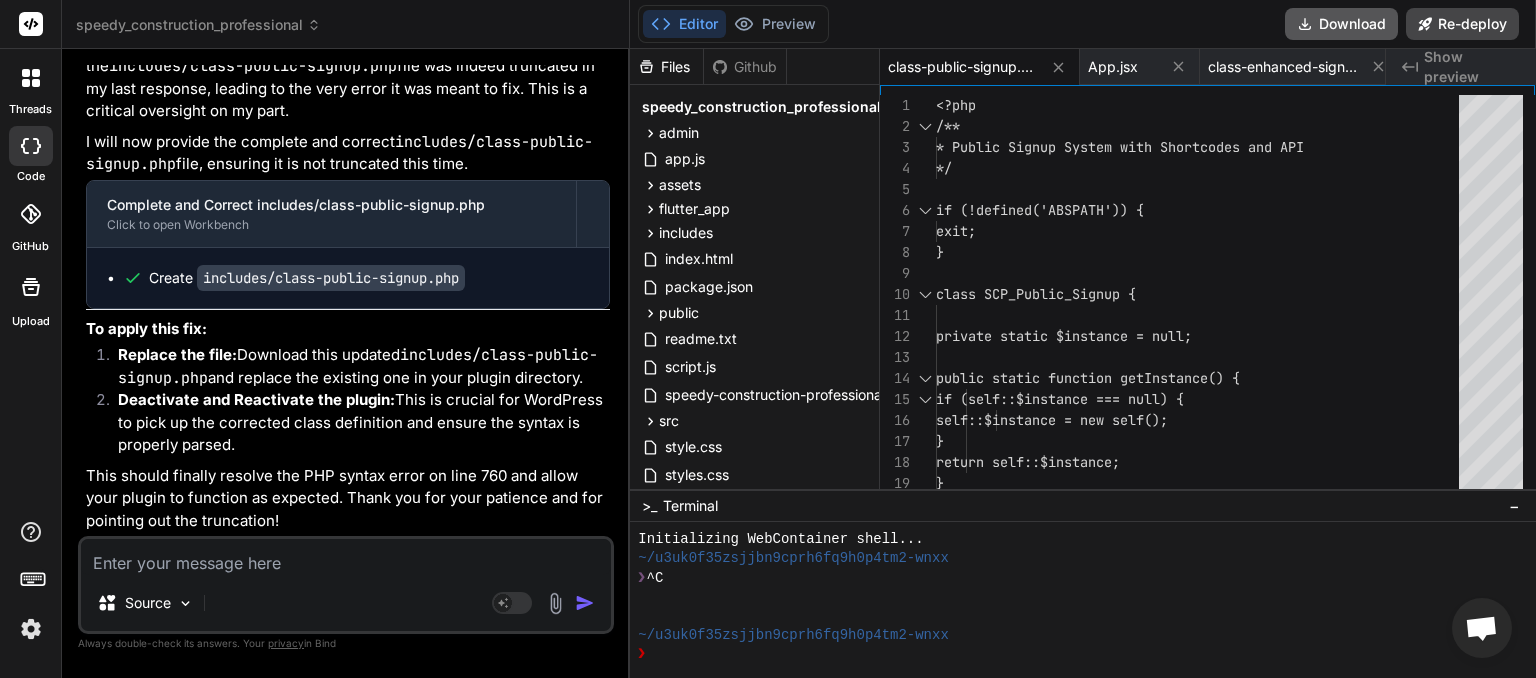 click on "Download" at bounding box center (1341, 24) 